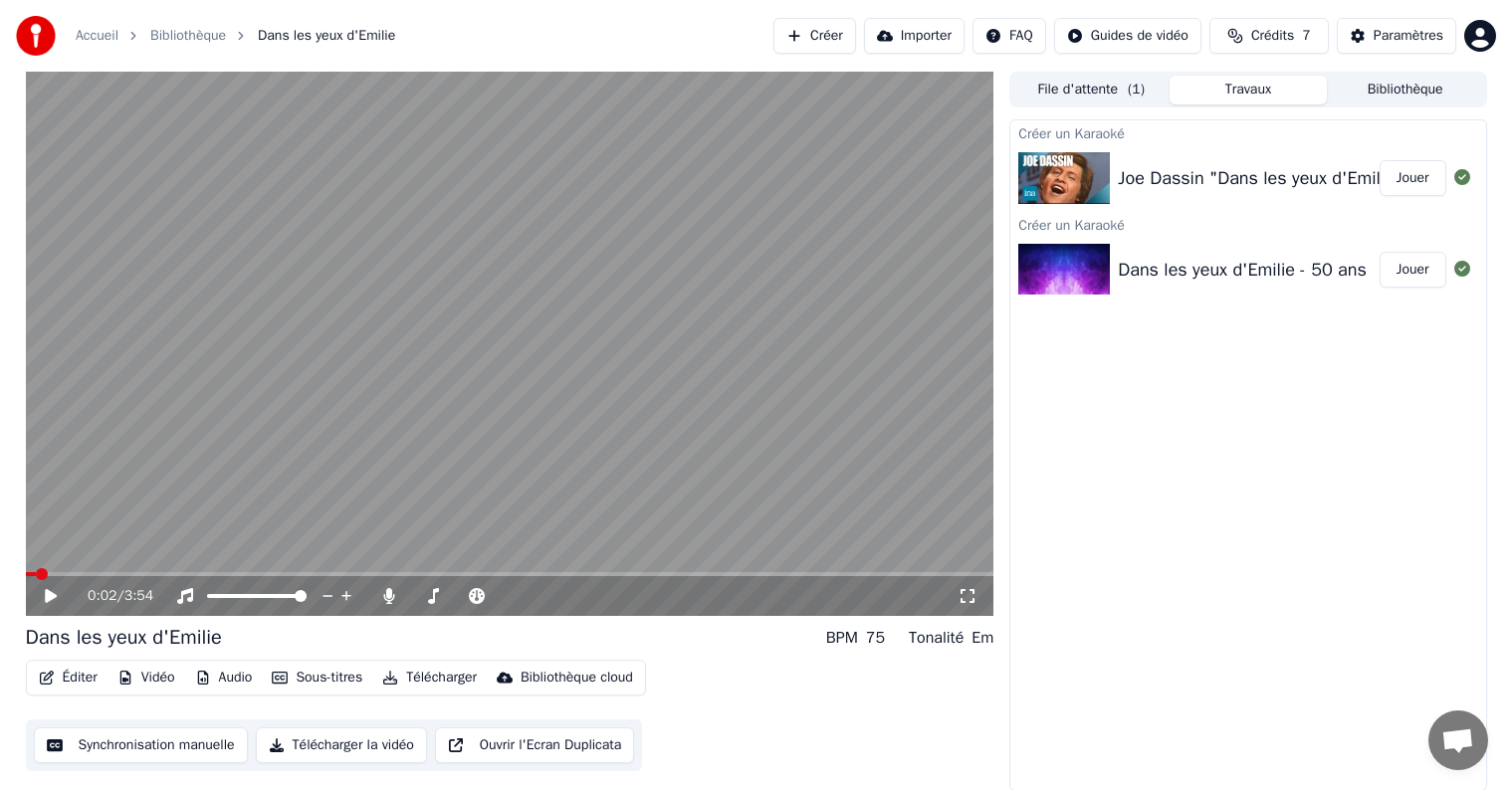 scroll, scrollTop: 0, scrollLeft: 0, axis: both 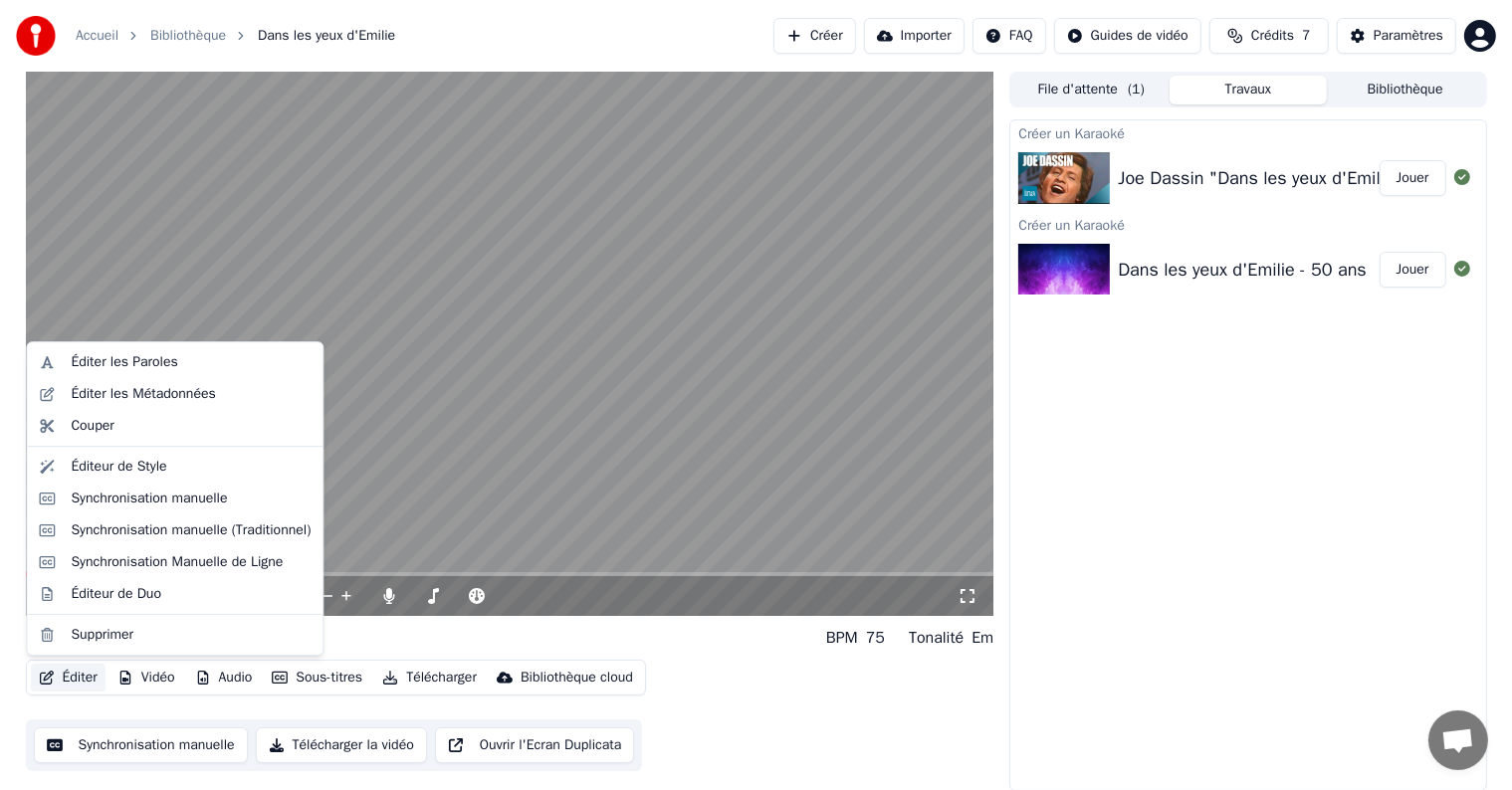 click on "Éditer" at bounding box center (68, 678) 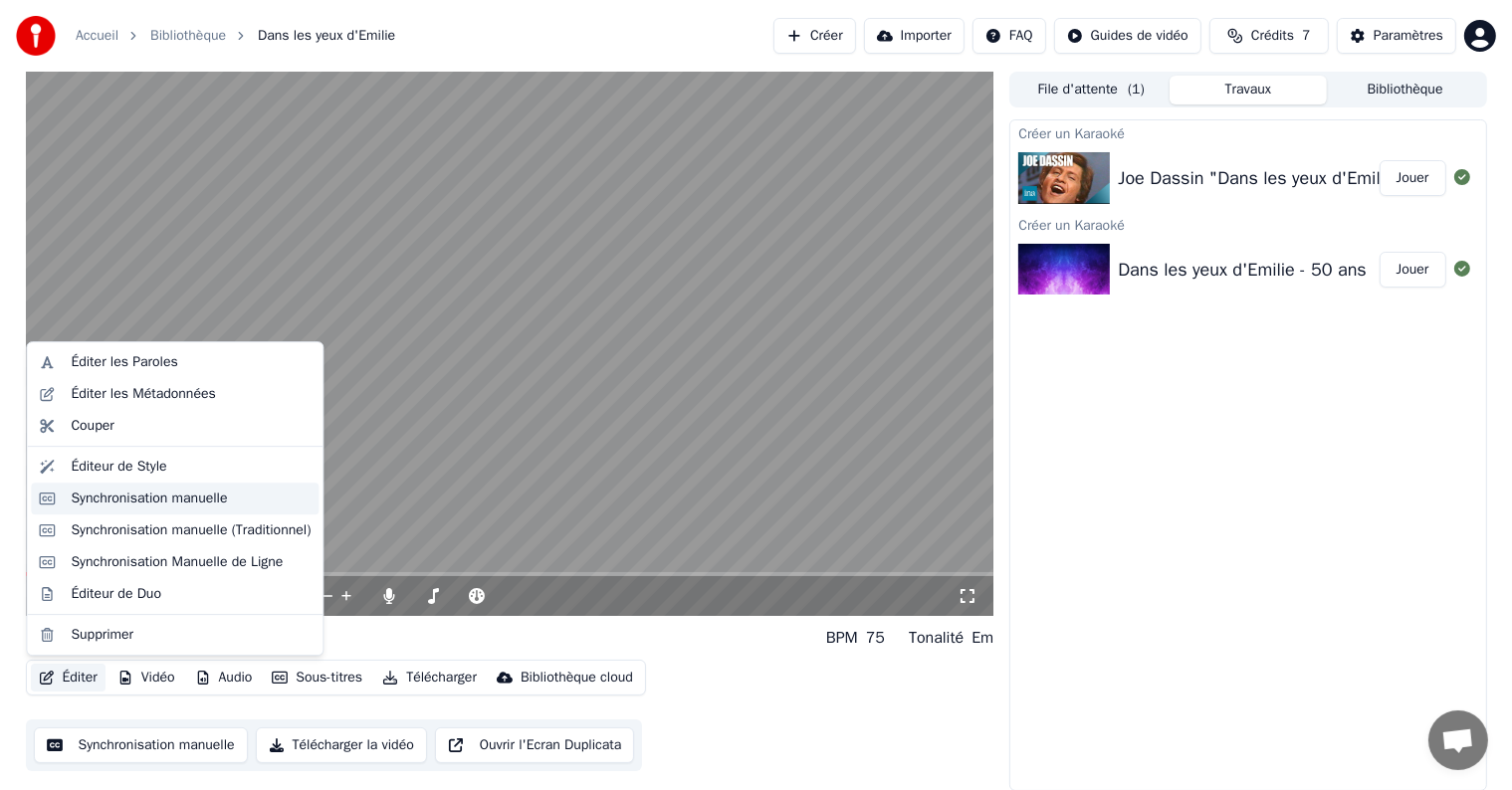 click on "Synchronisation manuelle" at bounding box center (148, 498) 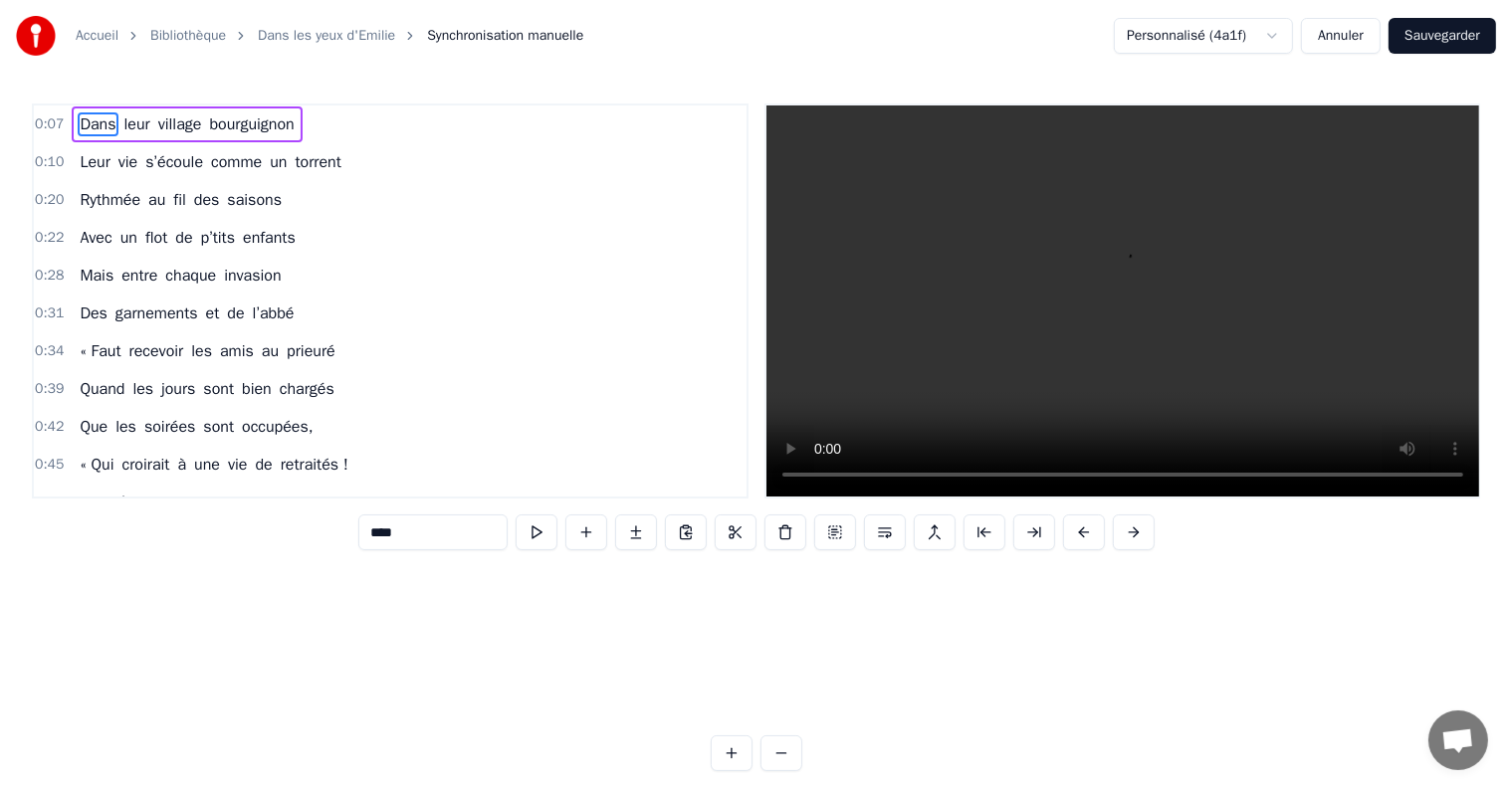 scroll, scrollTop: 0, scrollLeft: 0, axis: both 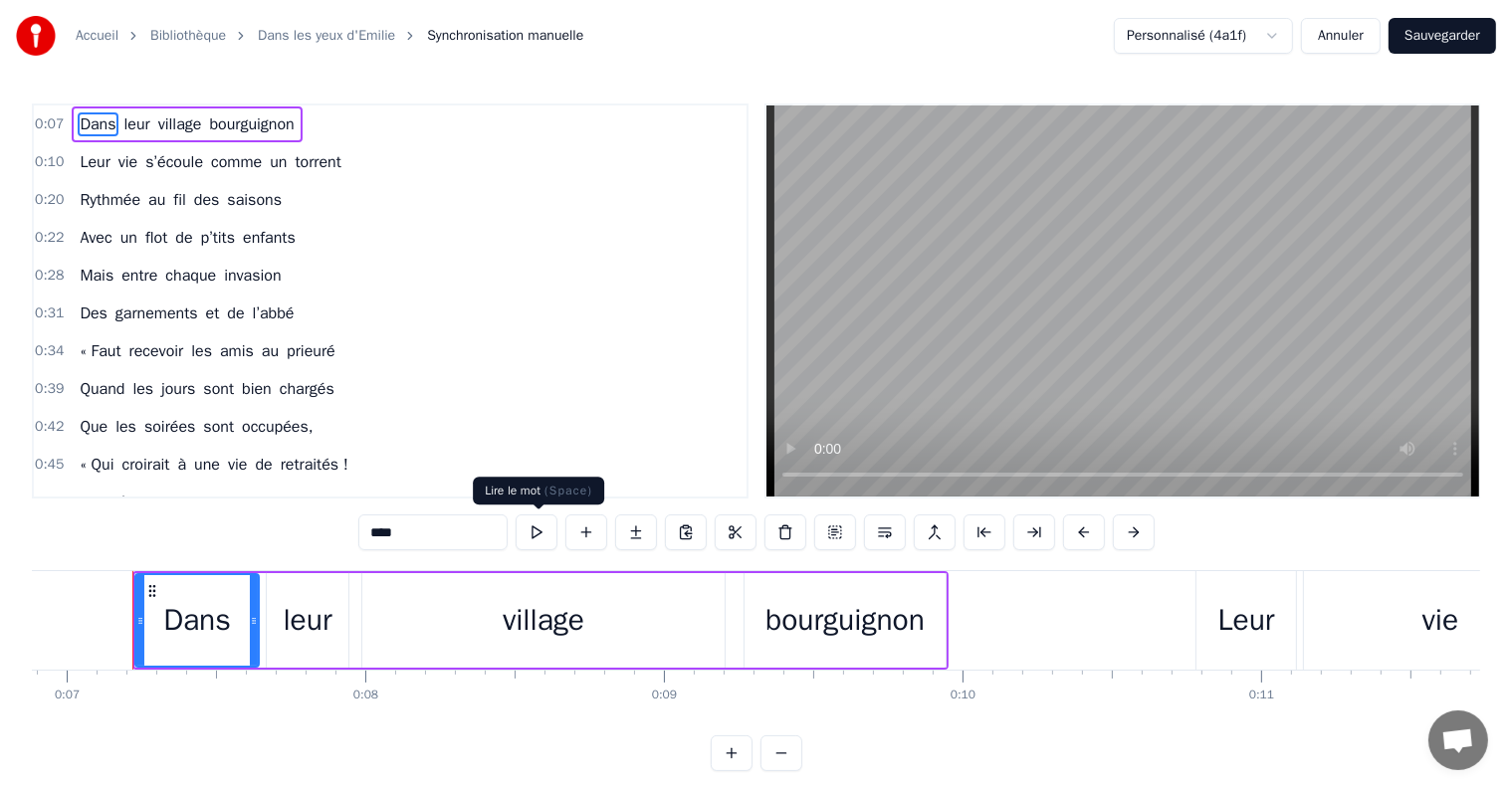 click at bounding box center [537, 532] 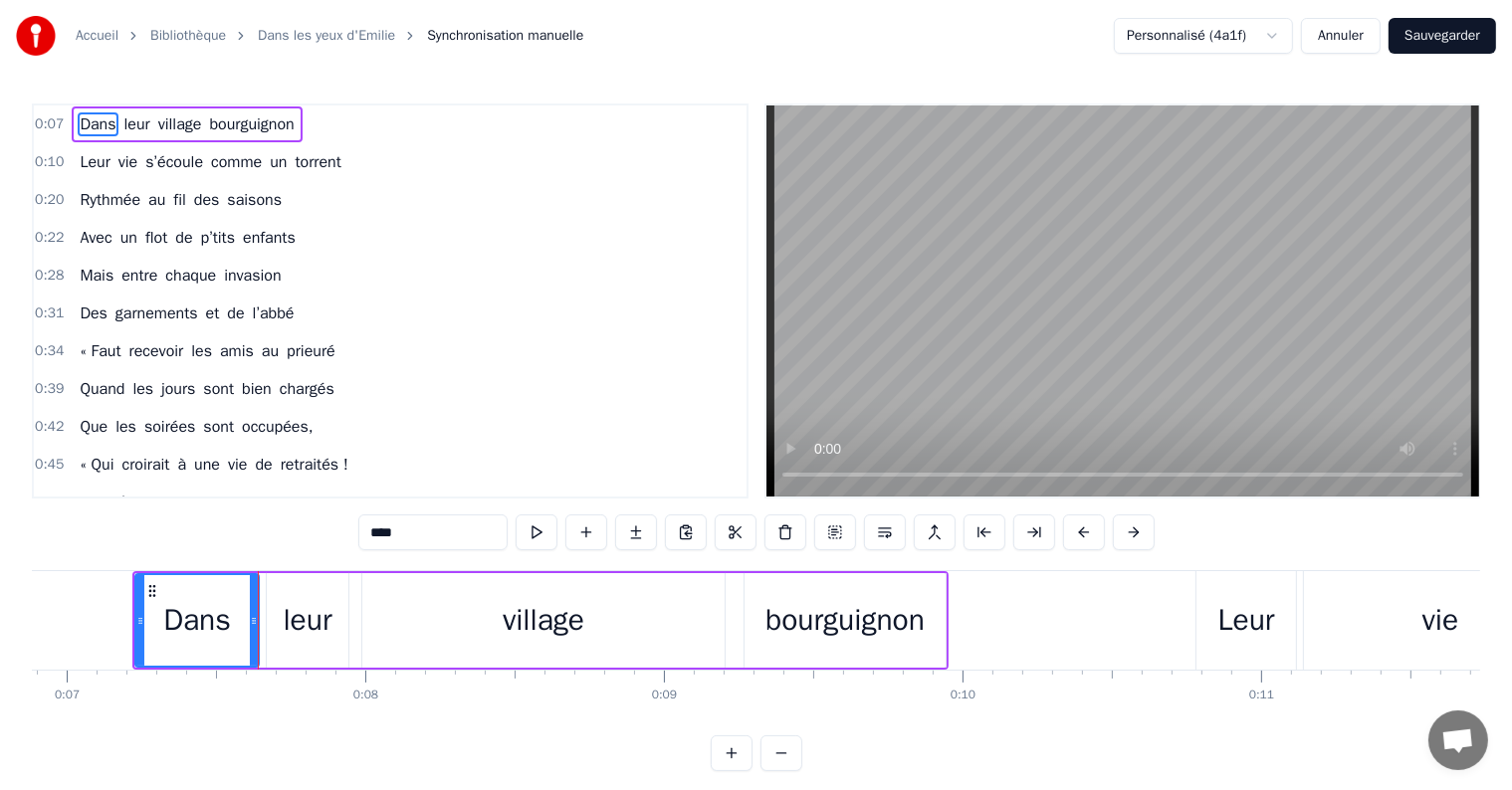 click at bounding box center [1123, 300] 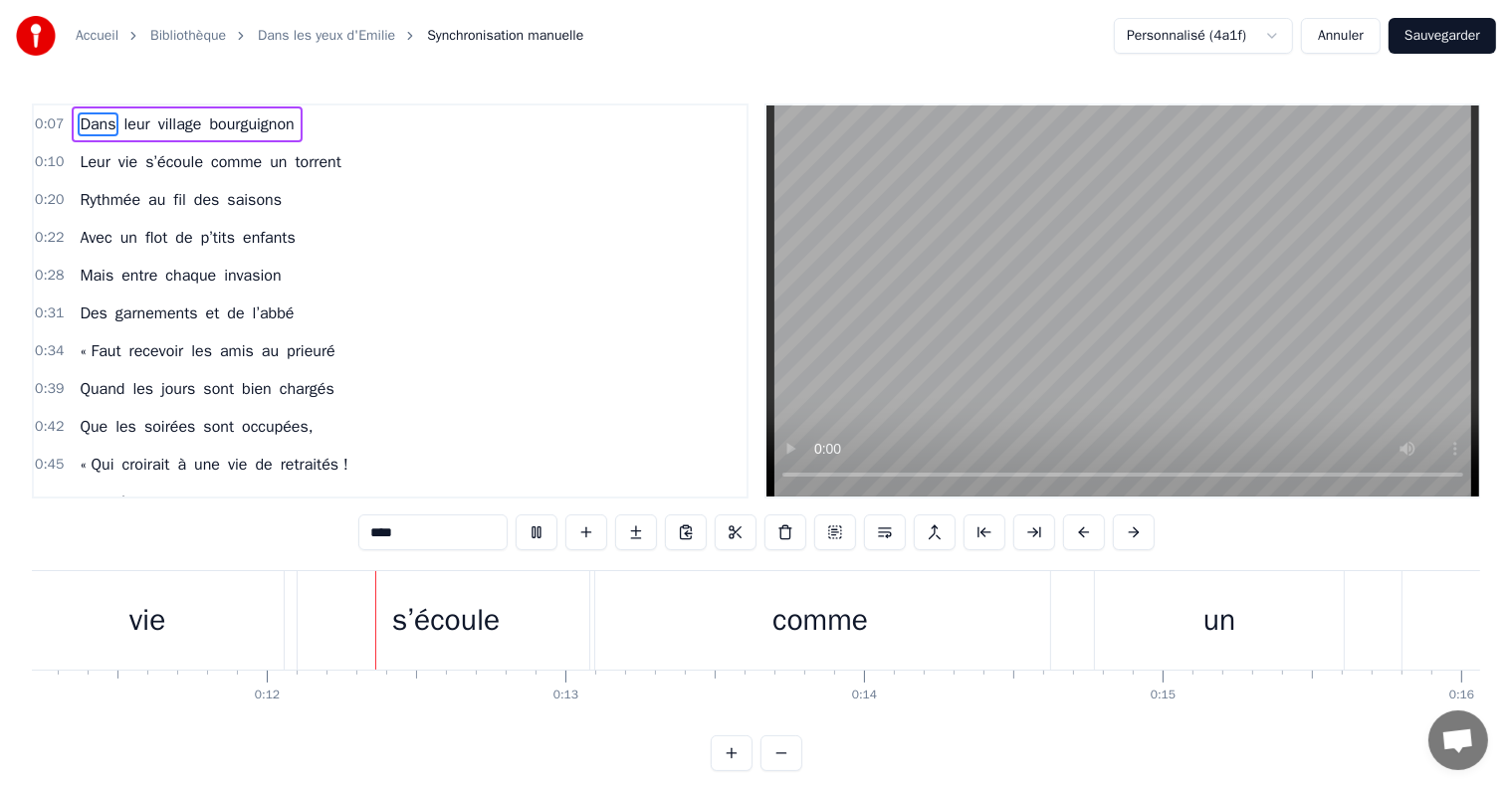 type 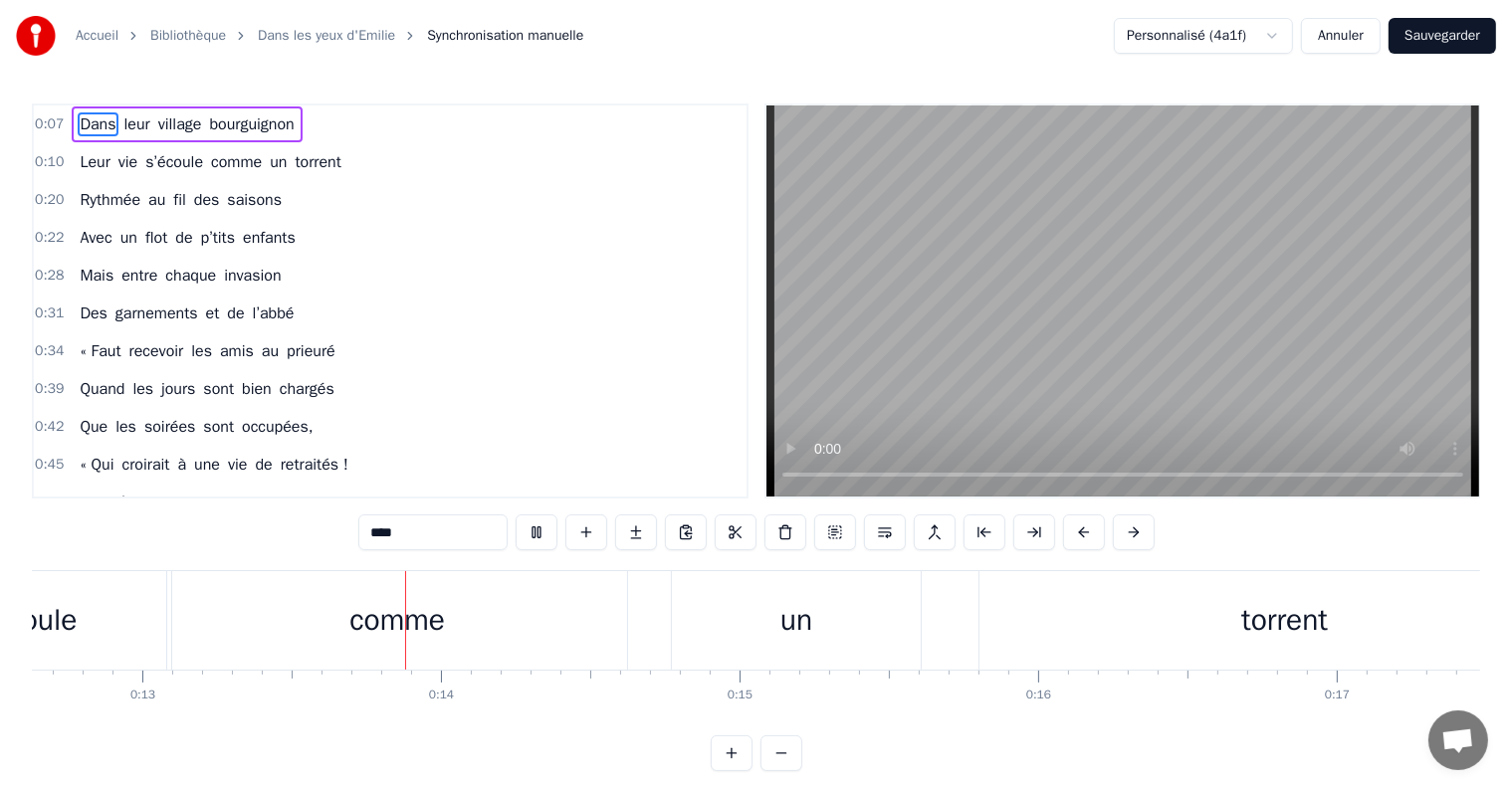 scroll, scrollTop: 0, scrollLeft: 3848, axis: horizontal 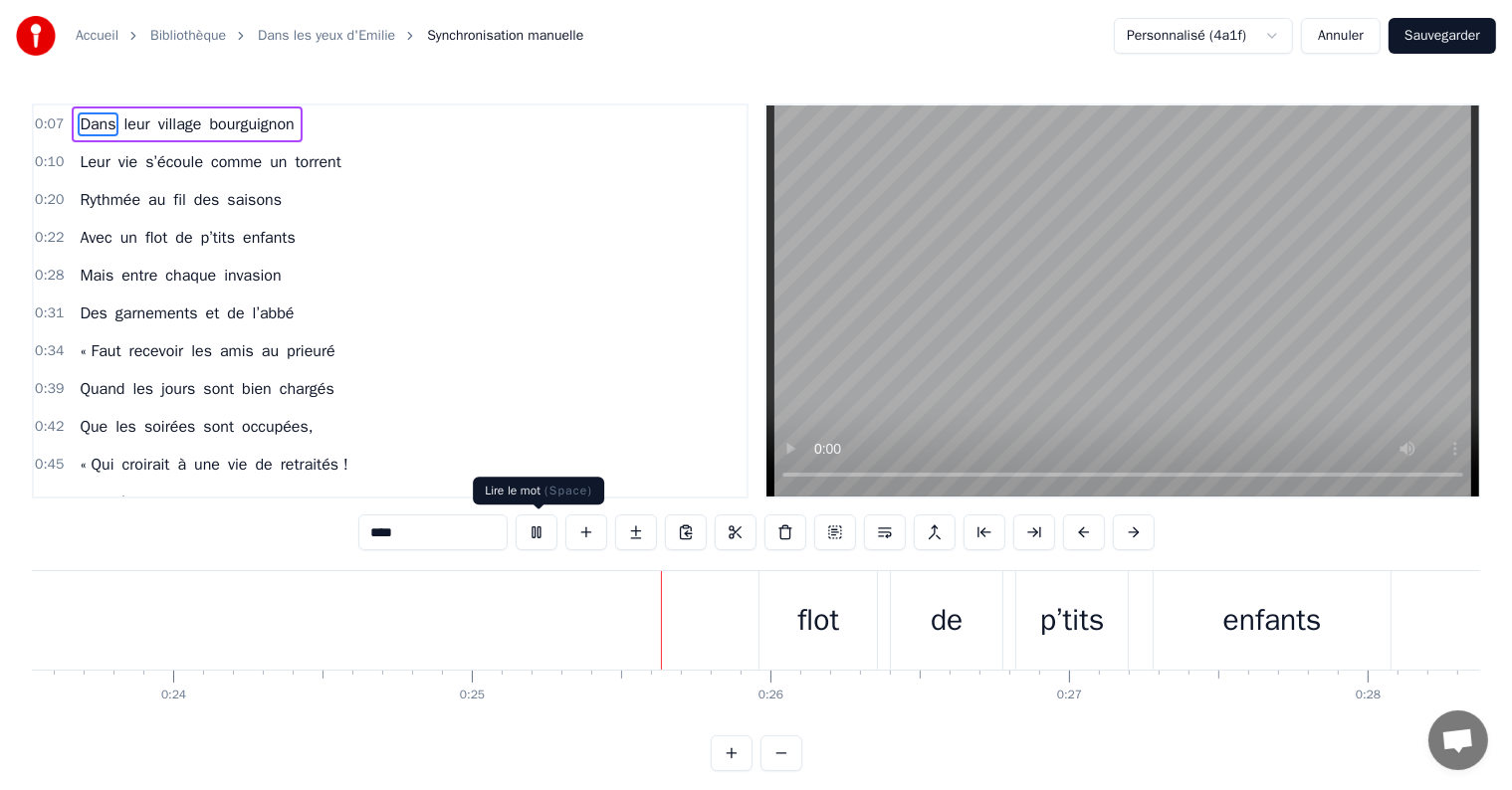 click at bounding box center [537, 532] 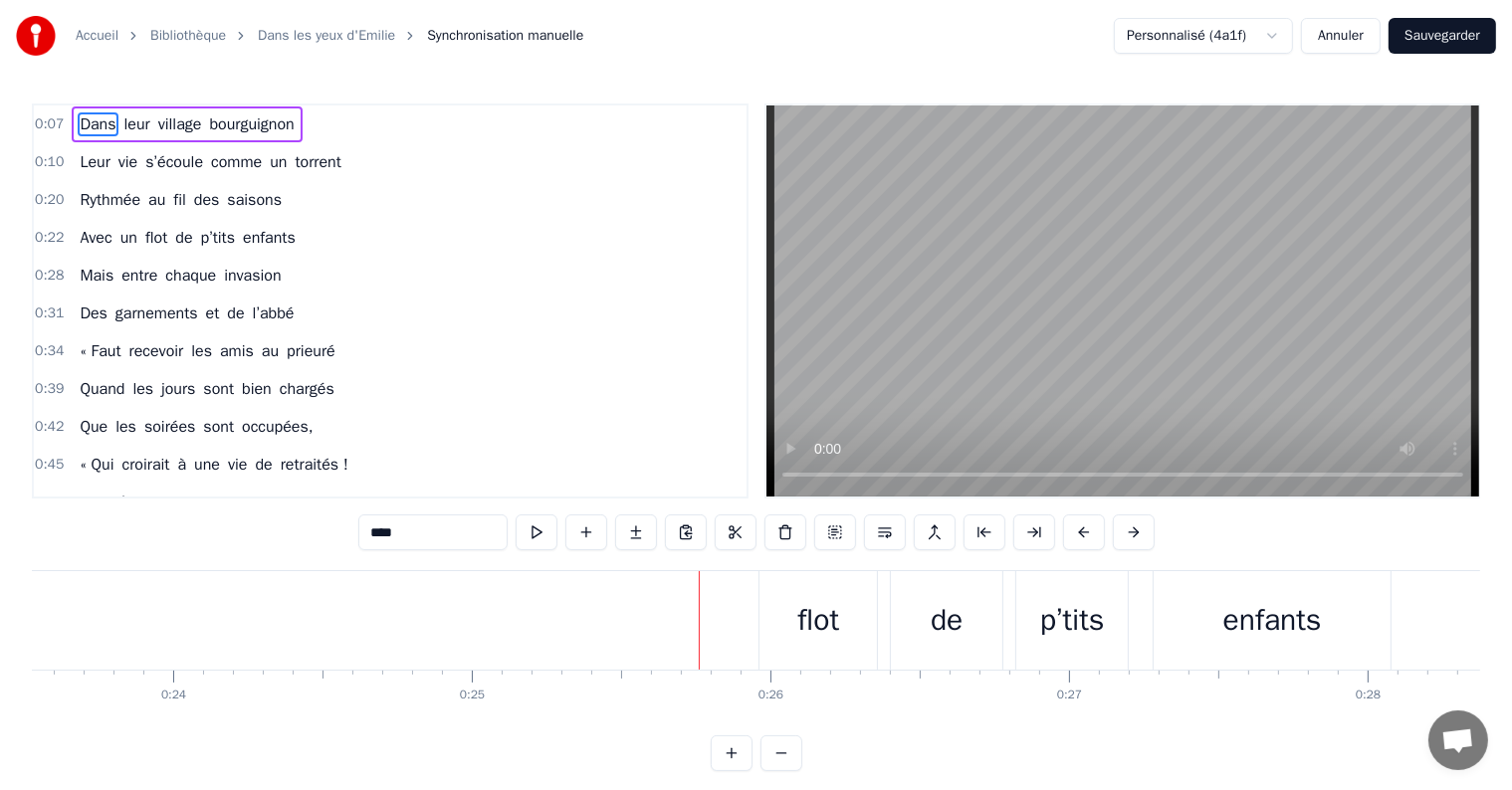 scroll, scrollTop: 0, scrollLeft: 0, axis: both 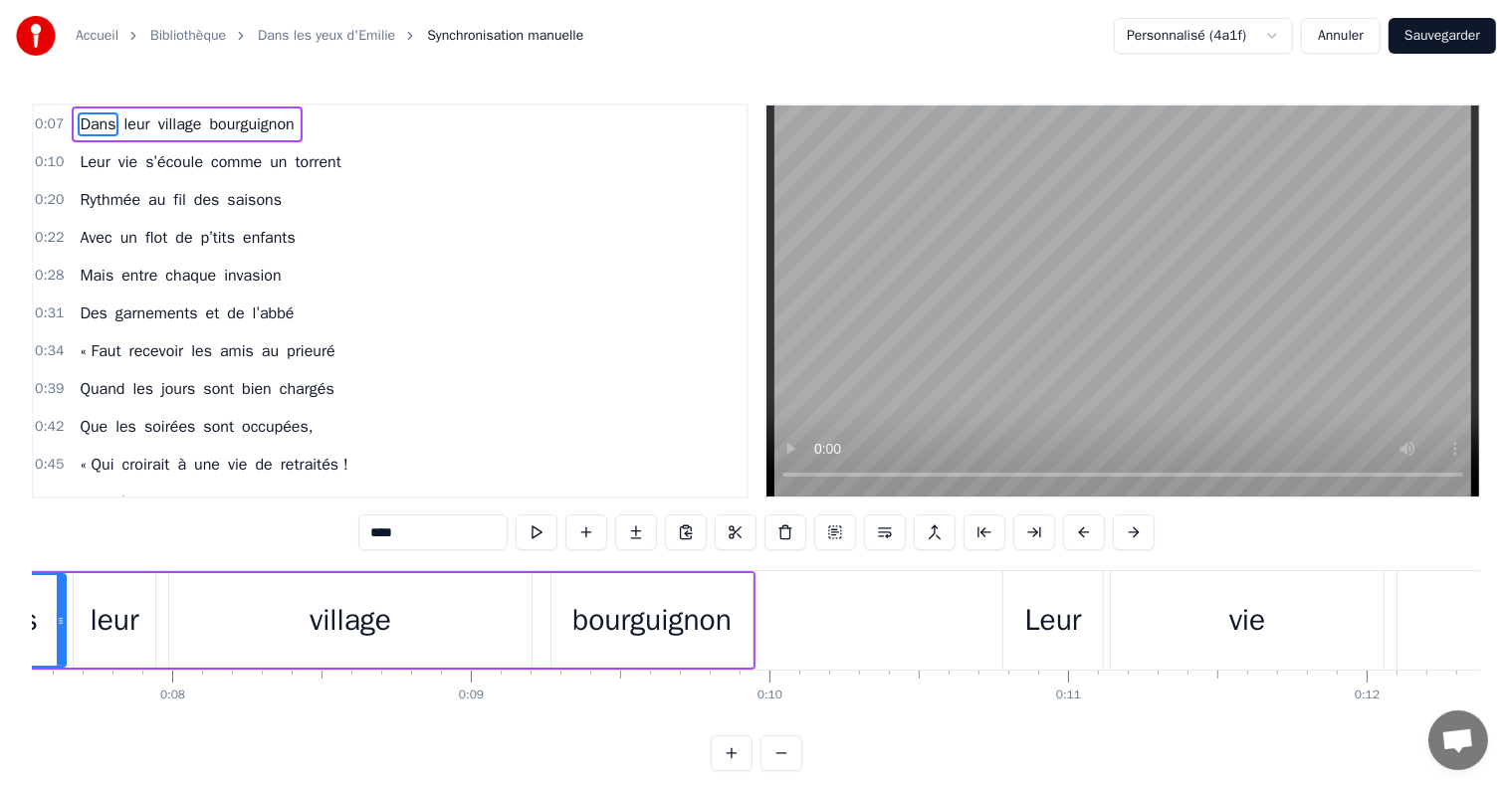 click on "Leur" at bounding box center [1053, 620] 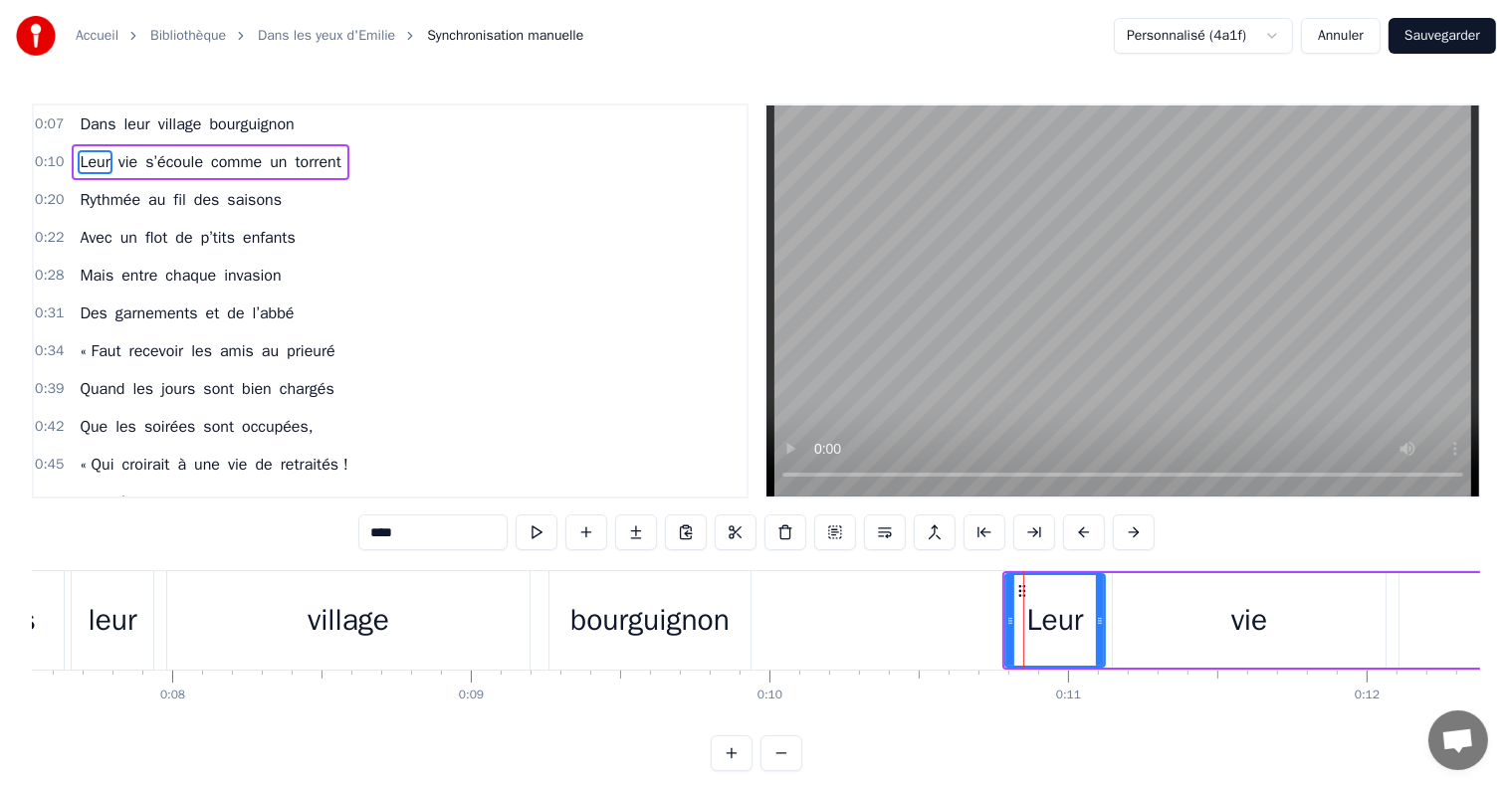 click on "Dans leur village bourguignon Leur vie s’écoule comme un torrent Rythmée au fil des saisons Avec un flot de p’tits enfants Mais entre chaque invasion Des garnements et de l’abbé « Faut recevoir les amis au prieuré Quand les jours sont bien chargés Que les soirées sont occupées, « Qui croirait à une vie de retraités ! Moi, j’ai vu dans le ciel Un jour de mai il y a [AGE] ans, L’amour de nos parents, pour leur mariage Moi, j’ai vu dans le ciel Près du Père éternel, préparés De toute éternité, les noms d’[PERSON] et [PERSON], Jusqu’à la fin des siècles ! Un mort de plus à la paroisse Bon- Papa [PERSON] va s’y coller Au potager ‘y a des limaces Com’ les pyrales l’été dernier La piscine est d’un beau vert Qui ne plaît pas à notre mère « Alors elle s’évade au café des grands mères ! Faut s’occuper des petits gris, des END et de chanter, « Et d’ailleurs à [CITY] il manque du gruyère !¨° Moi, j’ai vu dans le ciel Un jour de mai il y a [AGE] ans, L’amour de" at bounding box center (32827, 620) 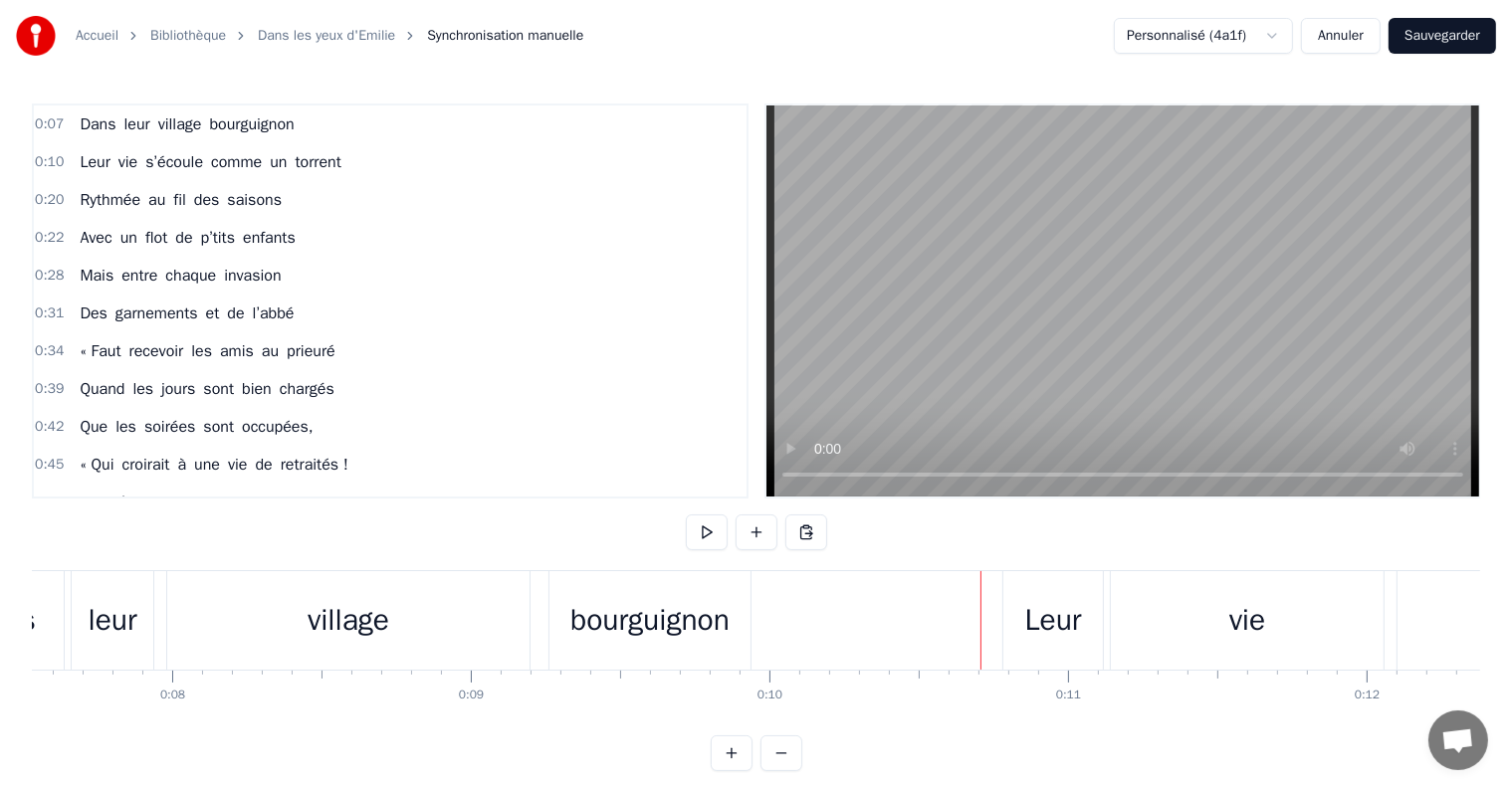 click on "Leur" at bounding box center (1053, 620) 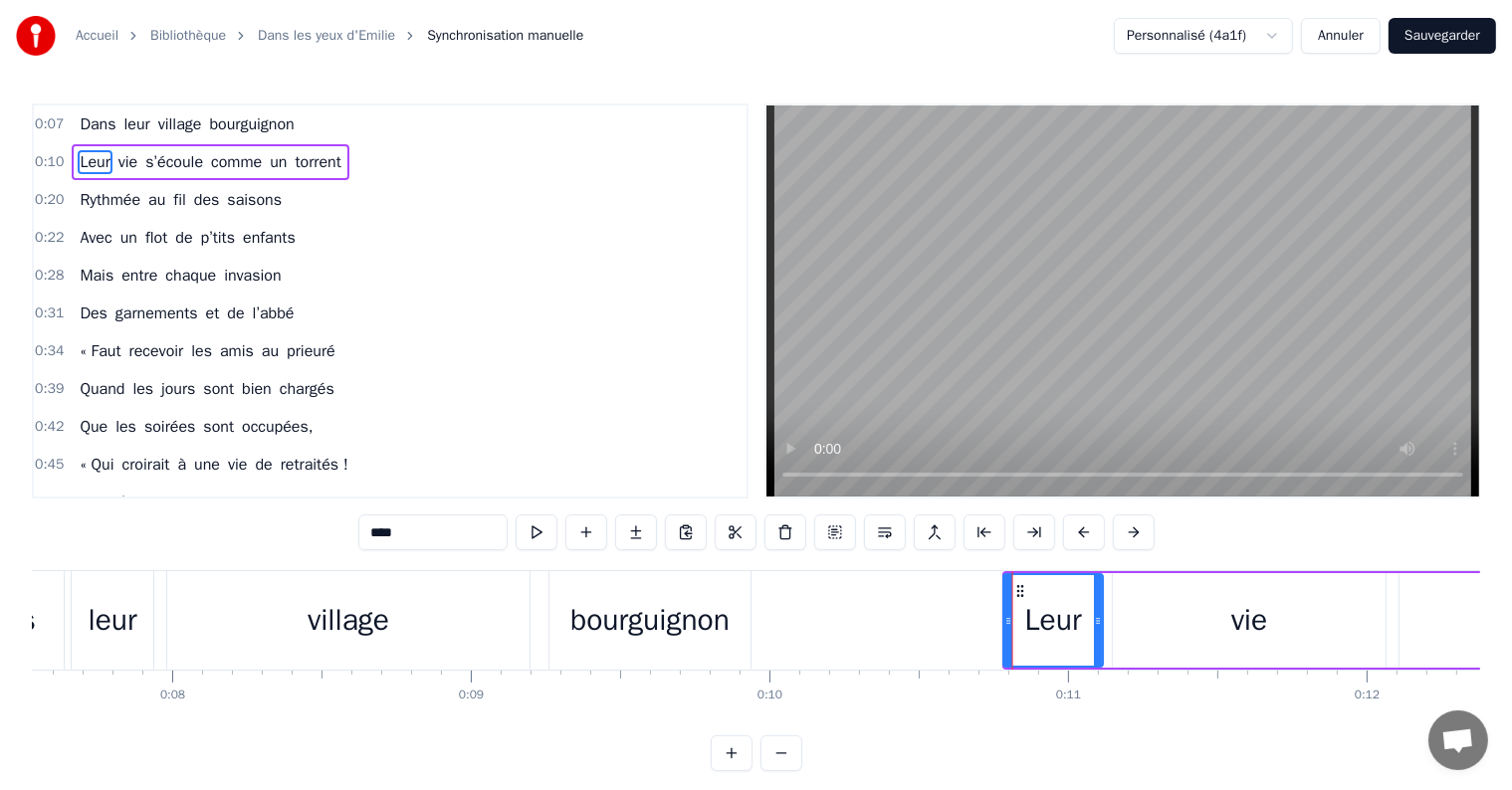 click 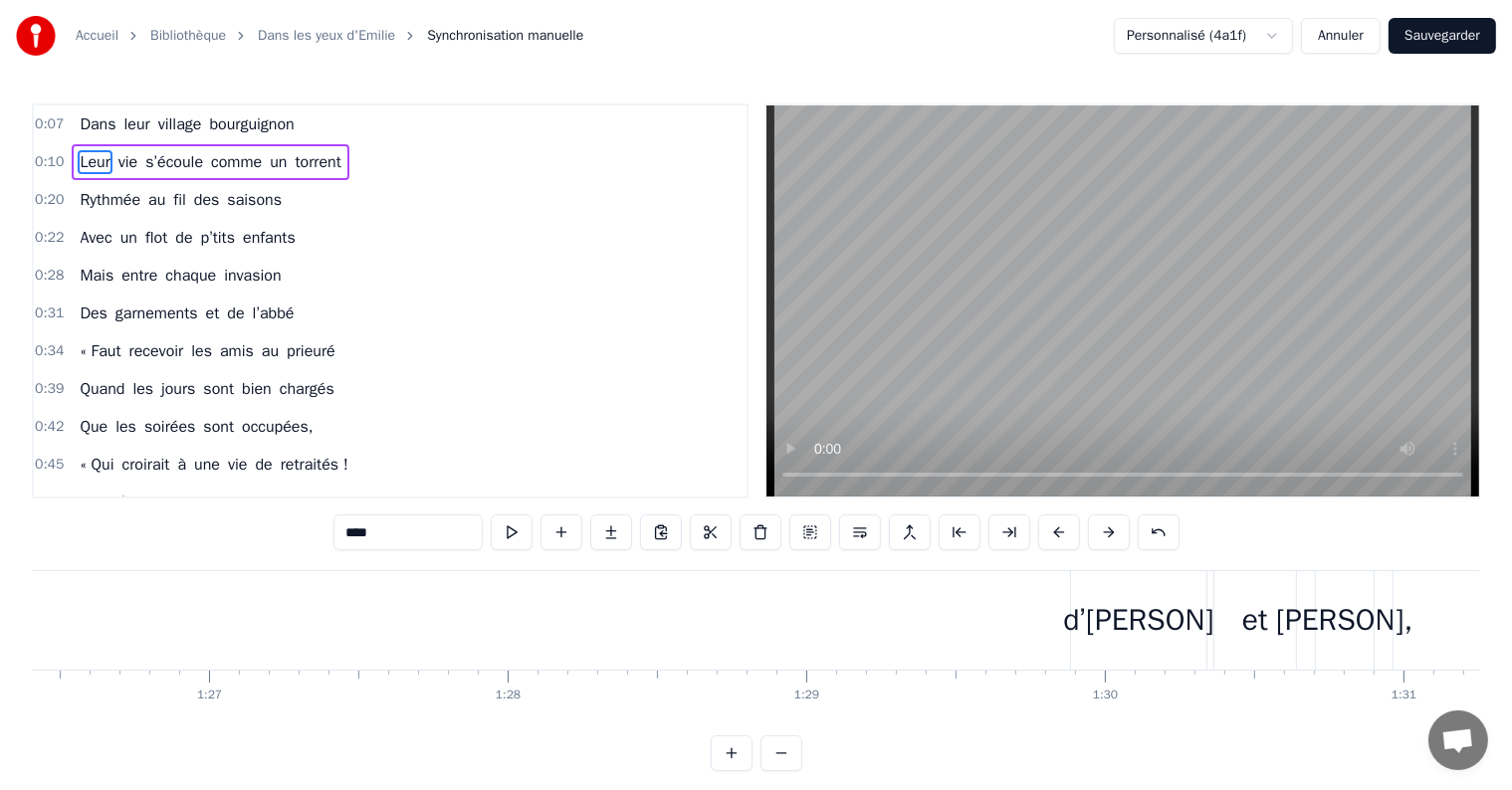 scroll, scrollTop: 0, scrollLeft: 27596, axis: horizontal 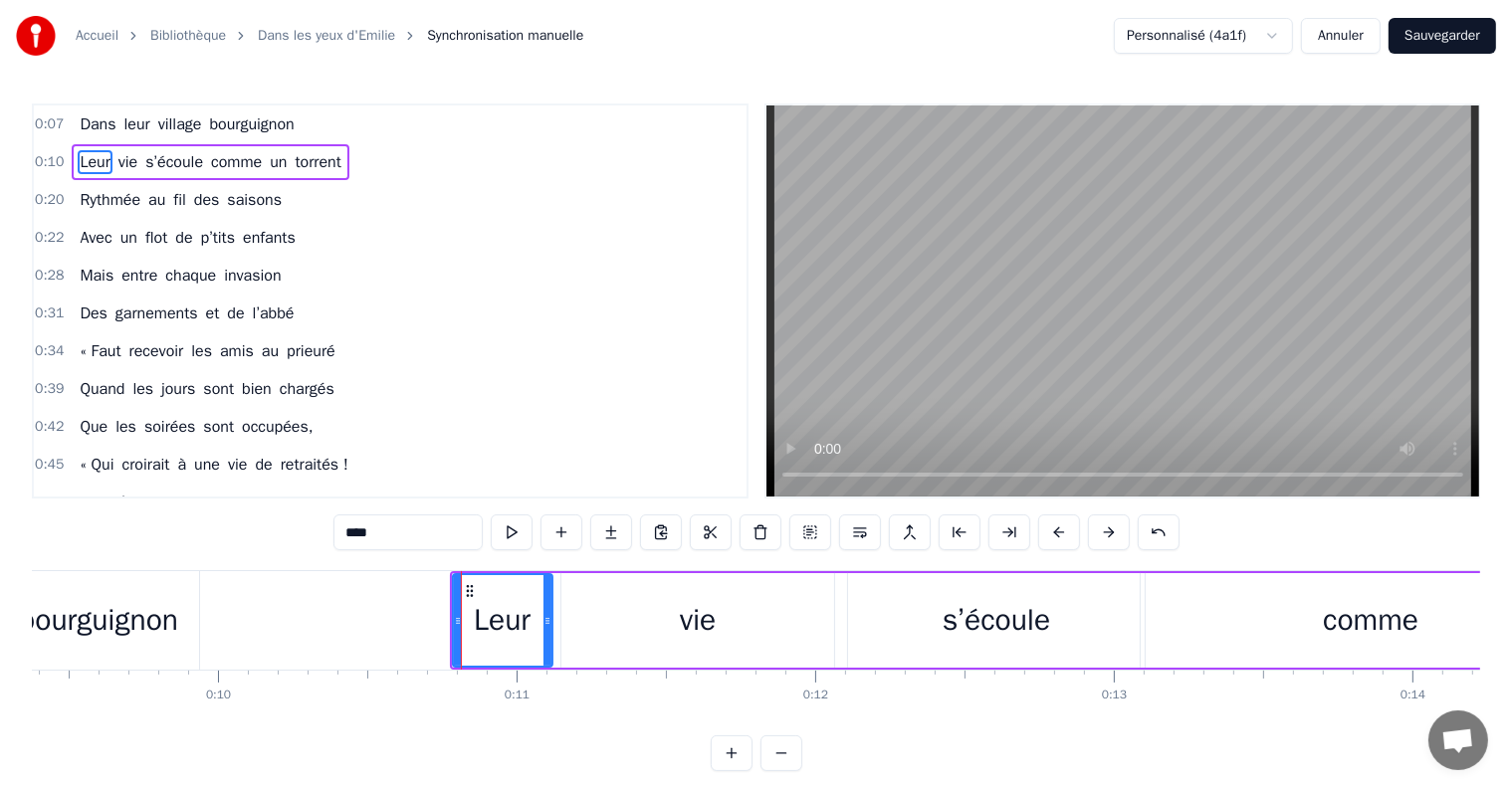 click on "comme" at bounding box center [1371, 620] 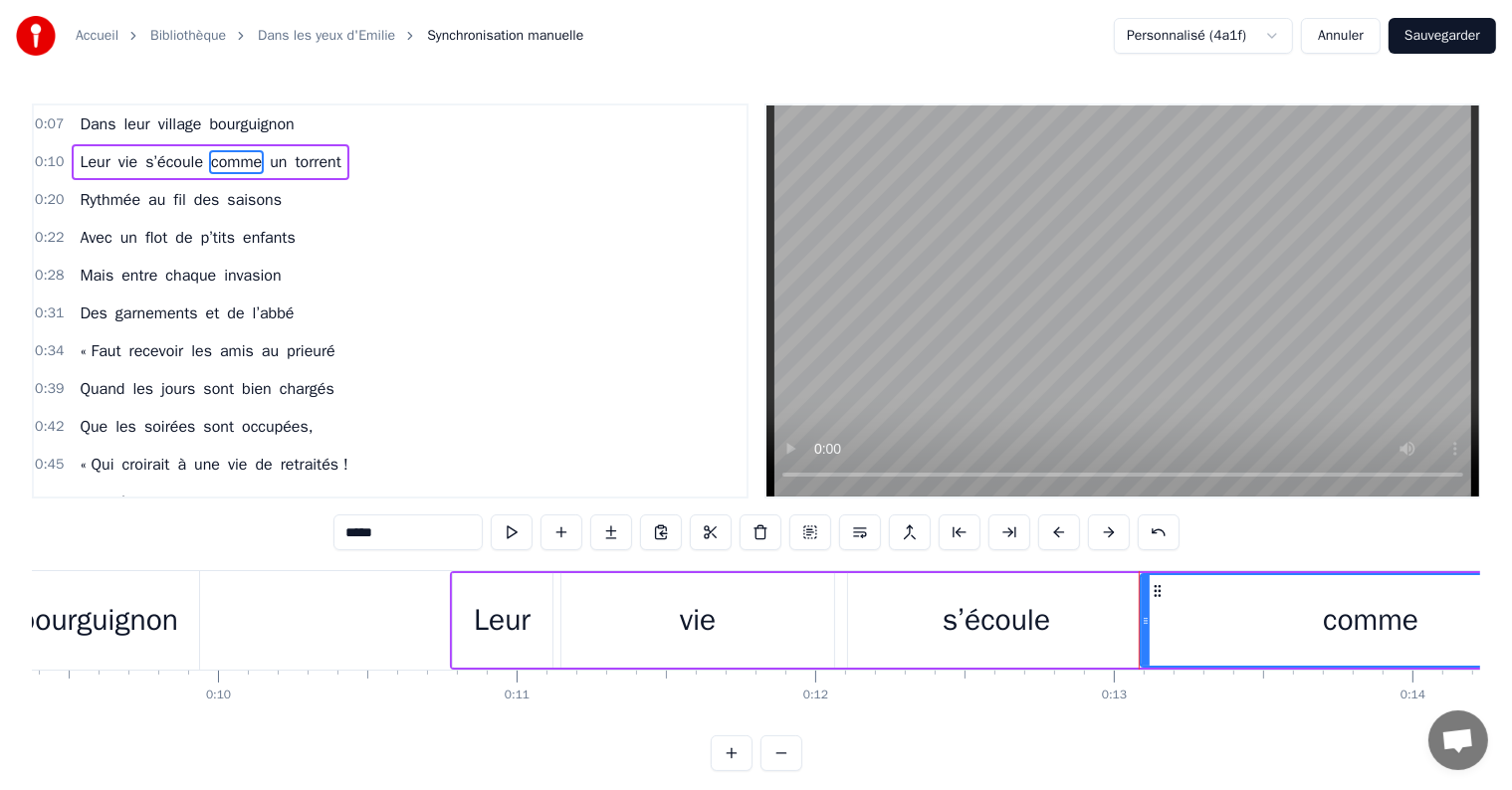 click on "s’écoule" at bounding box center (996, 620) 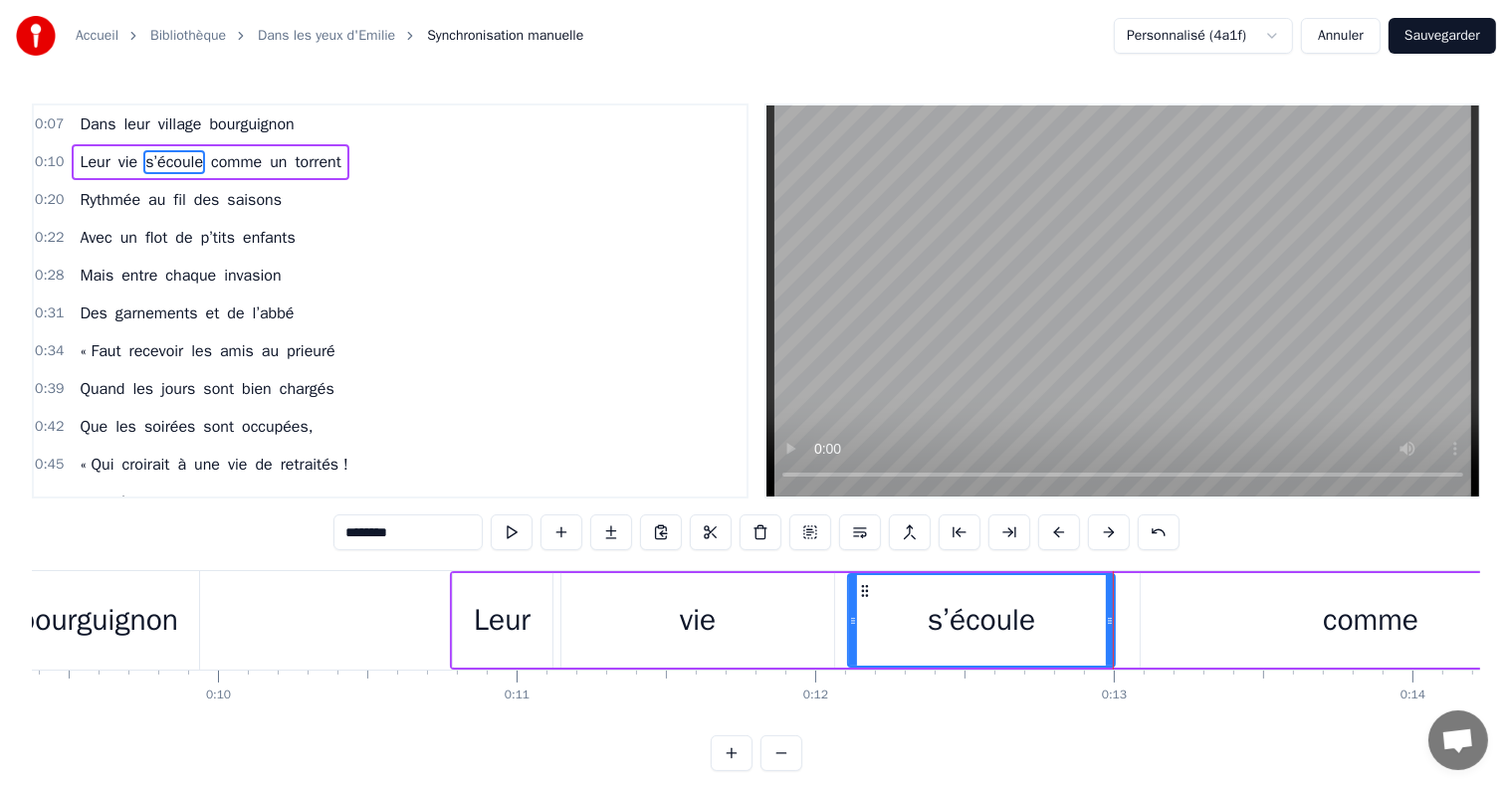 drag, startPoint x: 1140, startPoint y: 611, endPoint x: 1109, endPoint y: 609, distance: 31.06445 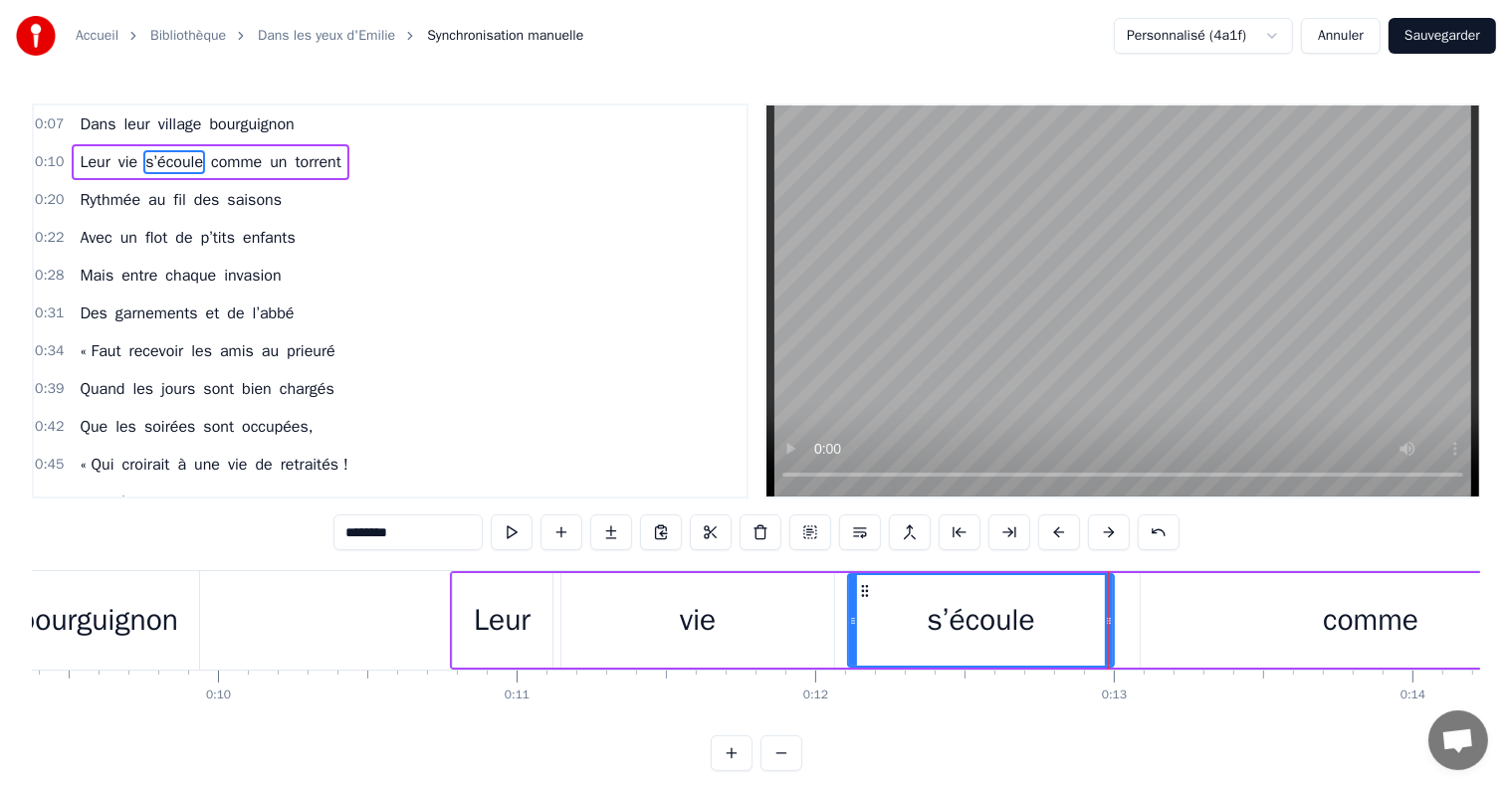 click on "comme" at bounding box center [1371, 620] 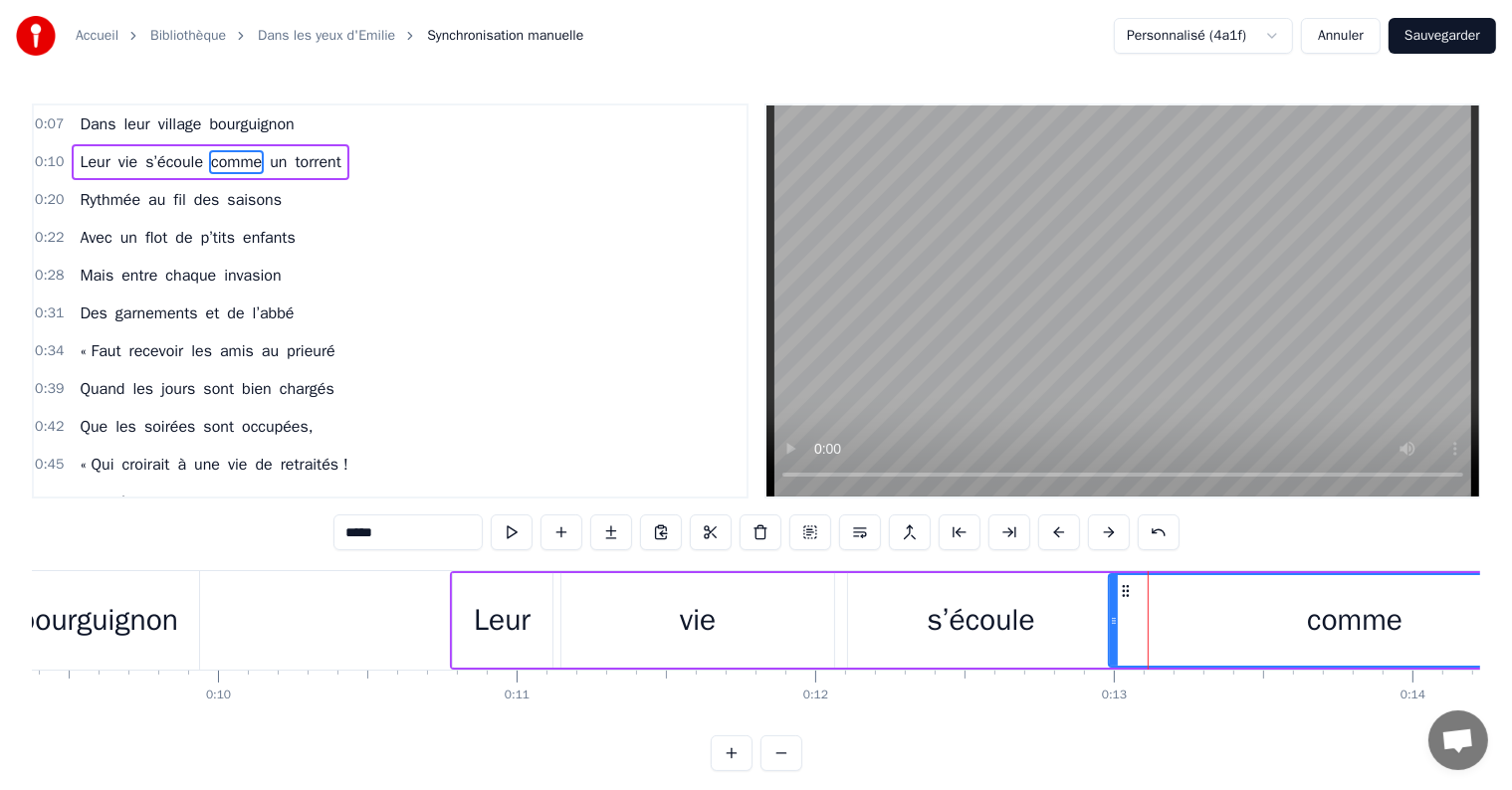drag, startPoint x: 1143, startPoint y: 619, endPoint x: 1109, endPoint y: 618, distance: 34.0147 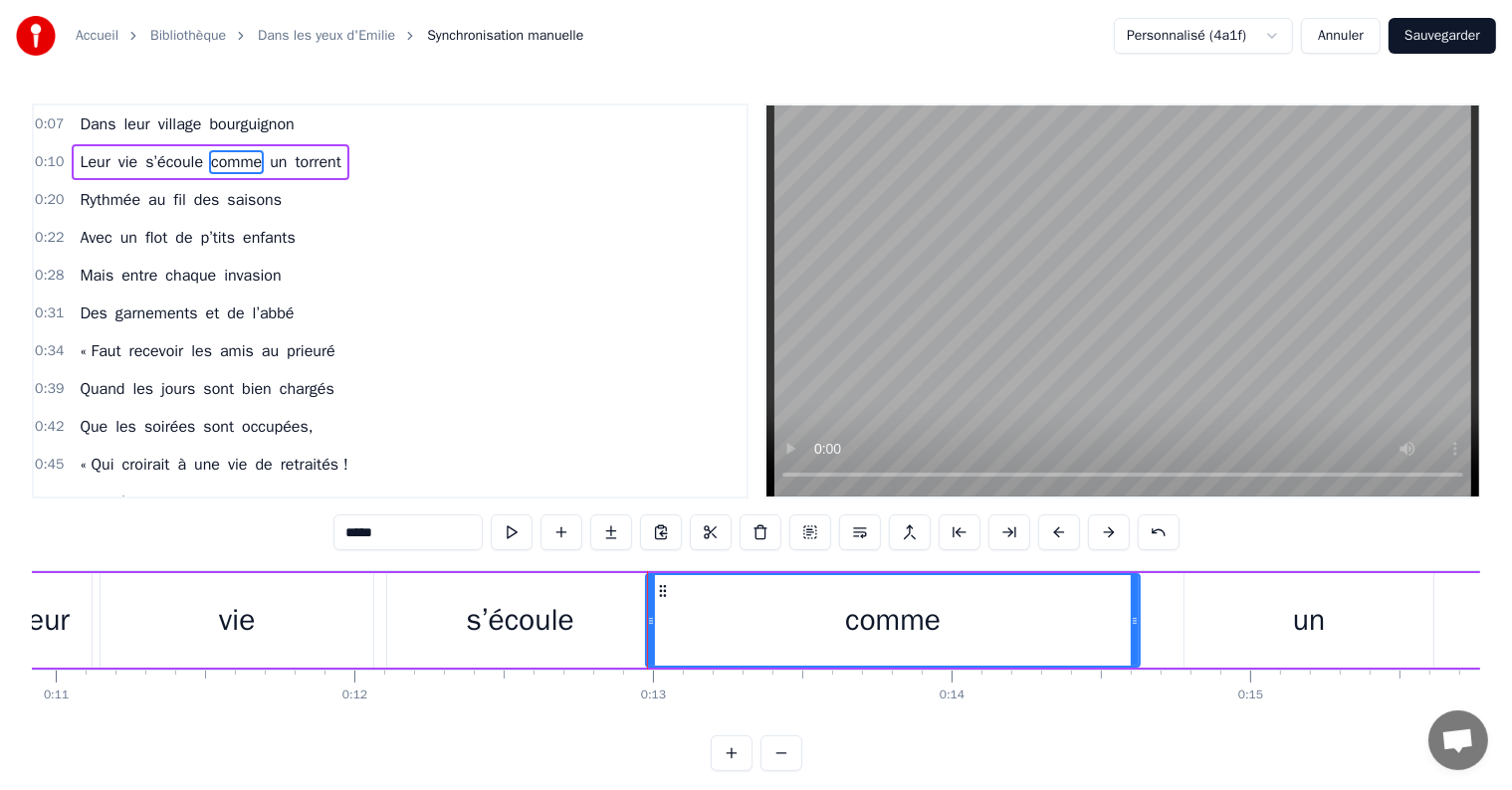 scroll, scrollTop: 0, scrollLeft: 3269, axis: horizontal 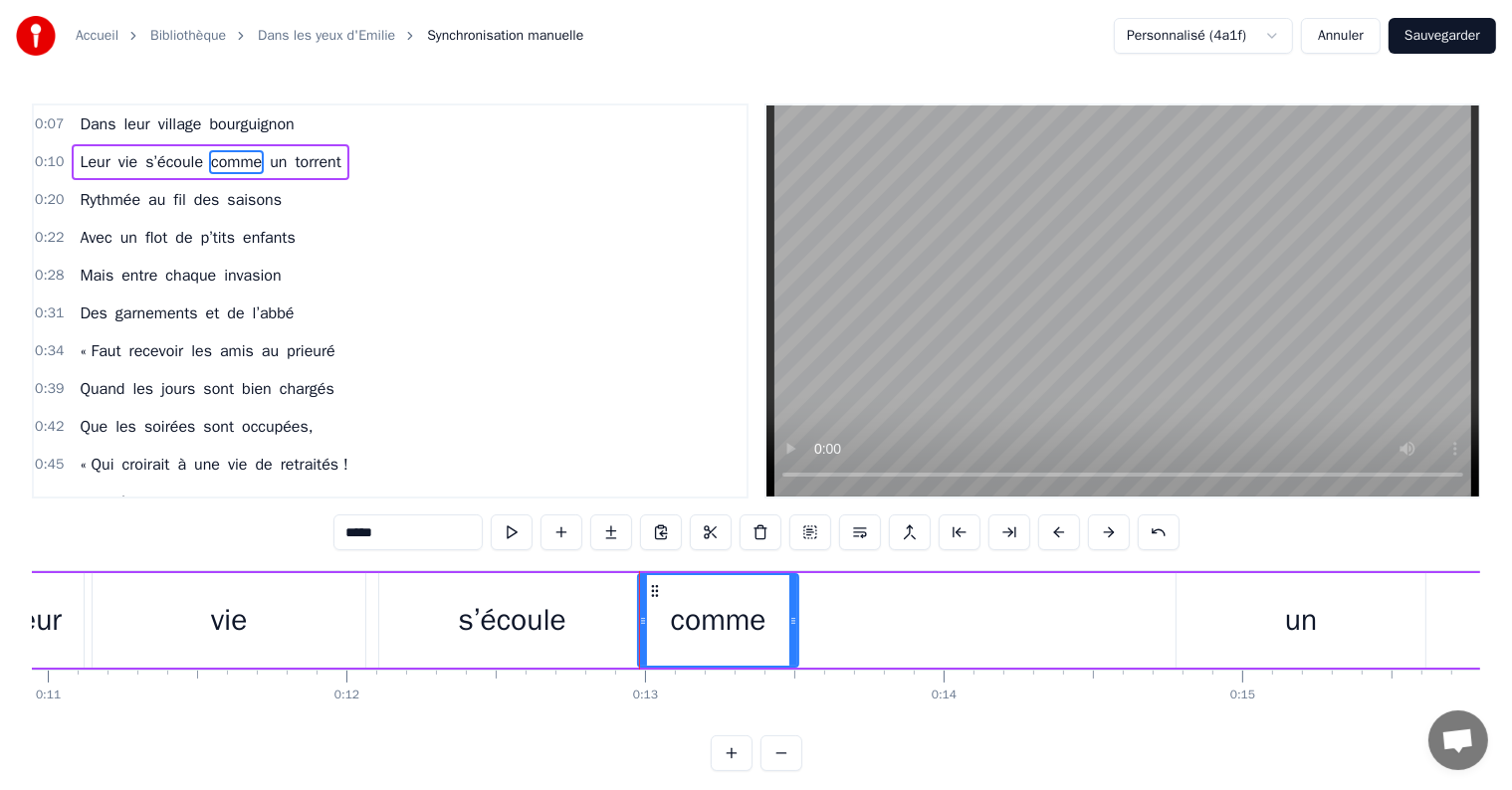 drag, startPoint x: 1127, startPoint y: 618, endPoint x: 793, endPoint y: 622, distance: 334.02395 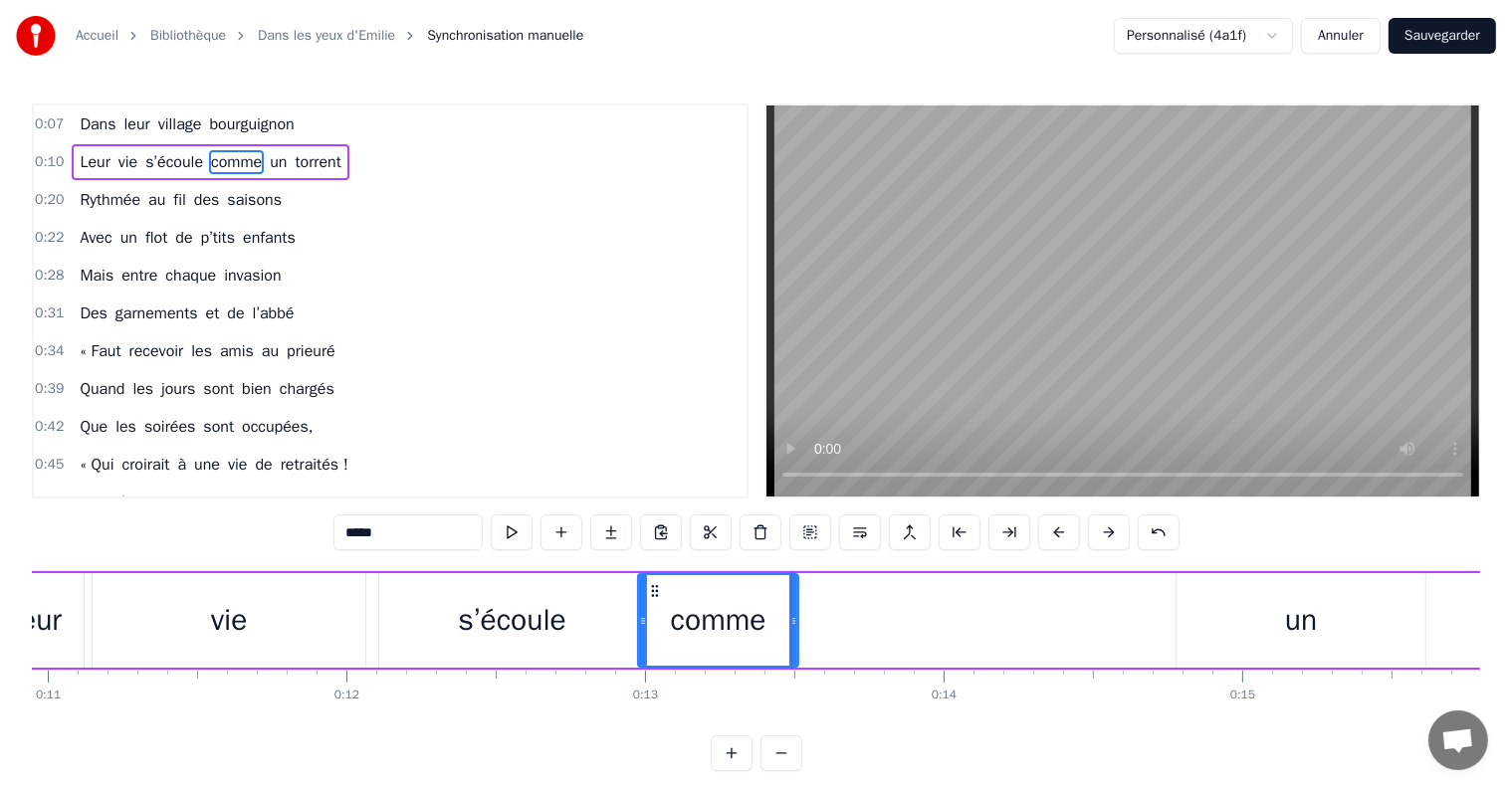 click on "un" at bounding box center (1301, 620) 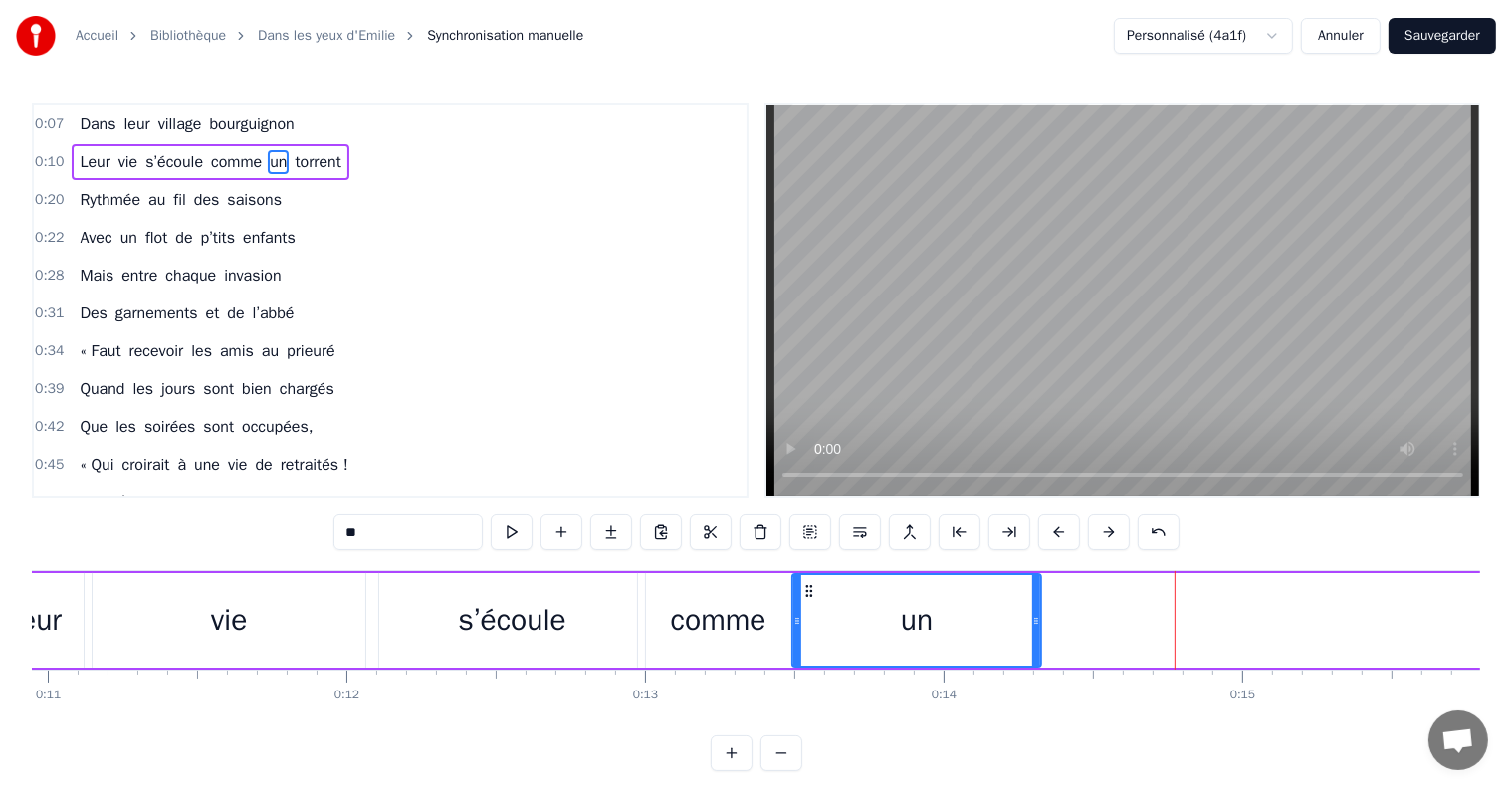 drag, startPoint x: 1191, startPoint y: 588, endPoint x: 808, endPoint y: 589, distance: 383.0013 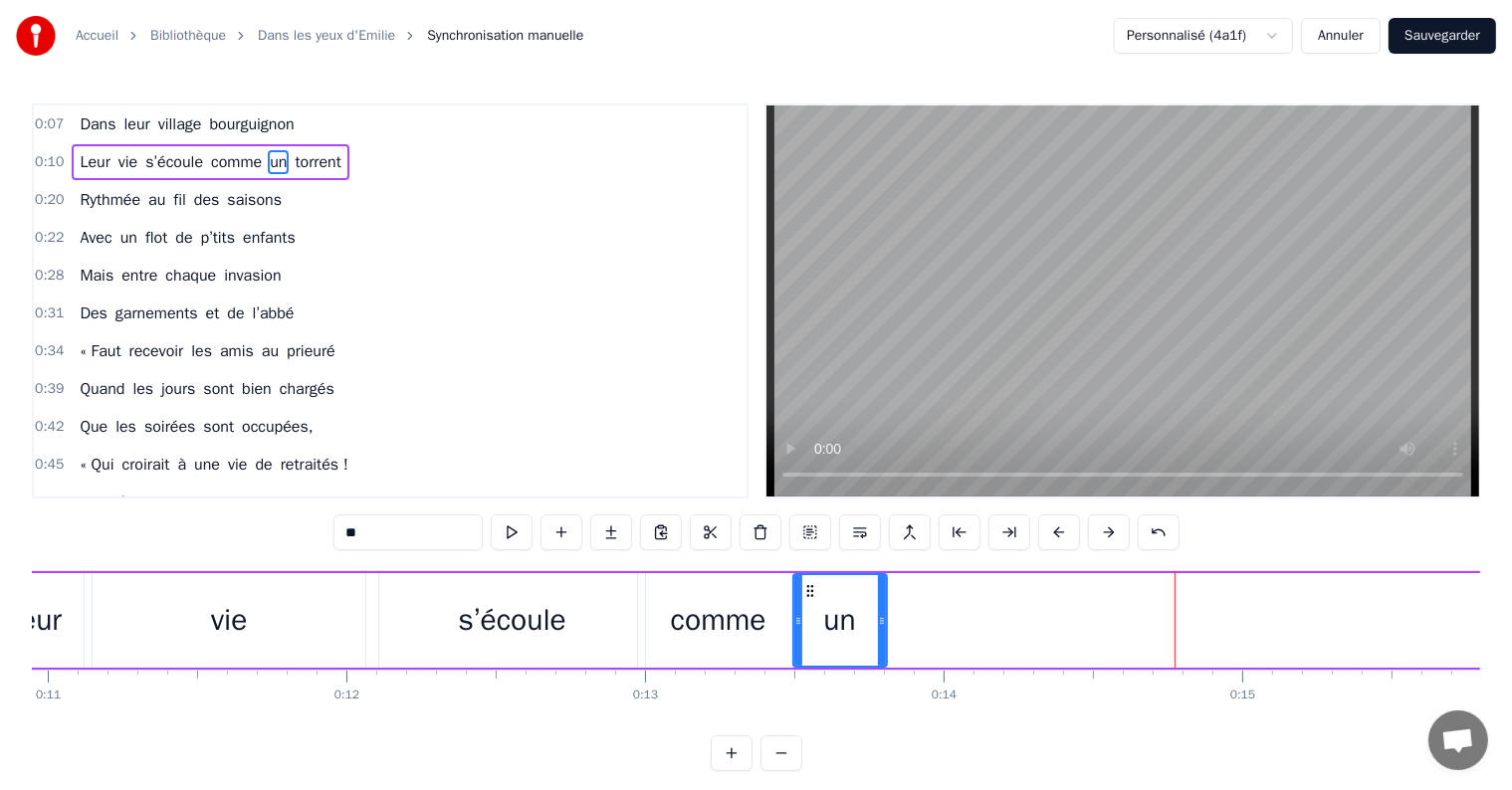 drag, startPoint x: 1039, startPoint y: 623, endPoint x: 884, endPoint y: 635, distance: 155.46382 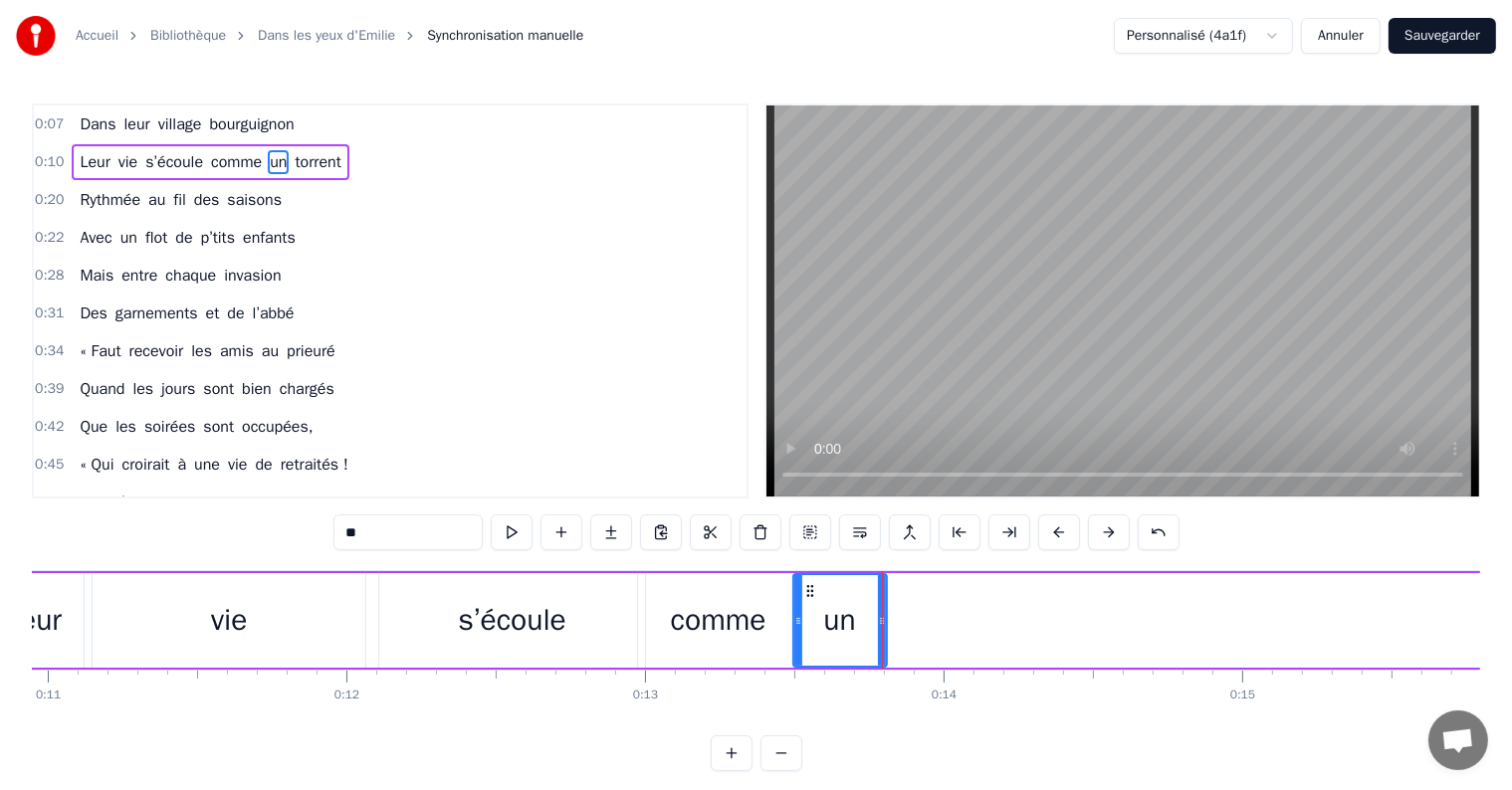 click on "Leur vie s’écoule comme un torrent" at bounding box center (1039, 620) 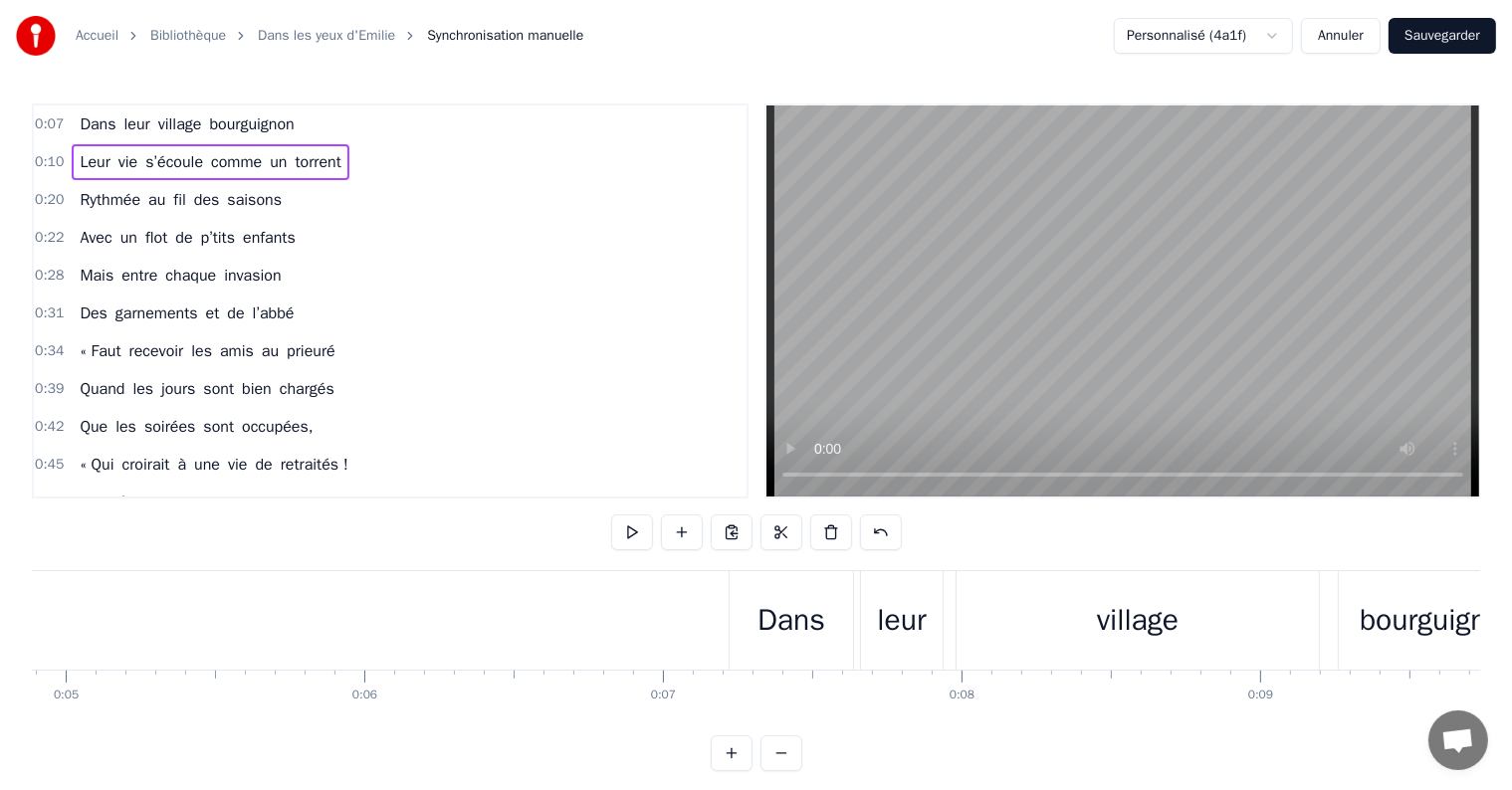 scroll, scrollTop: 0, scrollLeft: 0, axis: both 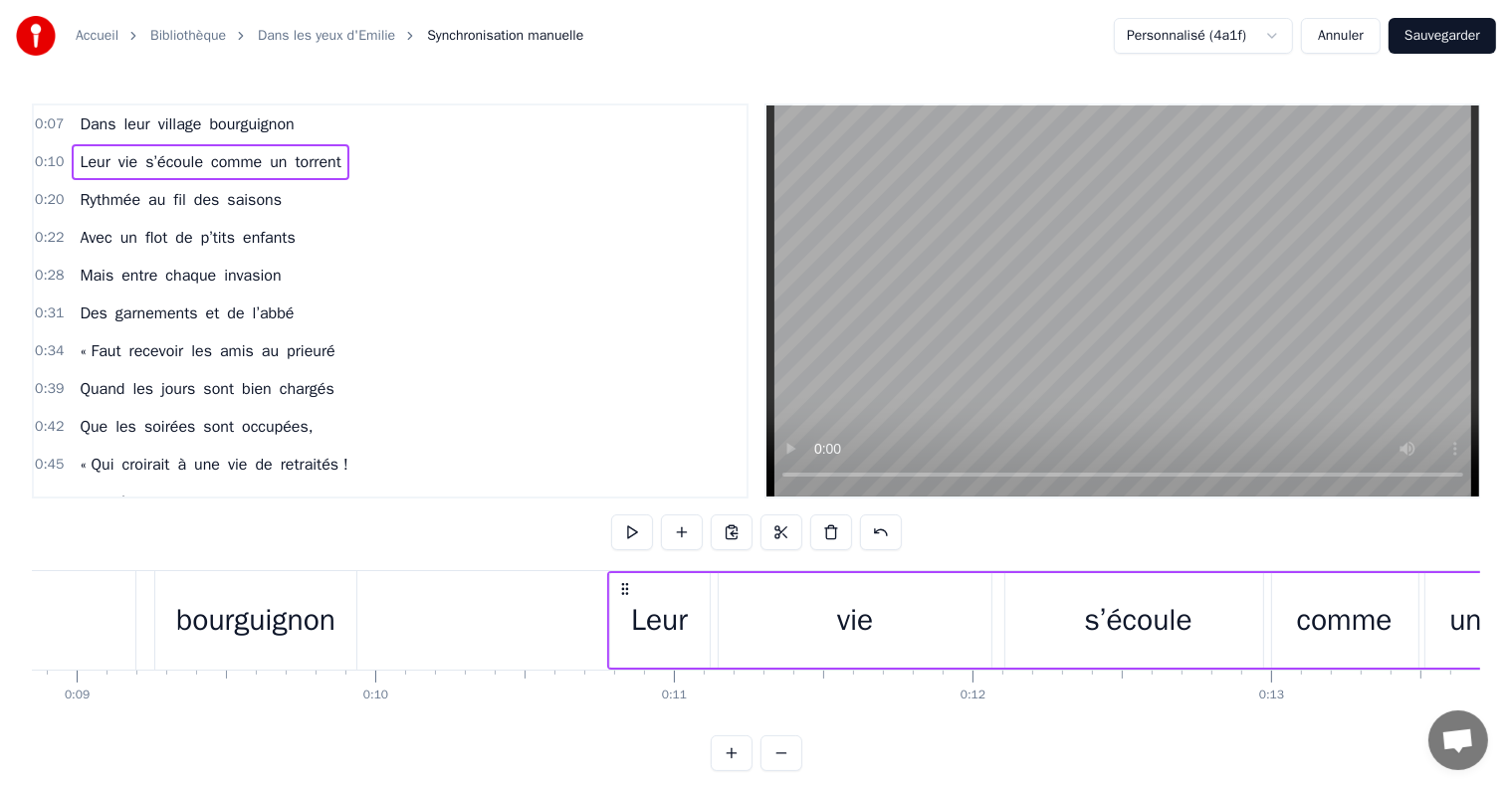 drag, startPoint x: 123, startPoint y: 740, endPoint x: 128, endPoint y: 729, distance: 12.083046 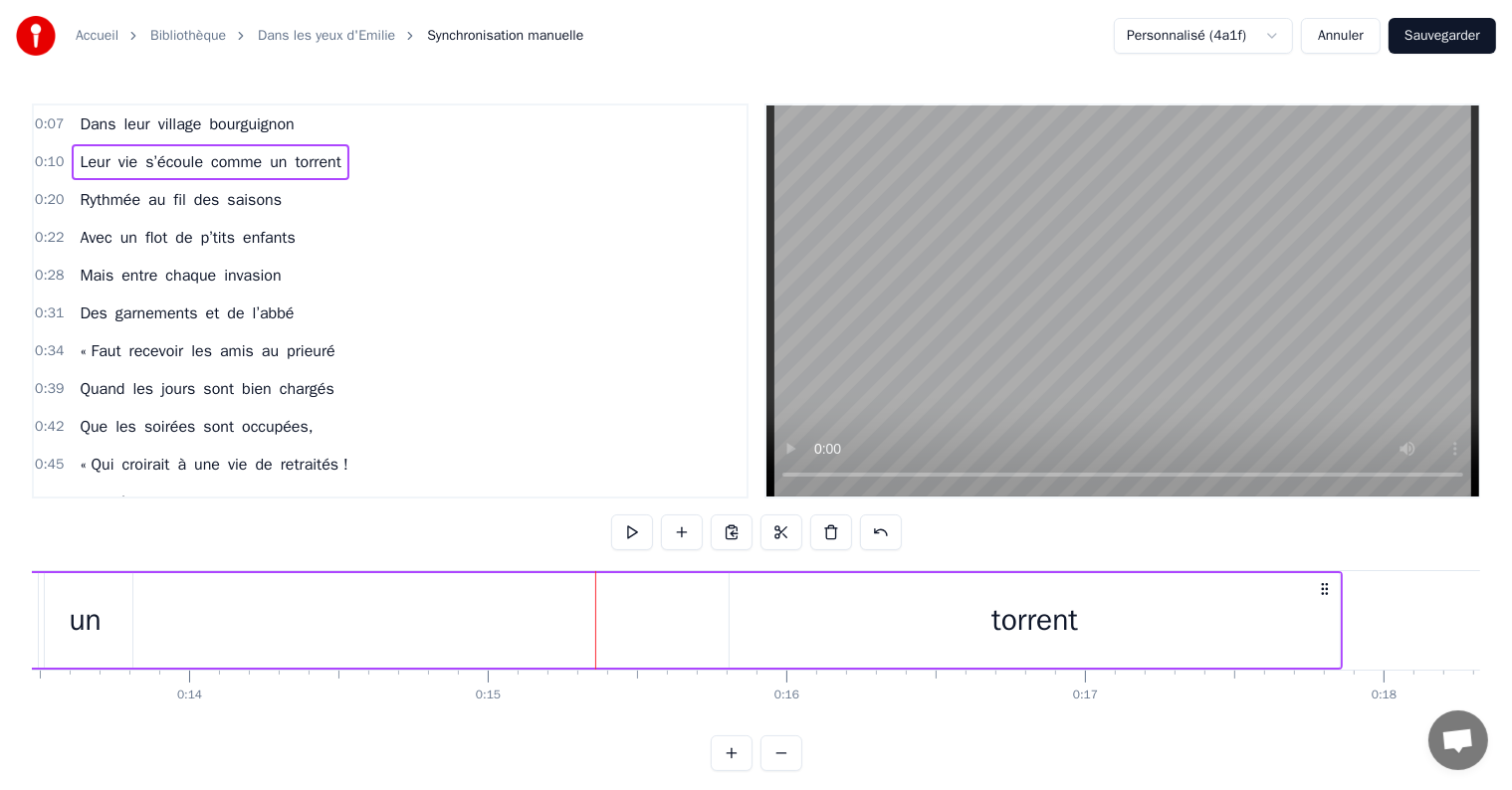 scroll, scrollTop: 0, scrollLeft: 4063, axis: horizontal 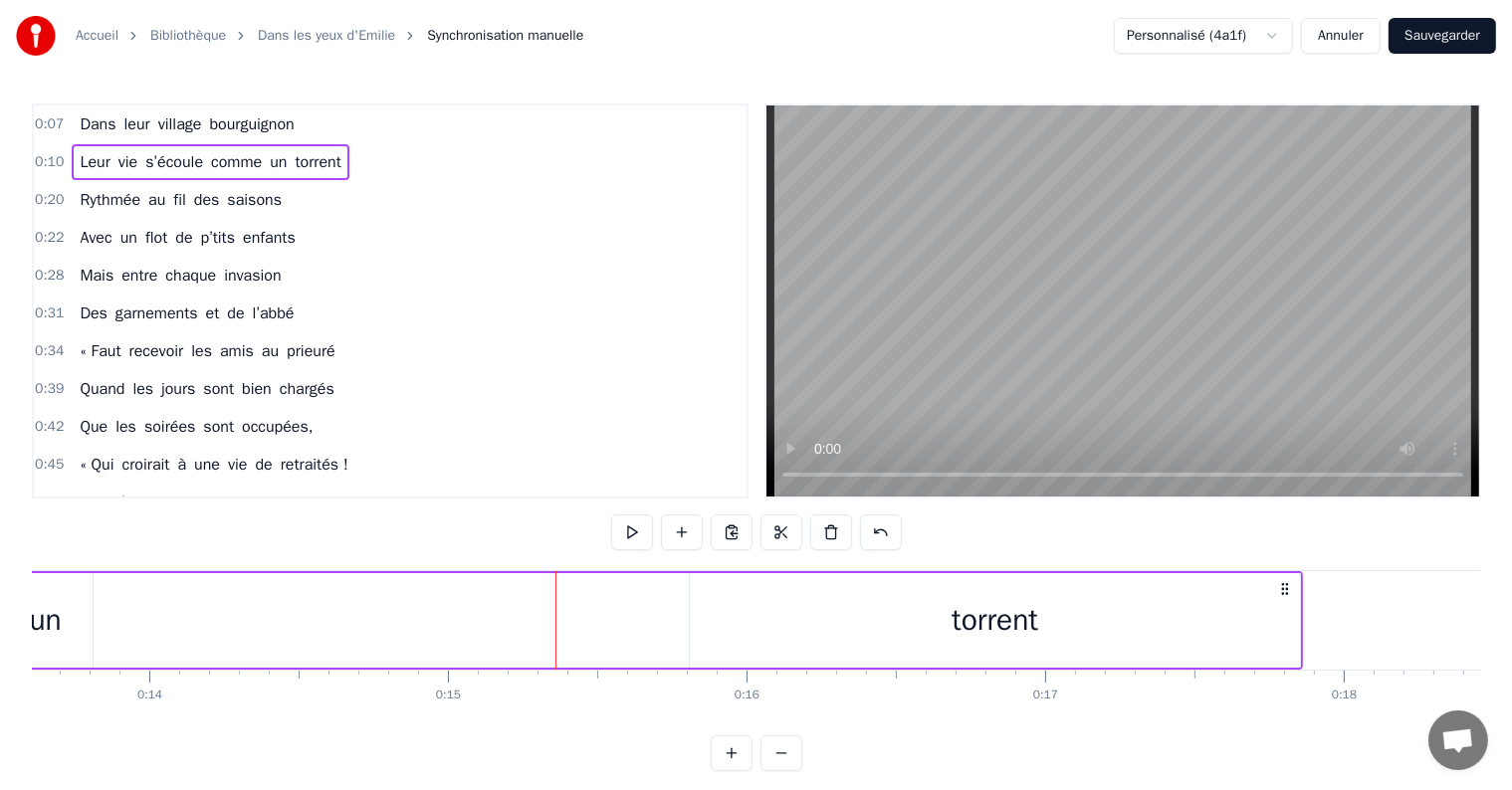 click on "torrent" at bounding box center [994, 620] 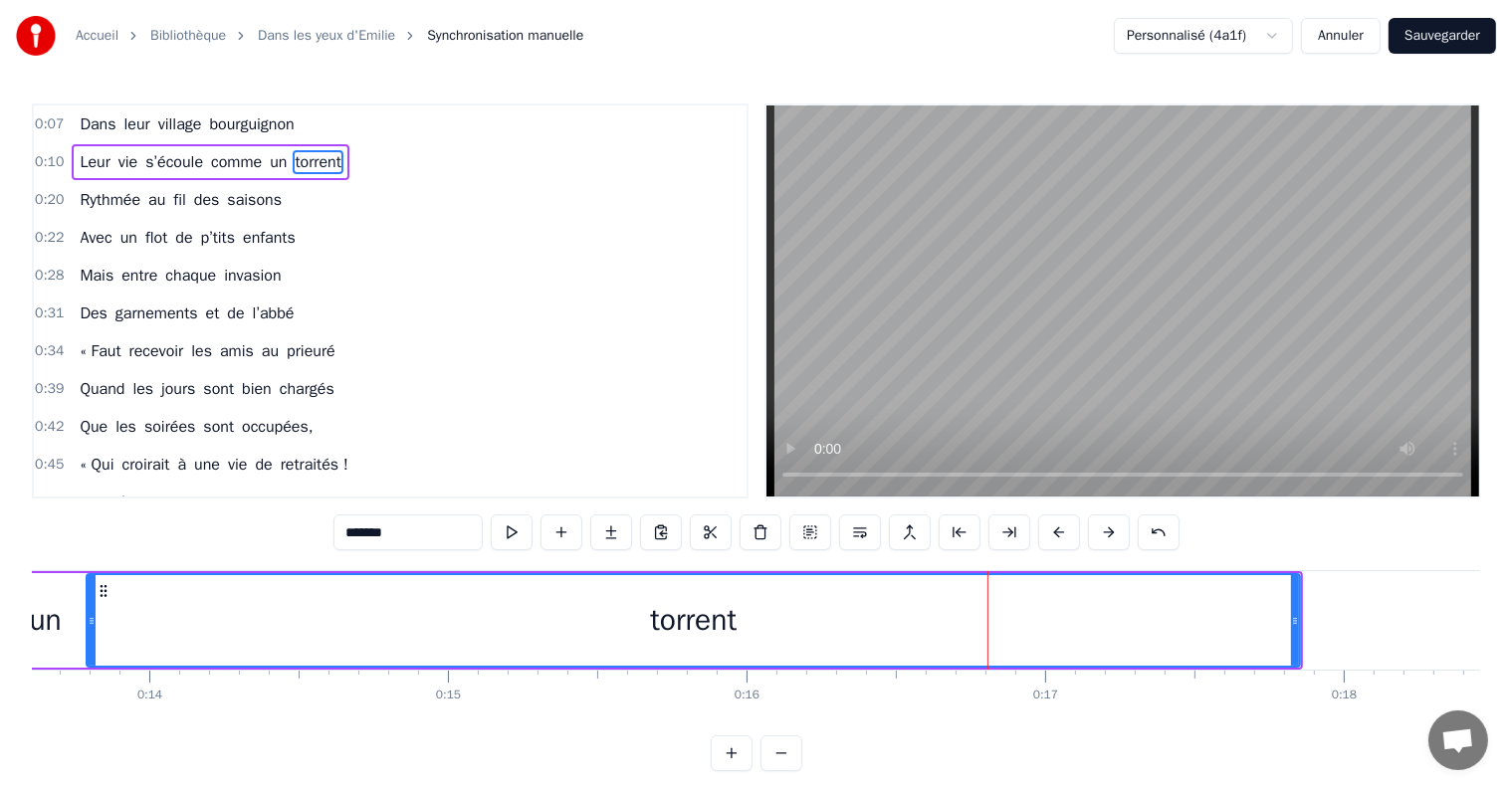 drag, startPoint x: 693, startPoint y: 627, endPoint x: 90, endPoint y: 618, distance: 603.06716 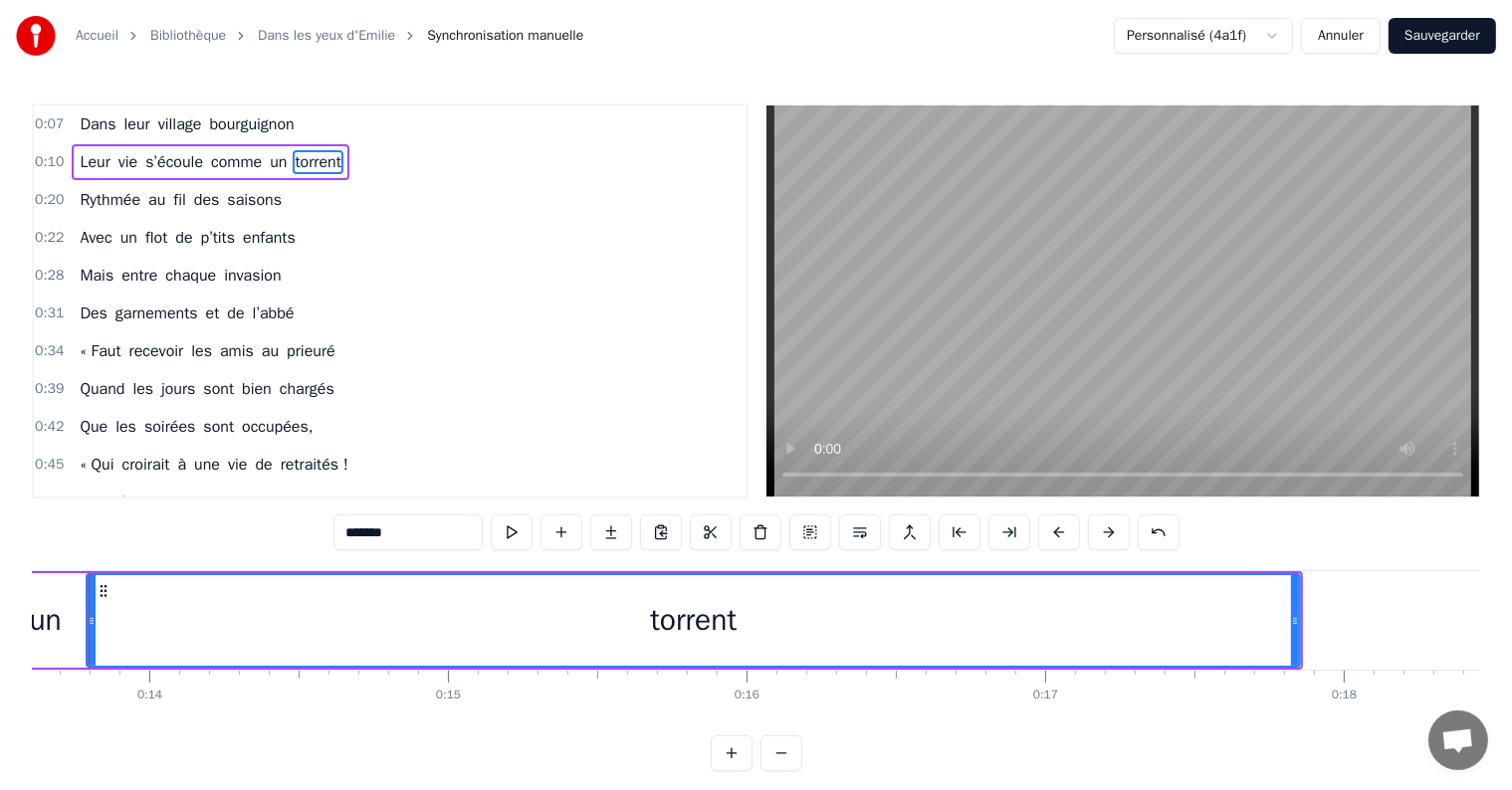 scroll, scrollTop: 0, scrollLeft: 4019, axis: horizontal 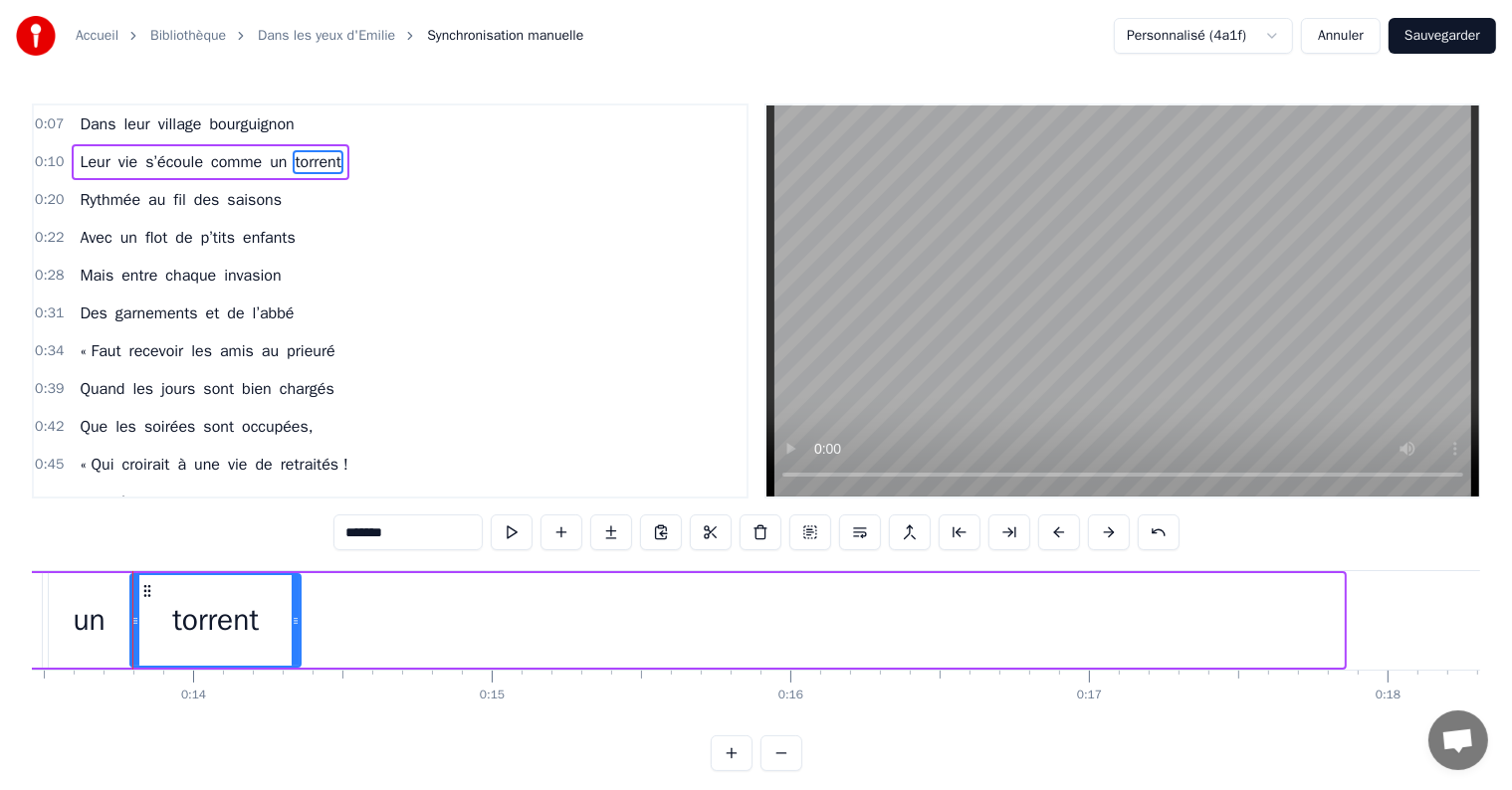 drag, startPoint x: 1341, startPoint y: 619, endPoint x: 298, endPoint y: 637, distance: 1043.1553 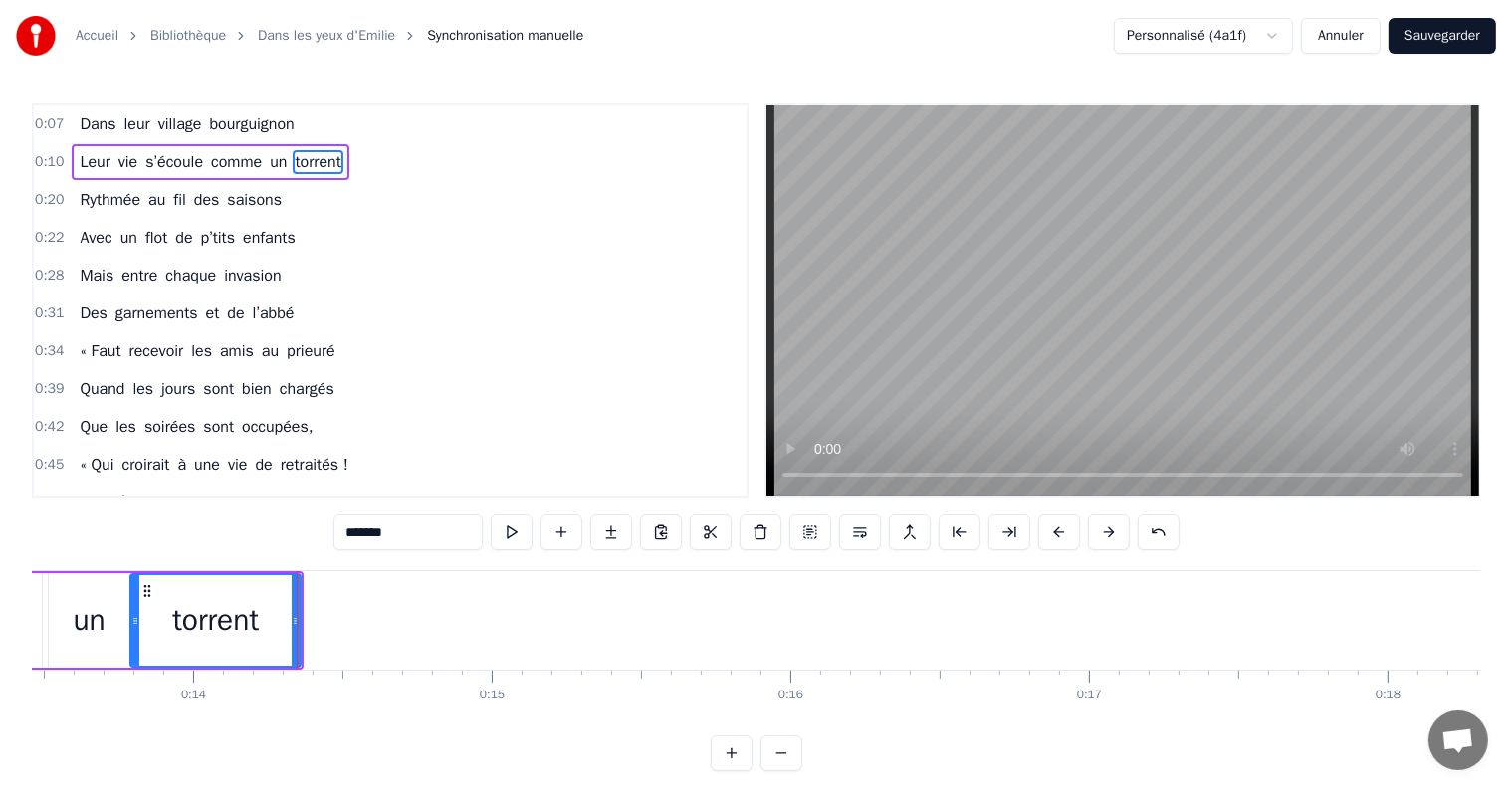 scroll, scrollTop: 0, scrollLeft: 0, axis: both 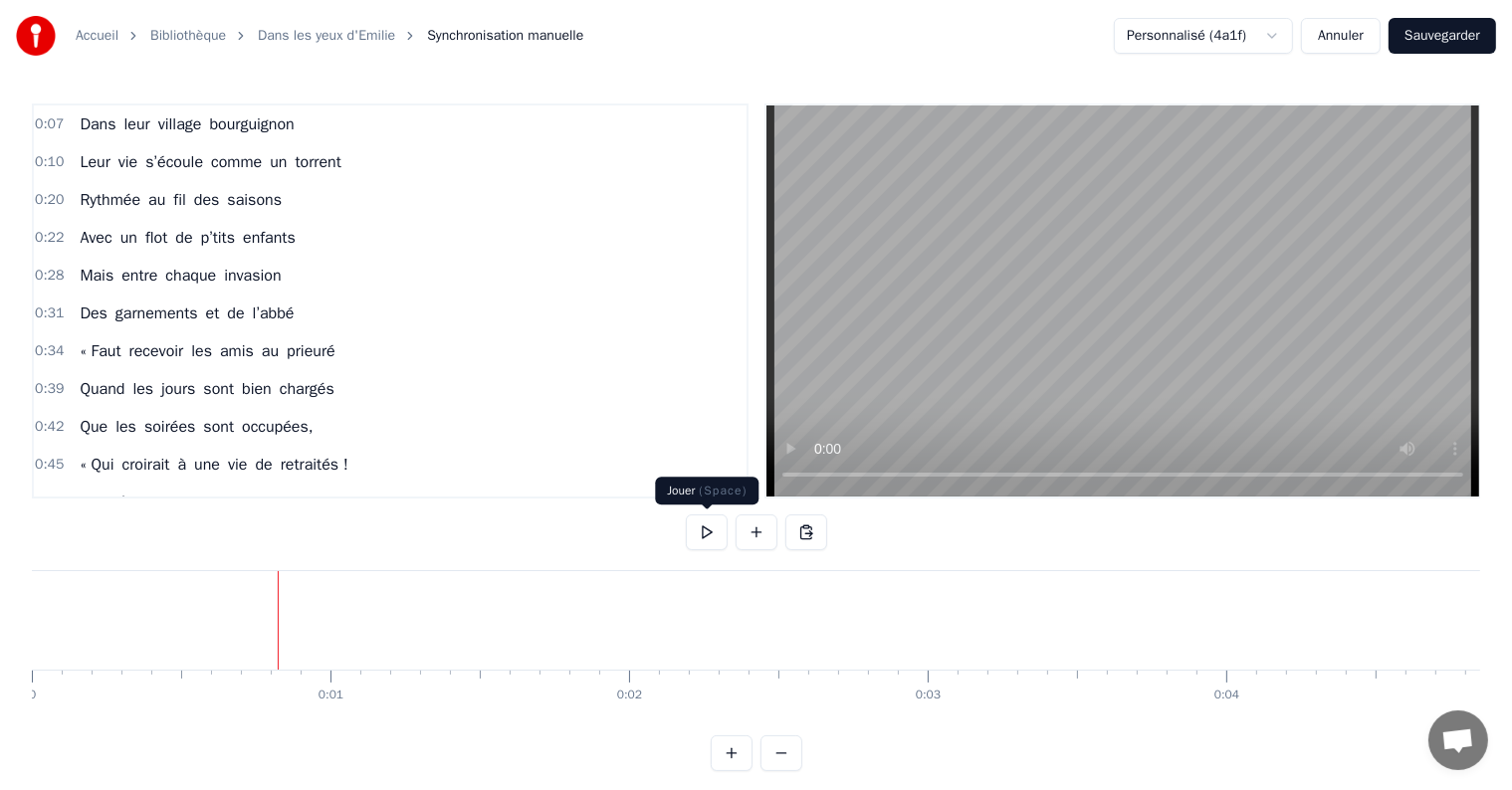 click at bounding box center (707, 532) 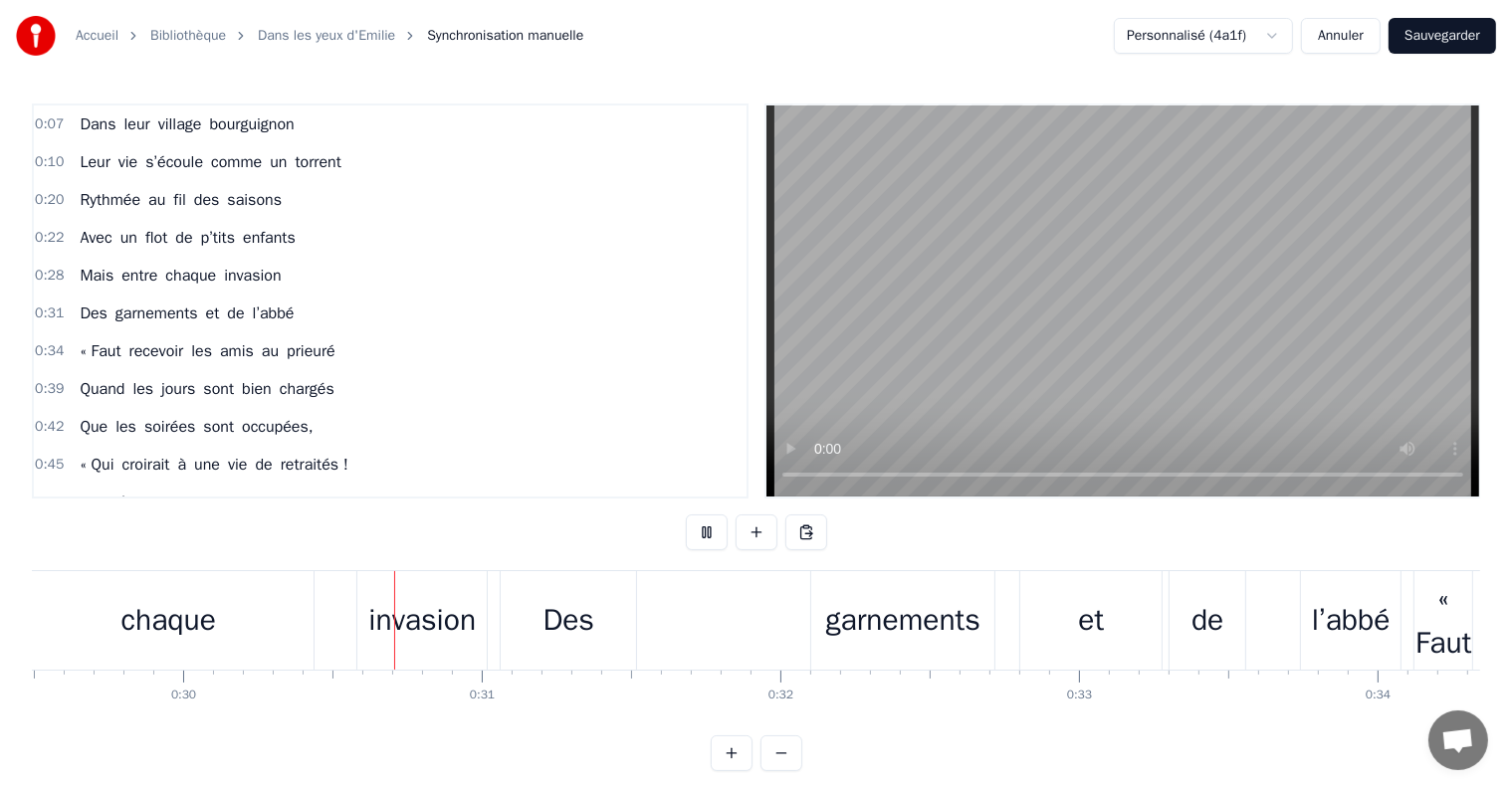 scroll, scrollTop: 0, scrollLeft: 8863, axis: horizontal 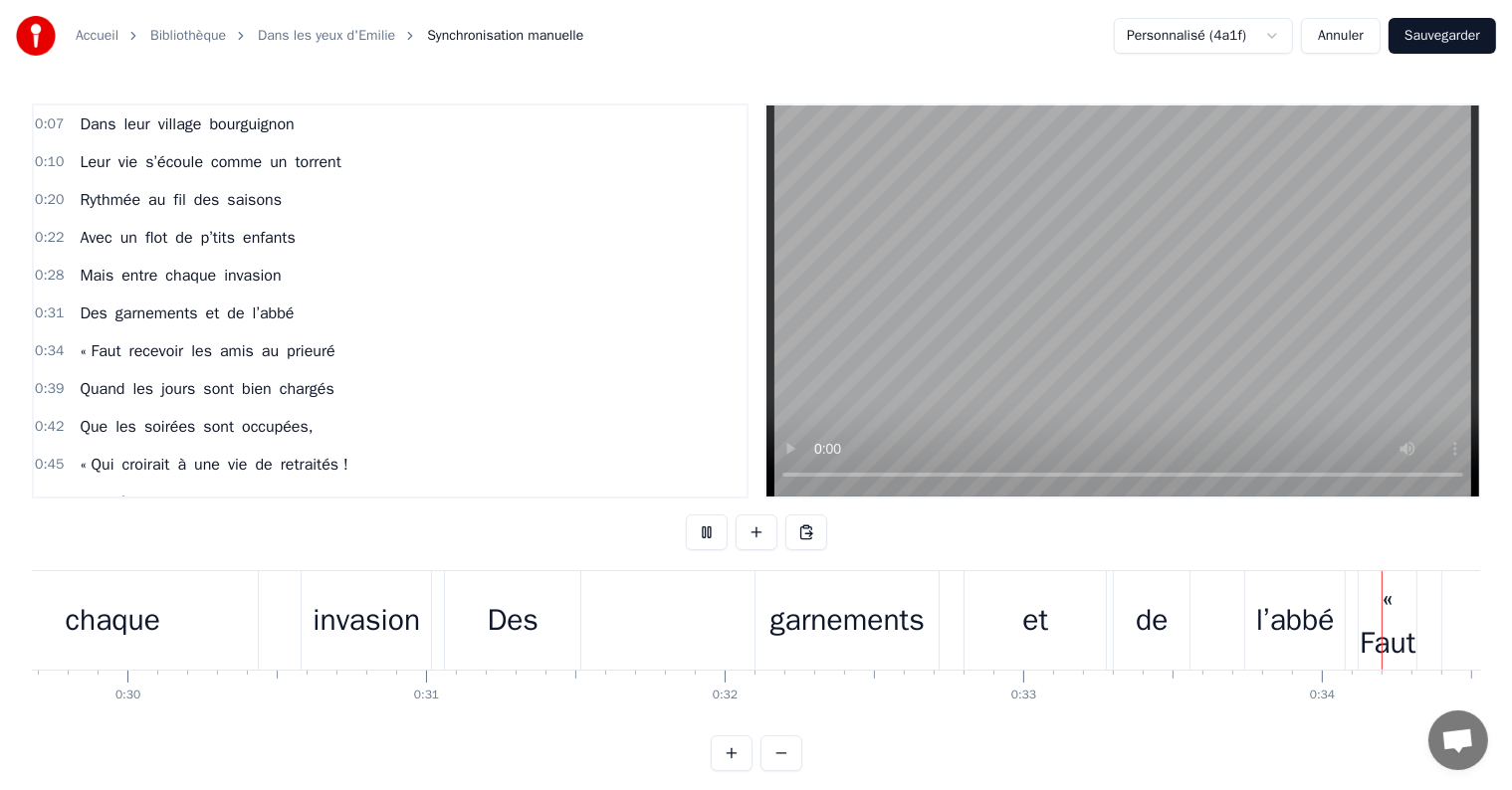 click on "Sauvegarder" at bounding box center [1442, 36] 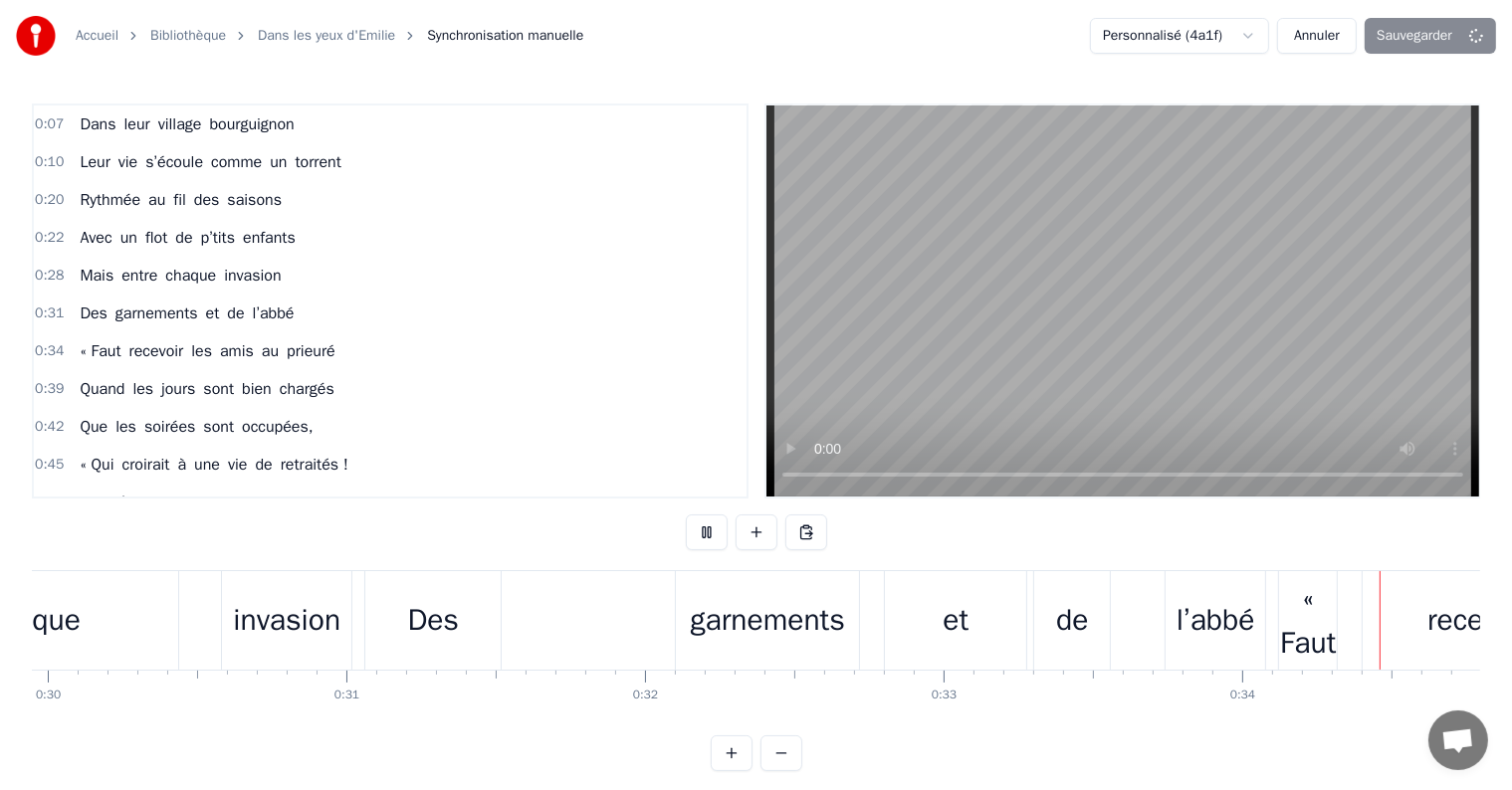scroll, scrollTop: 0, scrollLeft: 9144, axis: horizontal 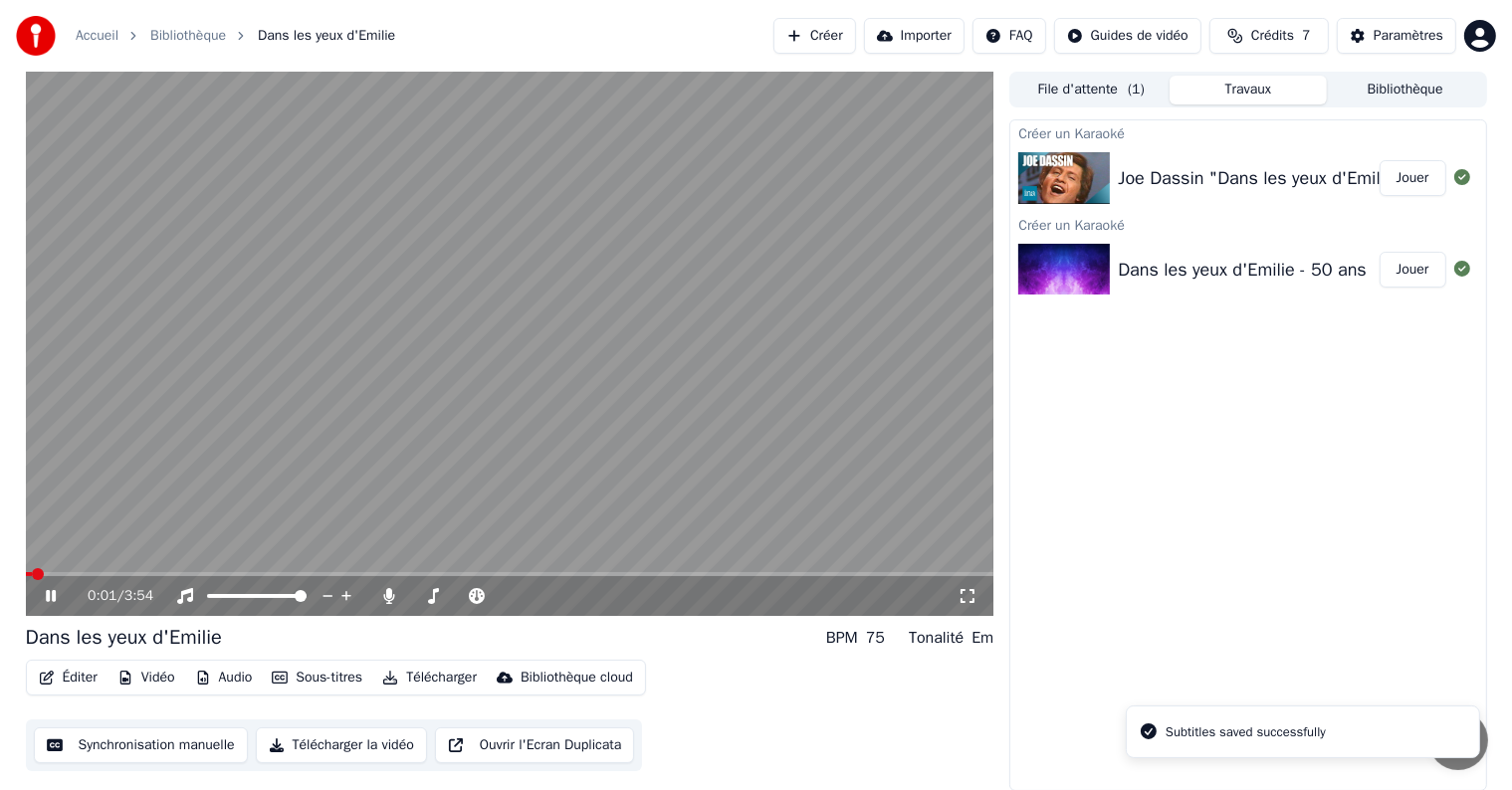 click at bounding box center [1064, 178] 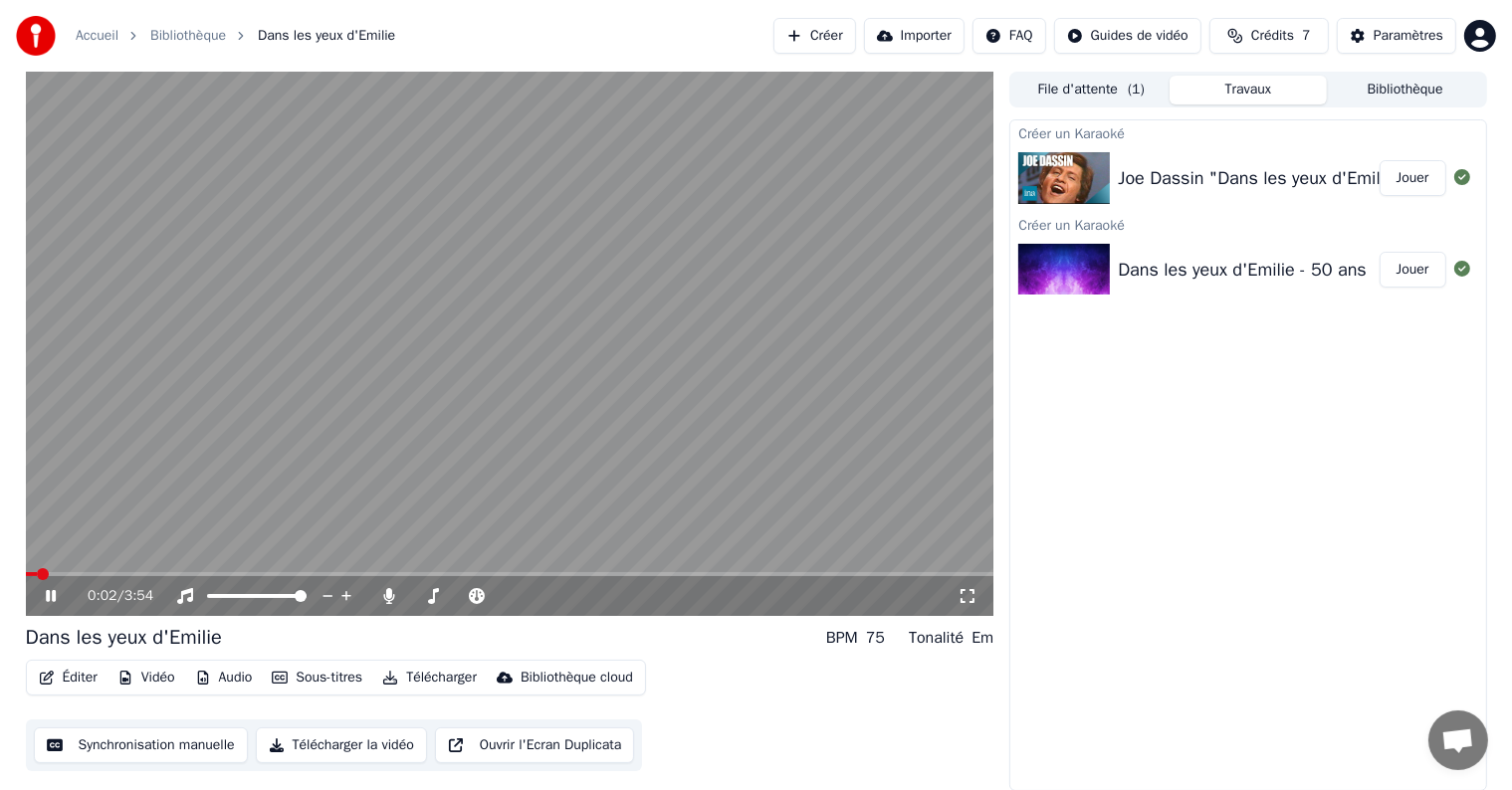 click on "Joe Dassin "Dans les yeux d'Emilie" 💖 | Archive INA" at bounding box center (1325, 178) 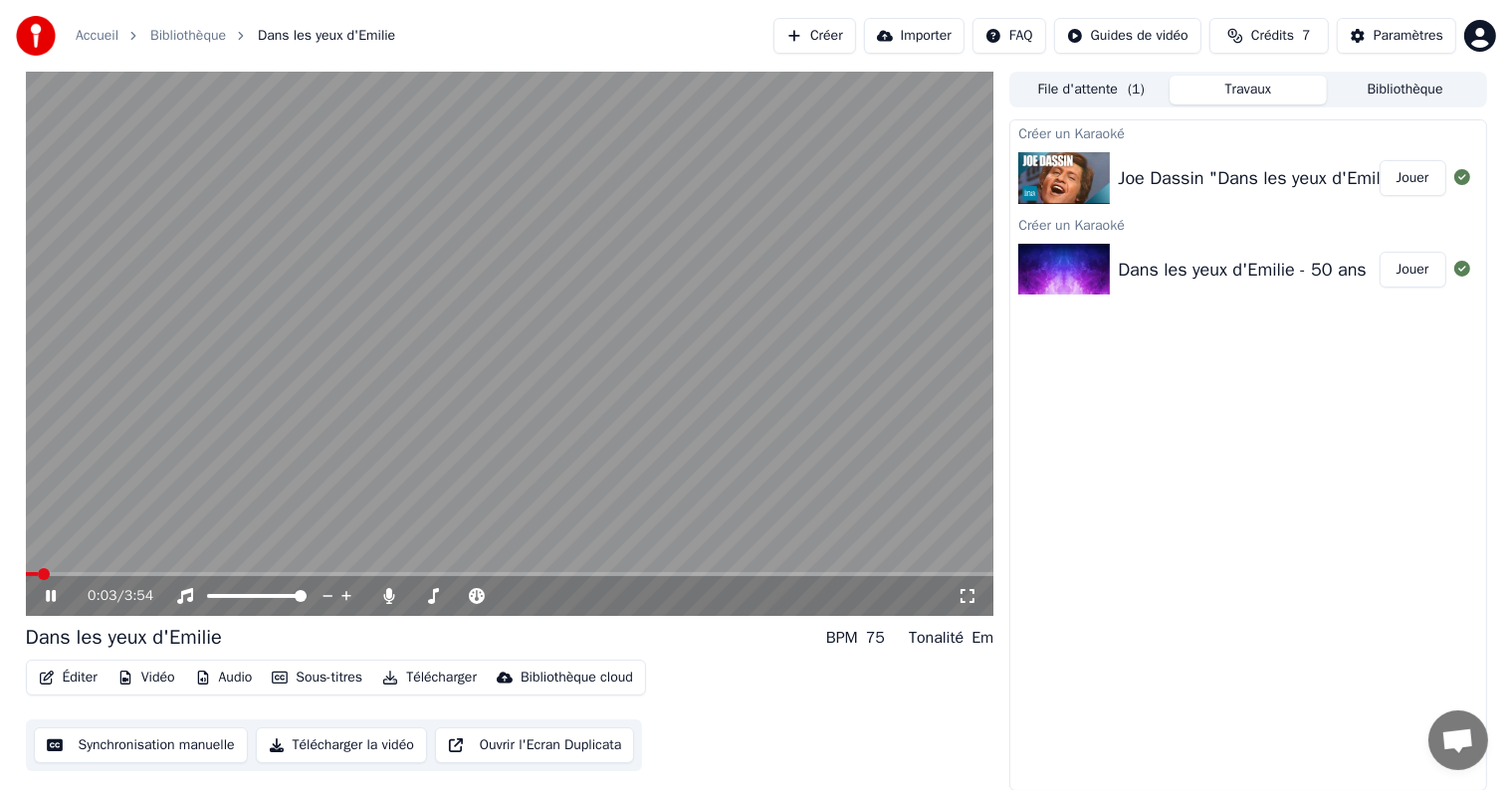 click on "Joe Dassin "Dans les yeux d'Emilie" 💖 | Archive INA" at bounding box center (1325, 178) 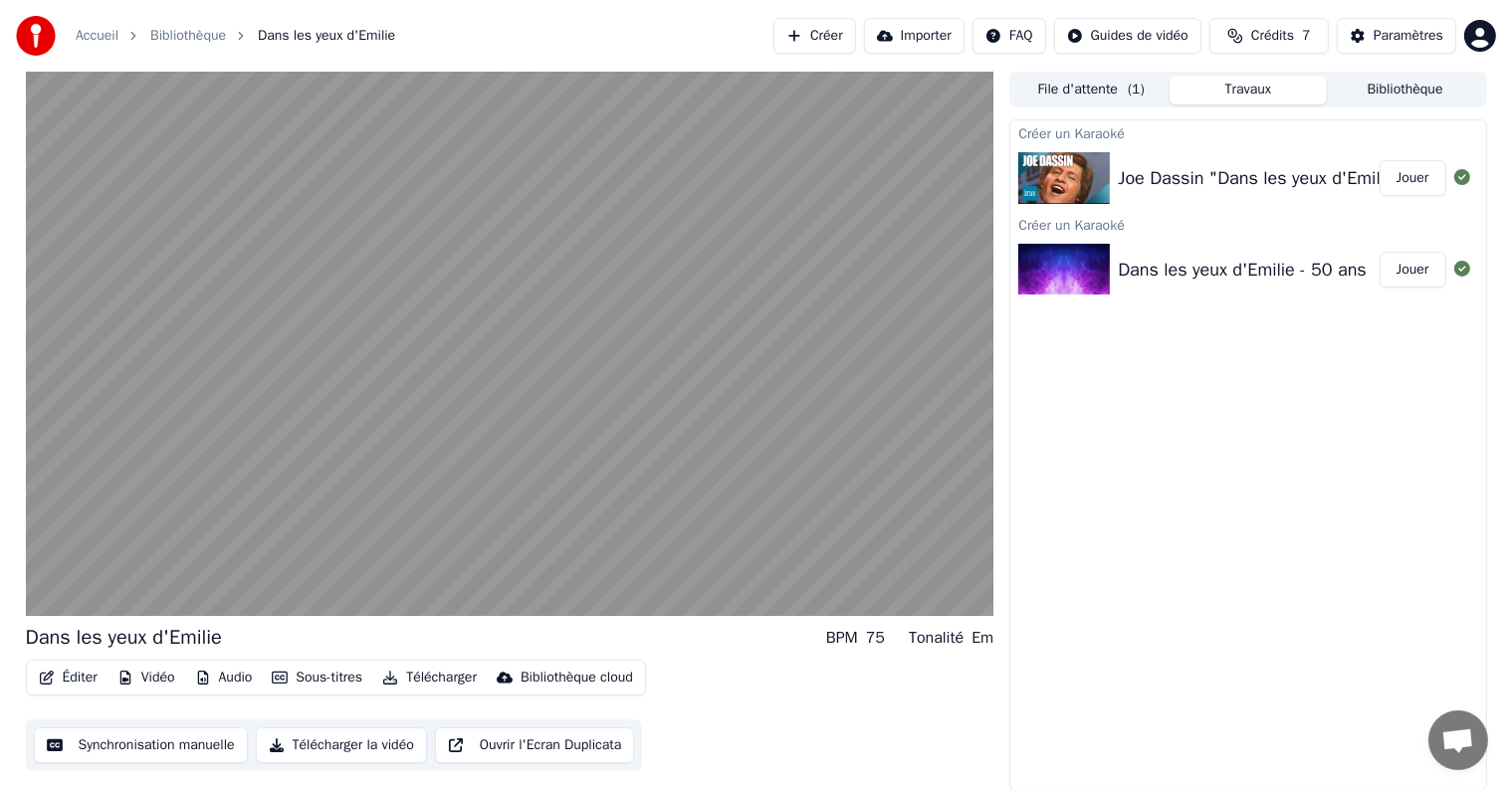 click on "Jouer" at bounding box center (1412, 178) 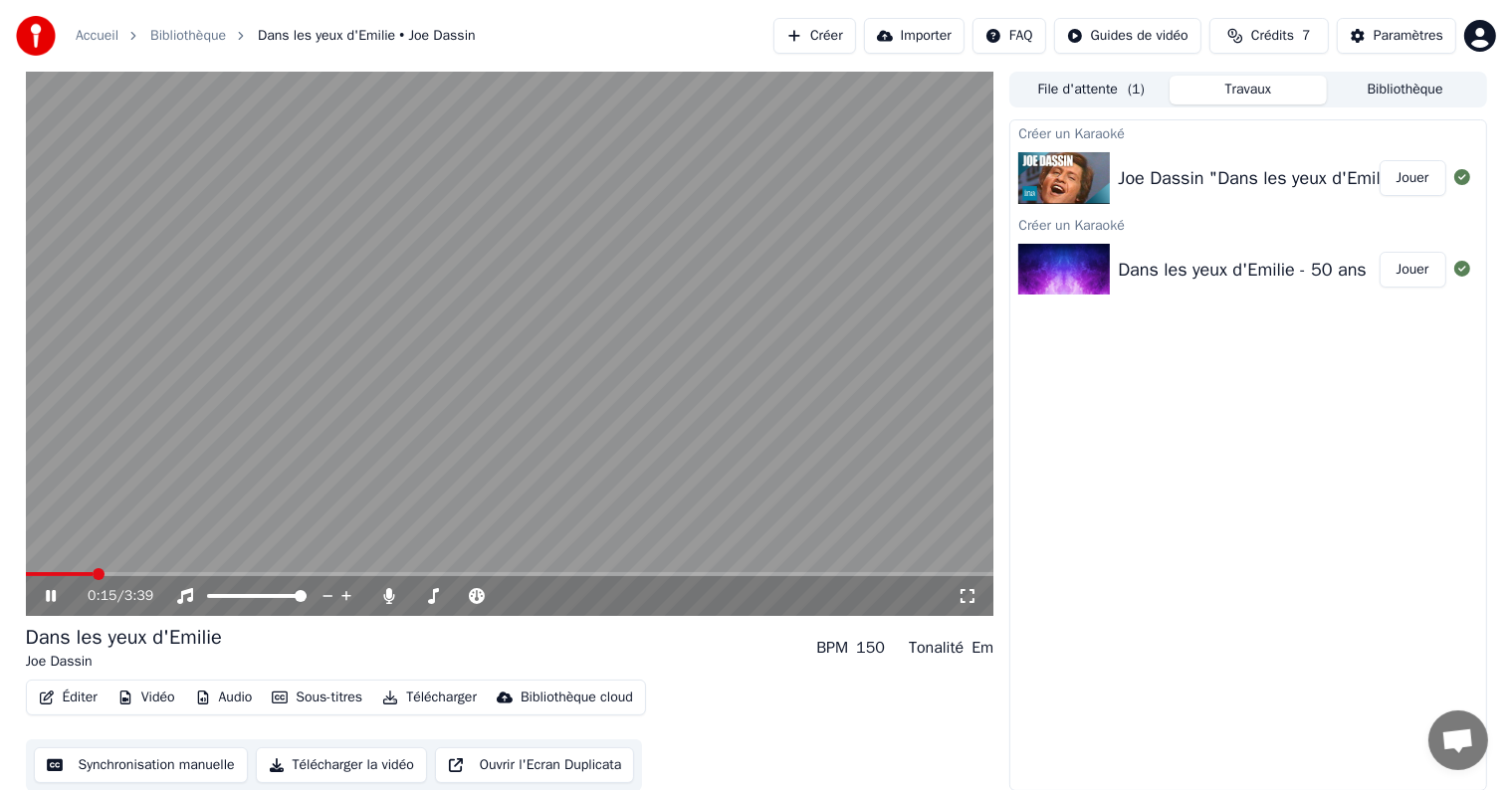 scroll, scrollTop: 1, scrollLeft: 0, axis: vertical 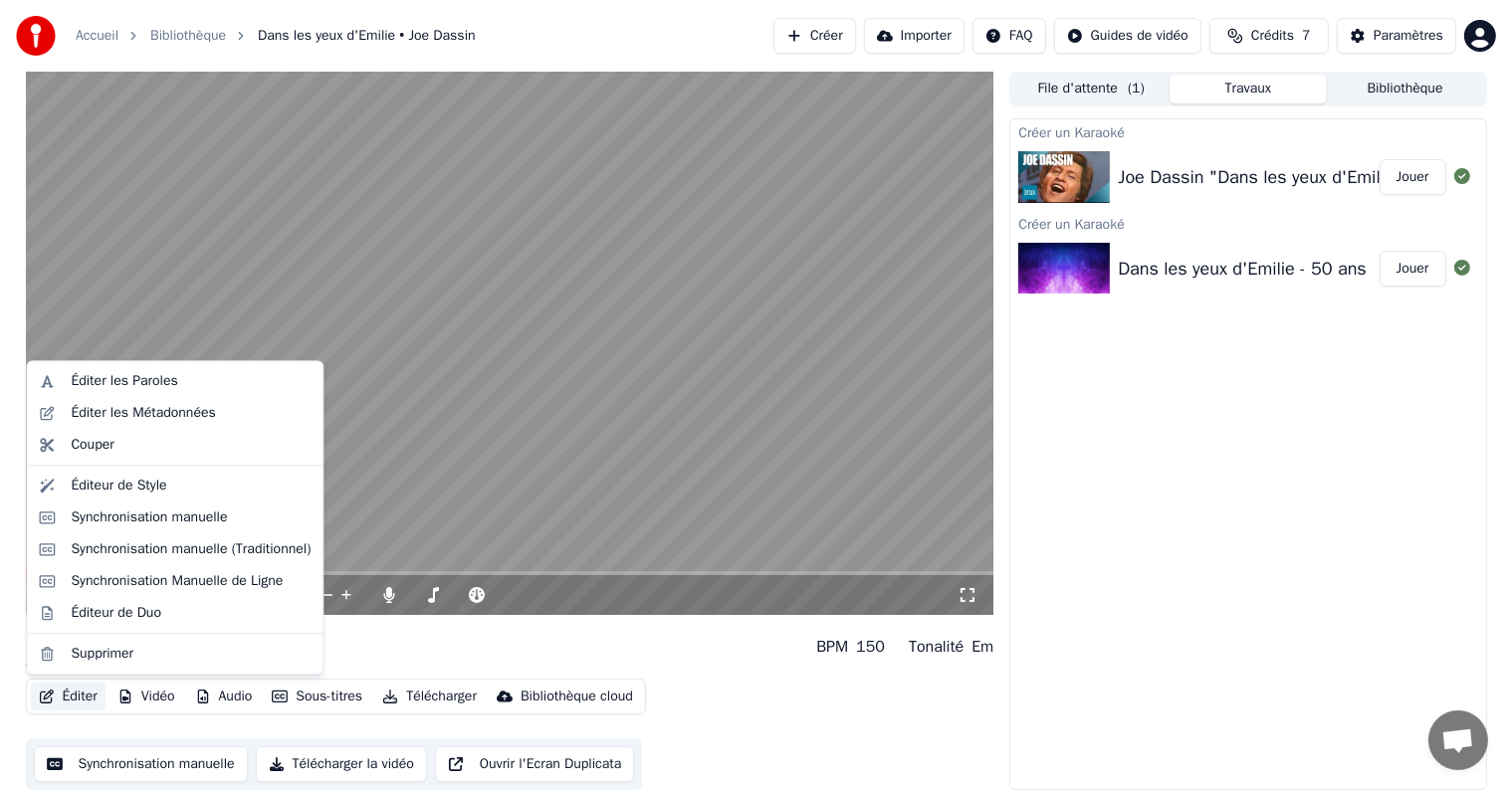 click on "Éditer" at bounding box center (68, 696) 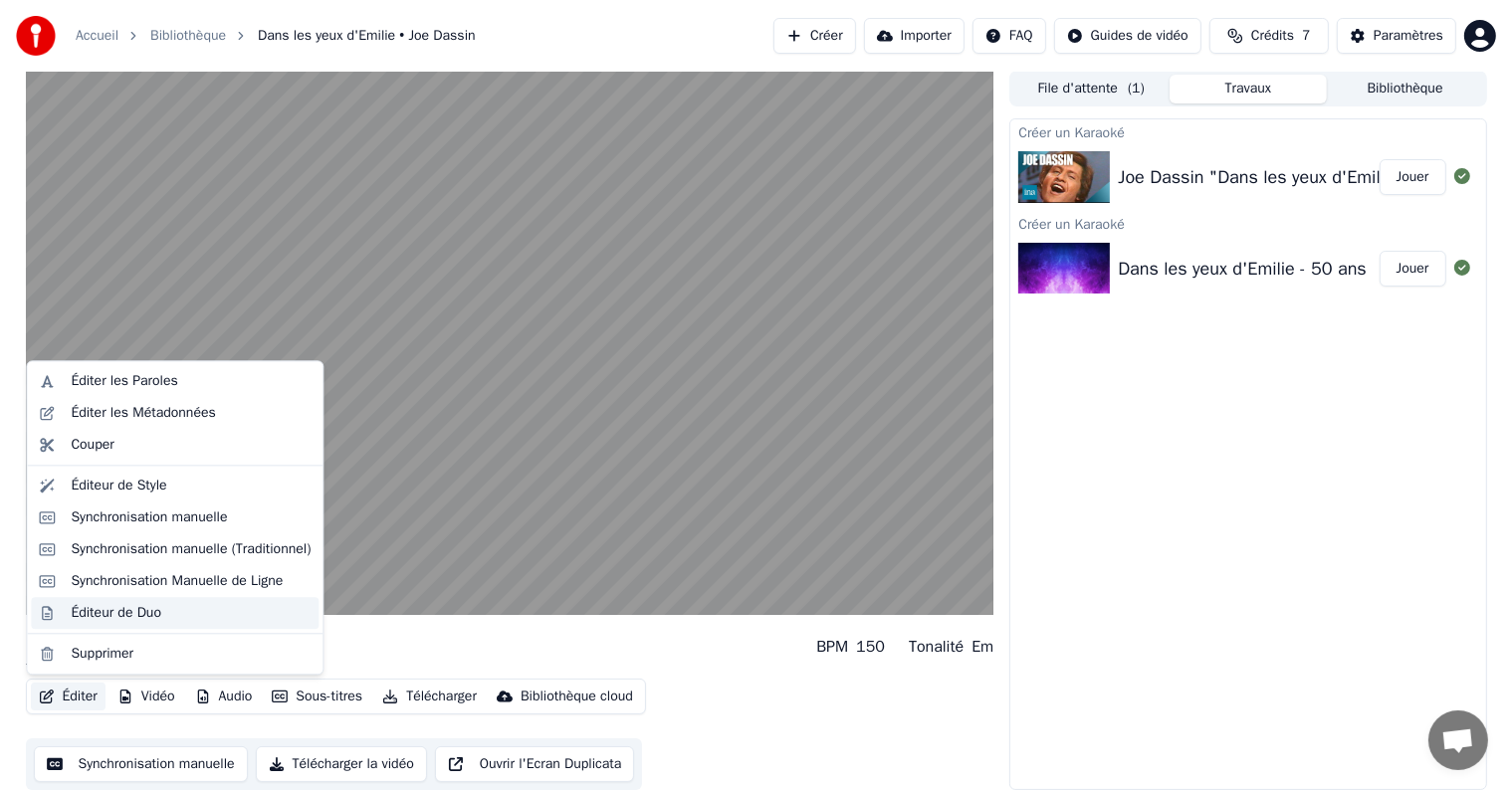 click on "Éditeur de Duo" at bounding box center [115, 613] 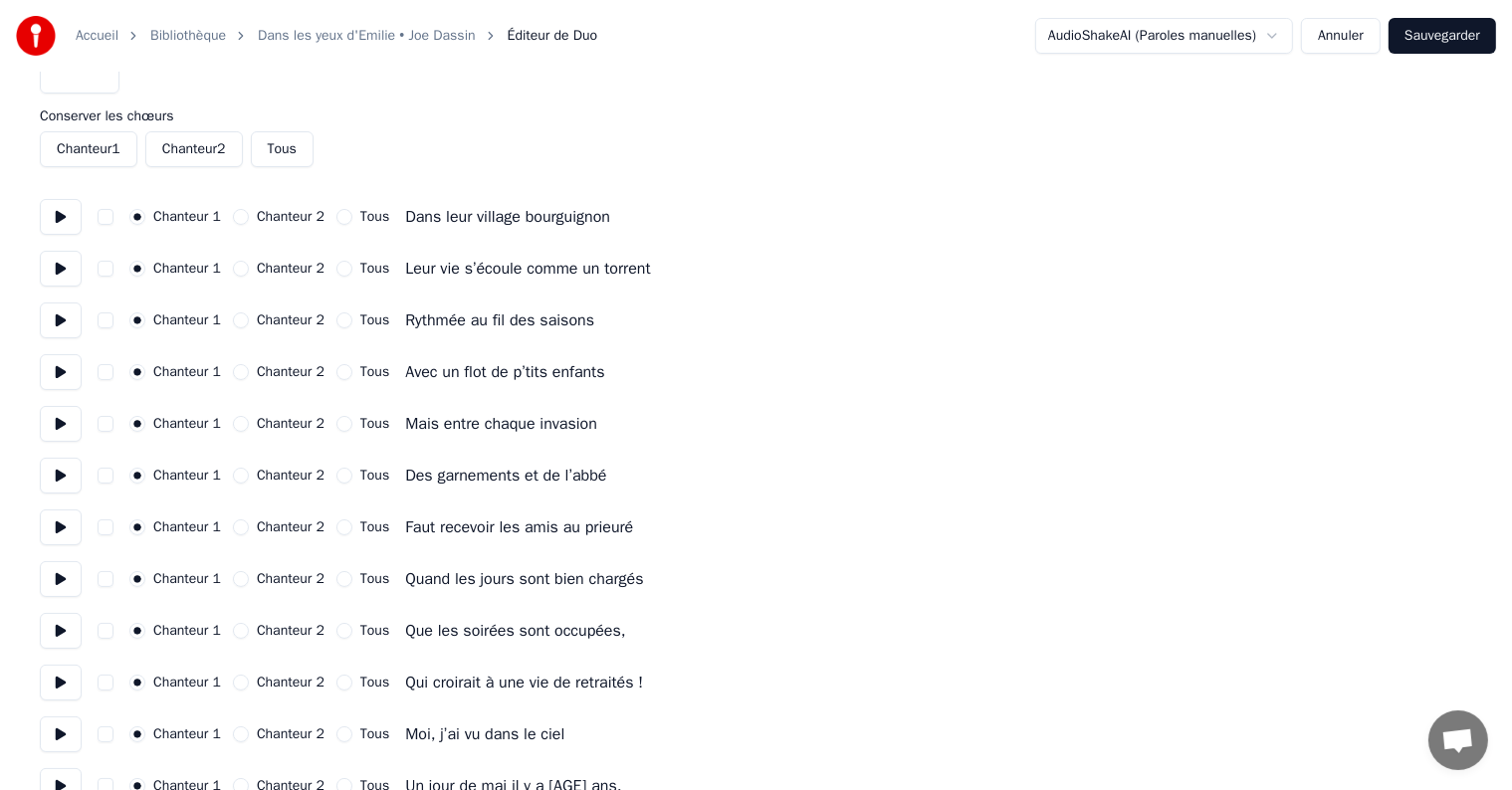 scroll, scrollTop: 0, scrollLeft: 0, axis: both 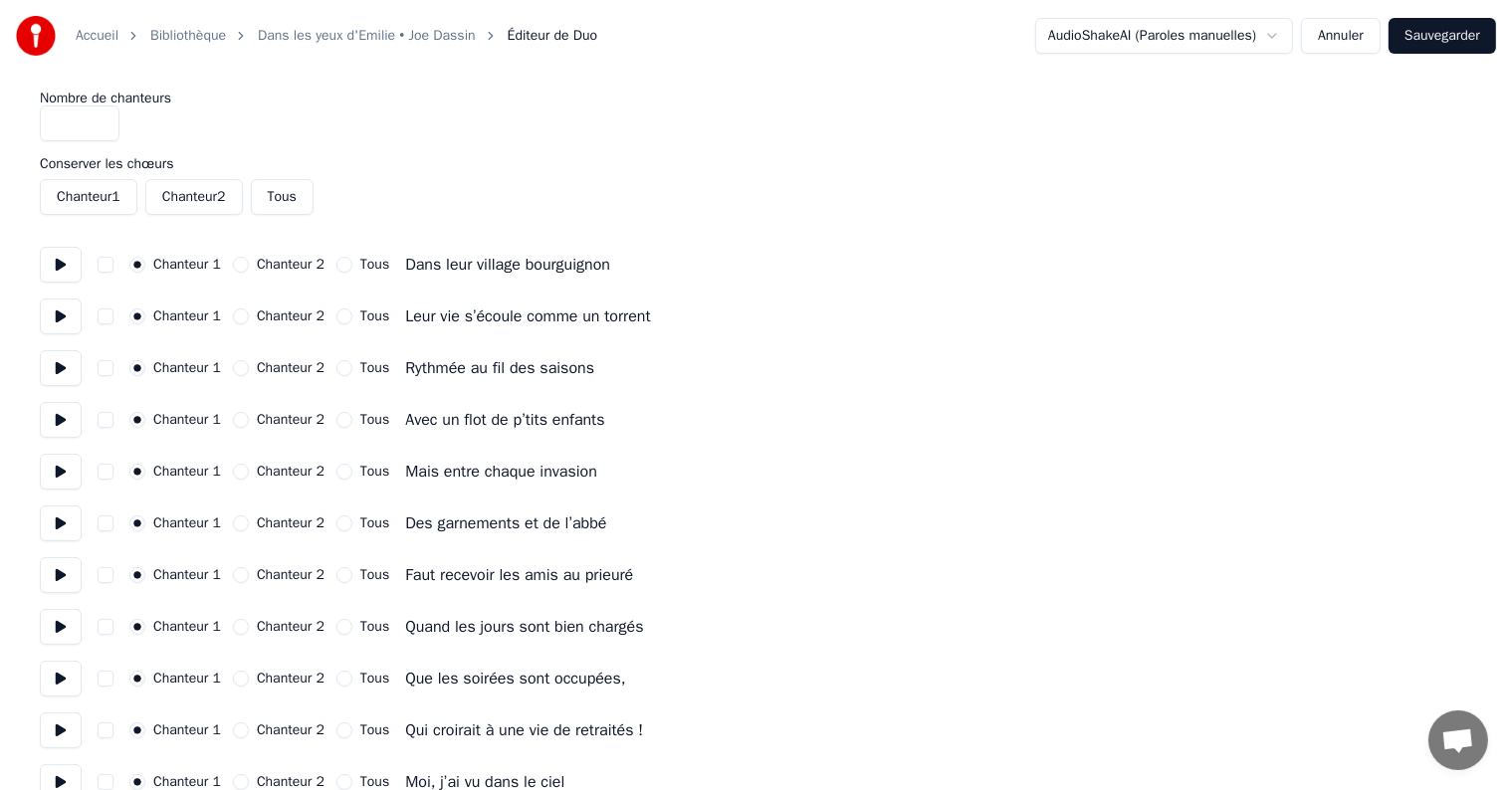 click on "Annuler" at bounding box center (1341, 36) 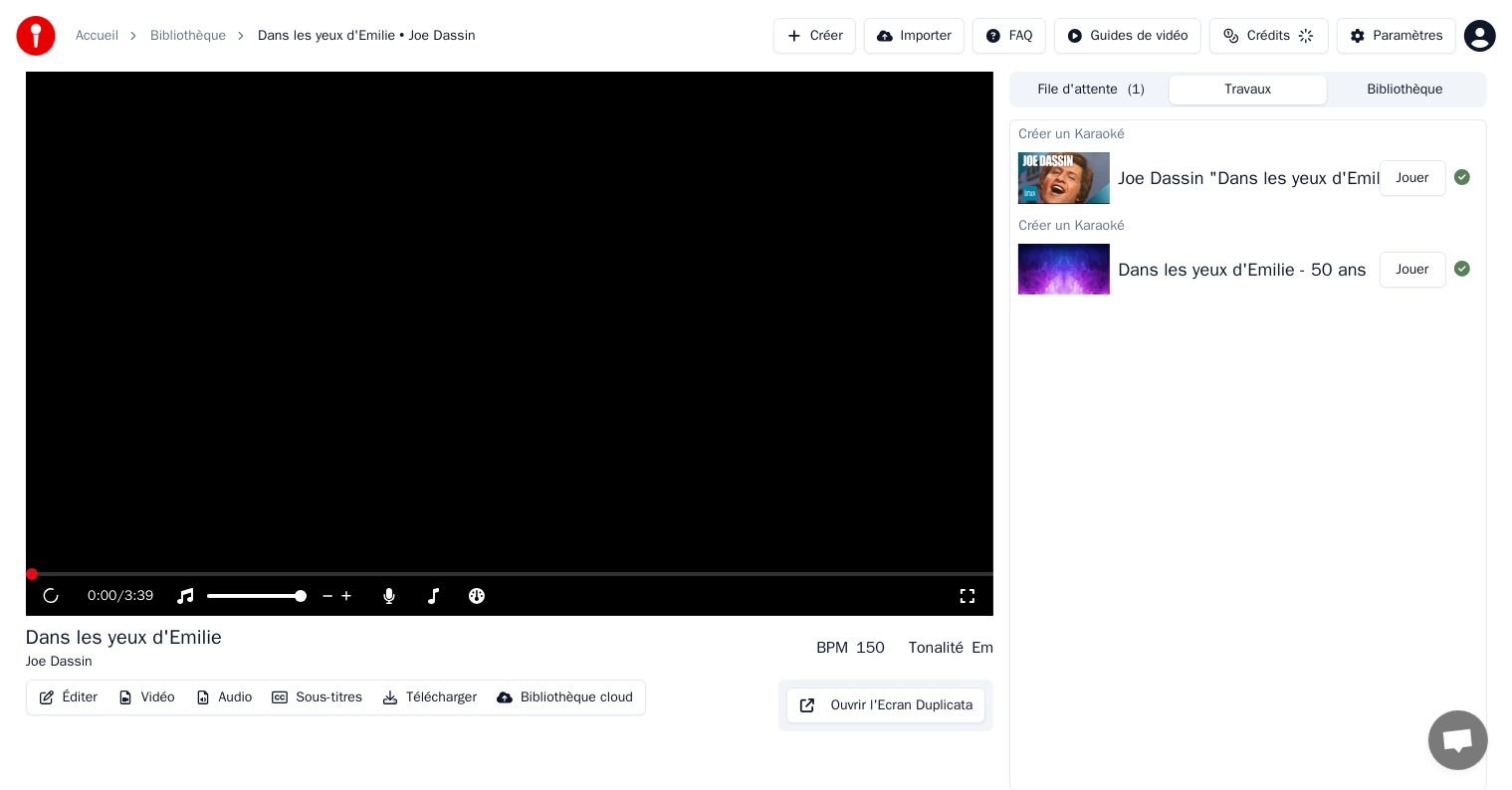 scroll, scrollTop: 0, scrollLeft: 0, axis: both 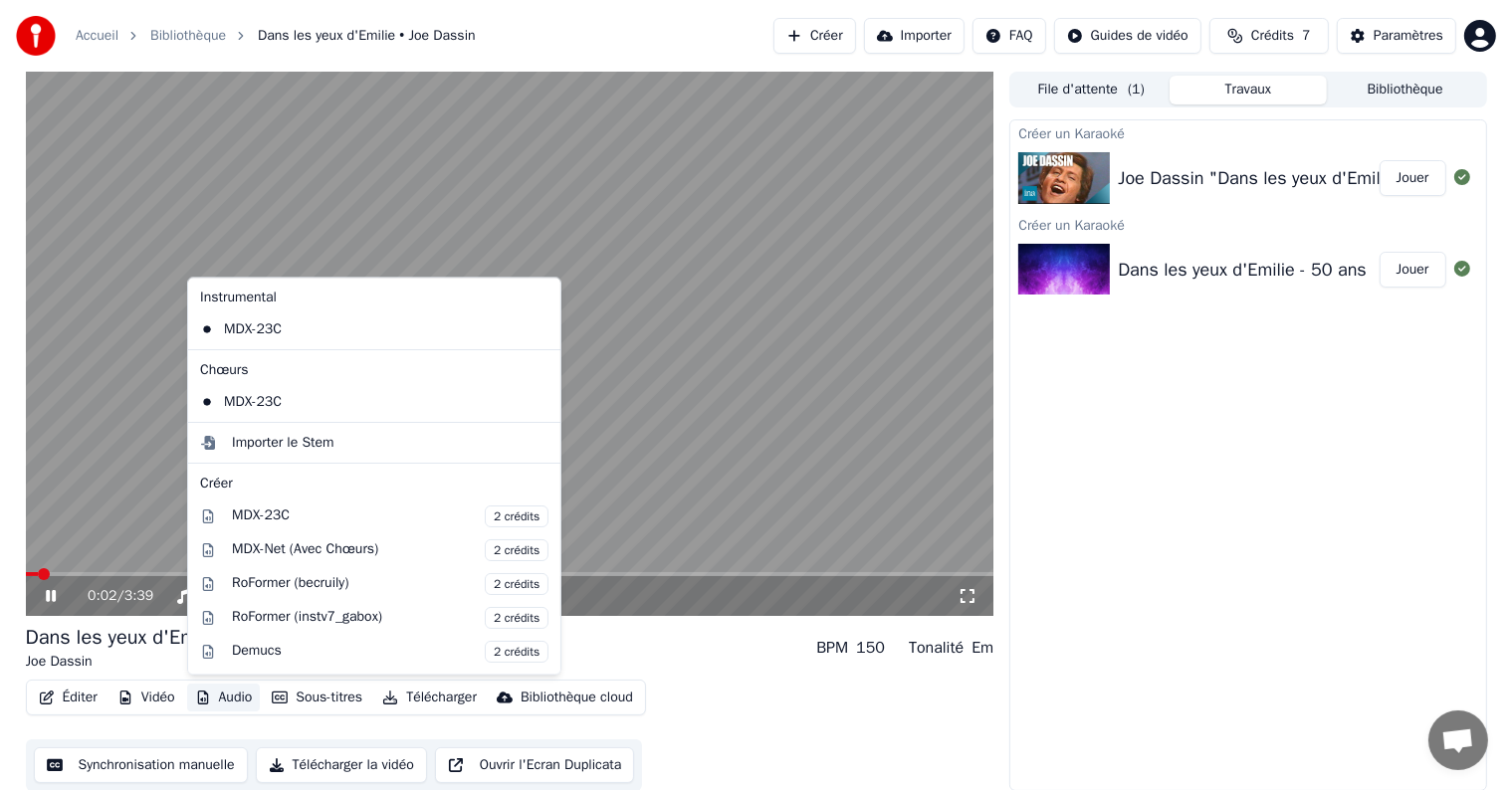 click on "Audio" at bounding box center (224, 697) 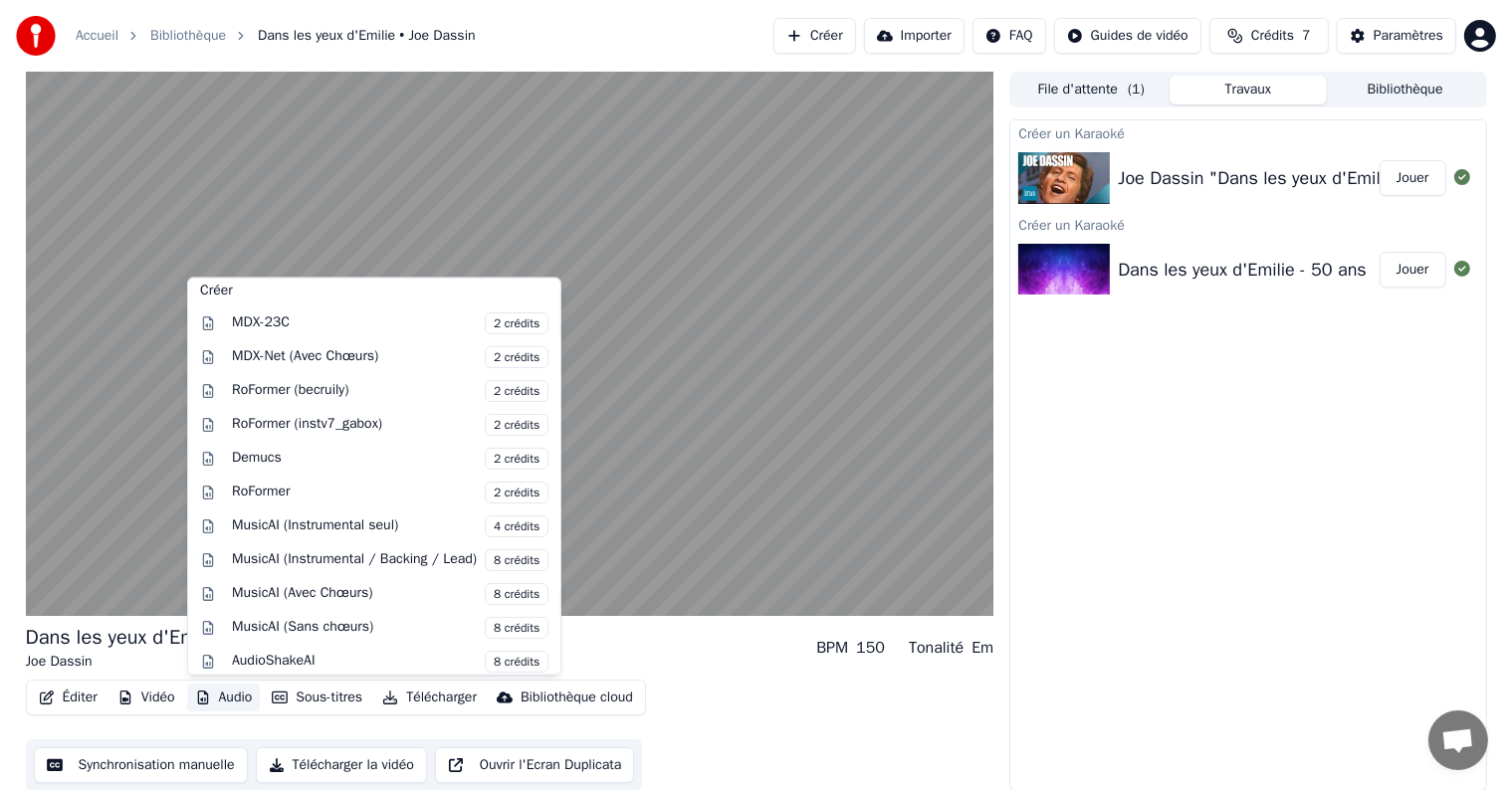 scroll, scrollTop: 195, scrollLeft: 0, axis: vertical 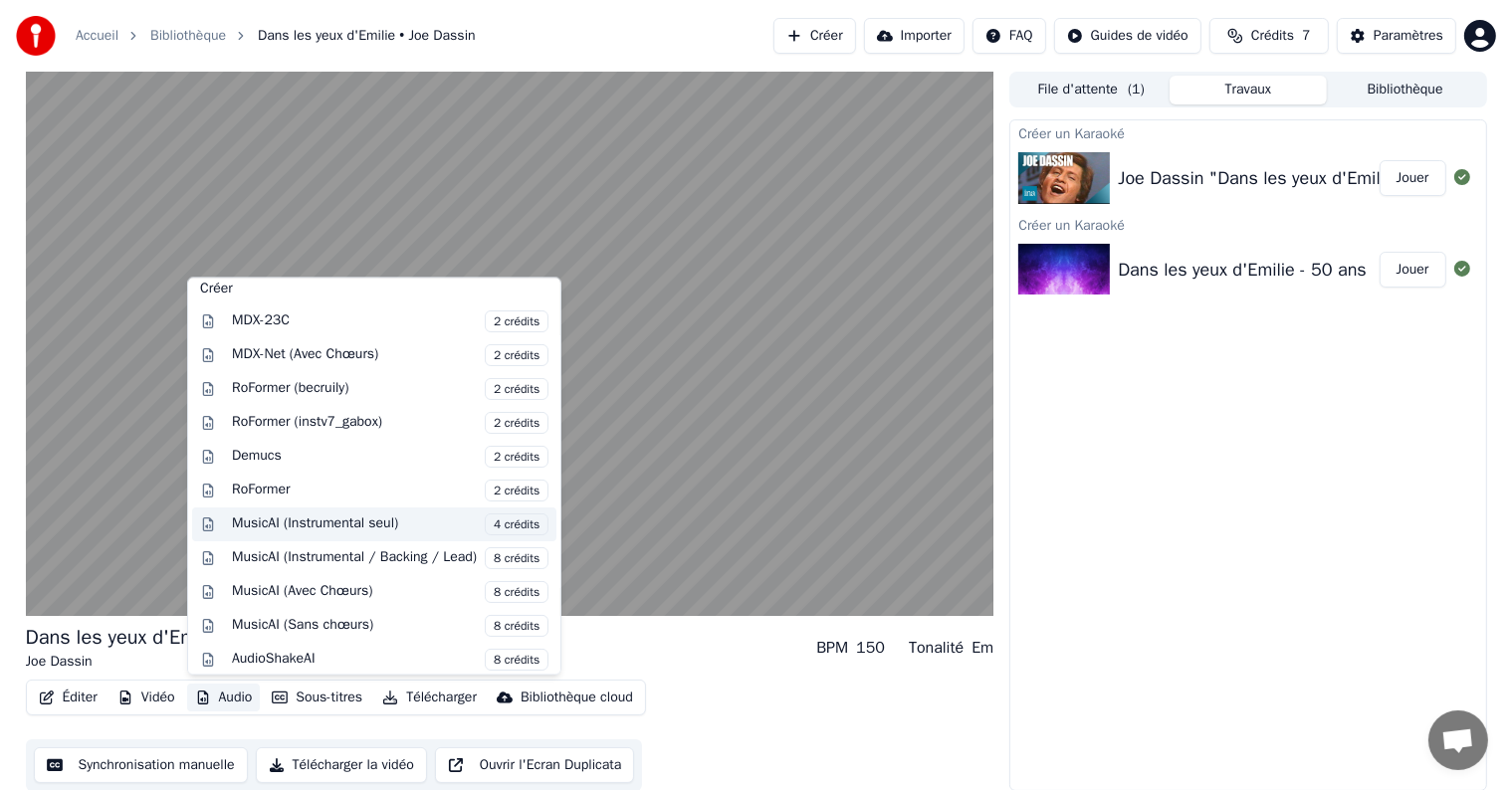click on "MusicAI (Instrumental seul) 4 crédits" at bounding box center [390, 524] 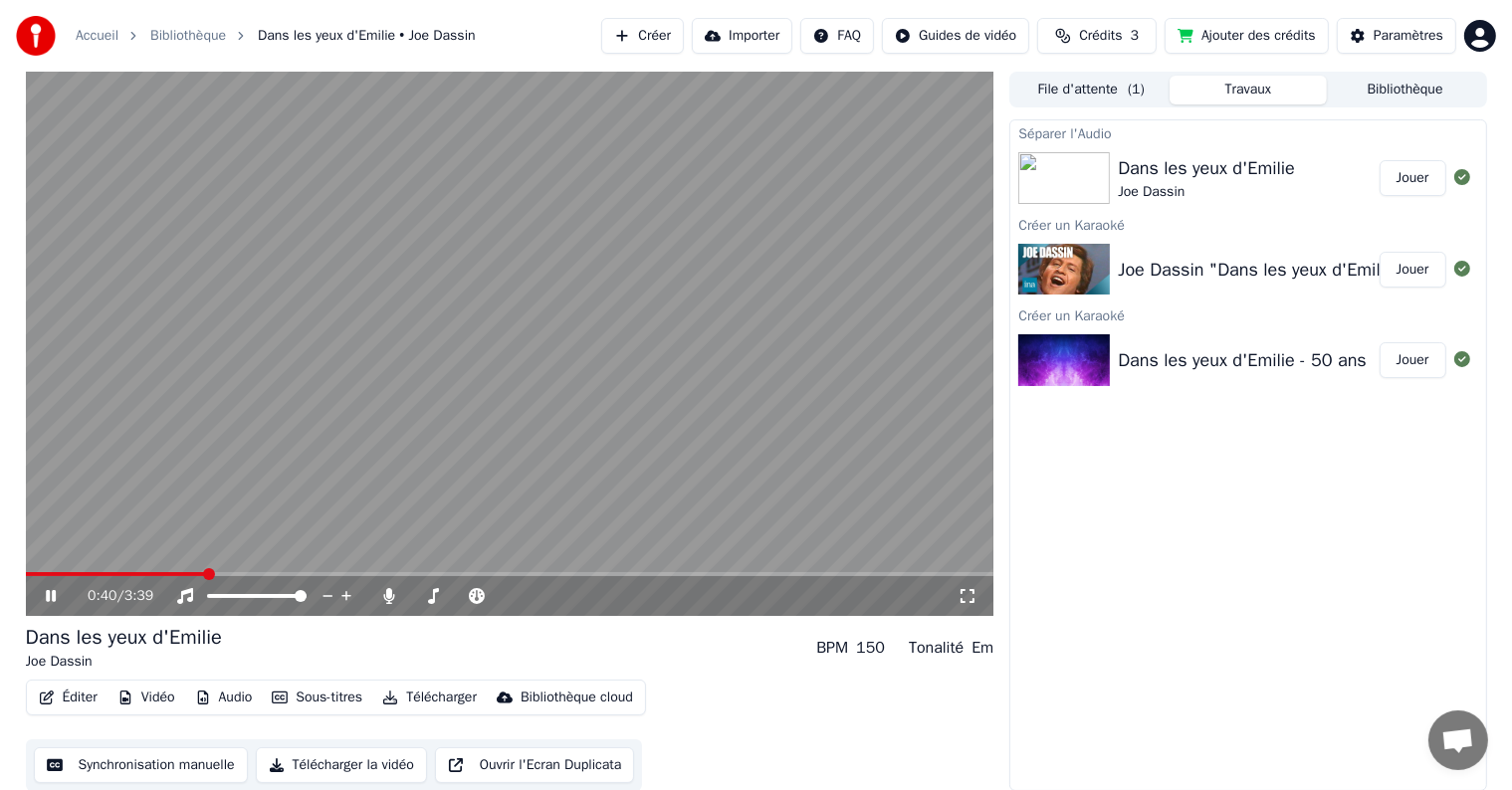 click at bounding box center [510, 343] 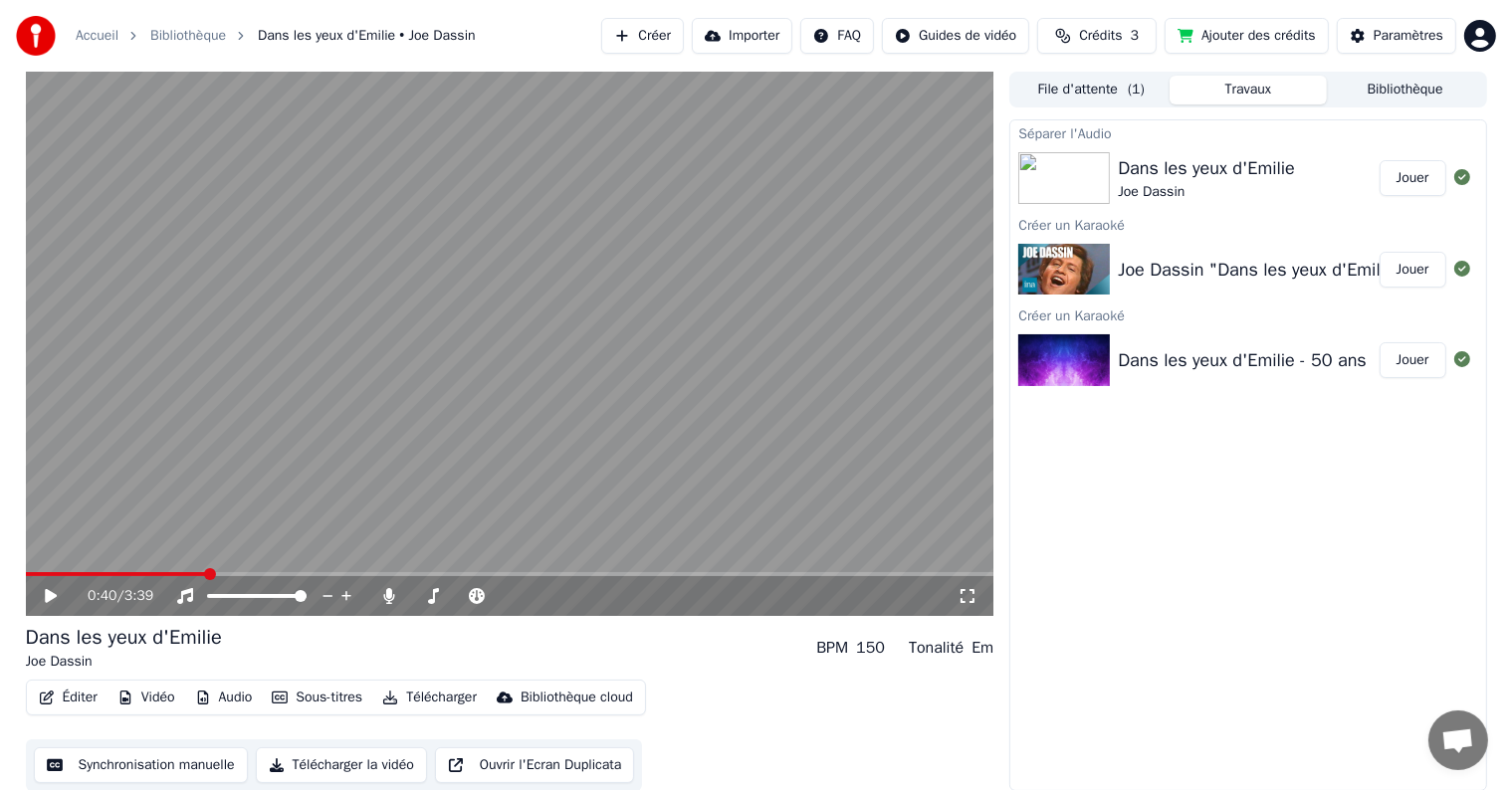 click on "Jouer" at bounding box center [1412, 178] 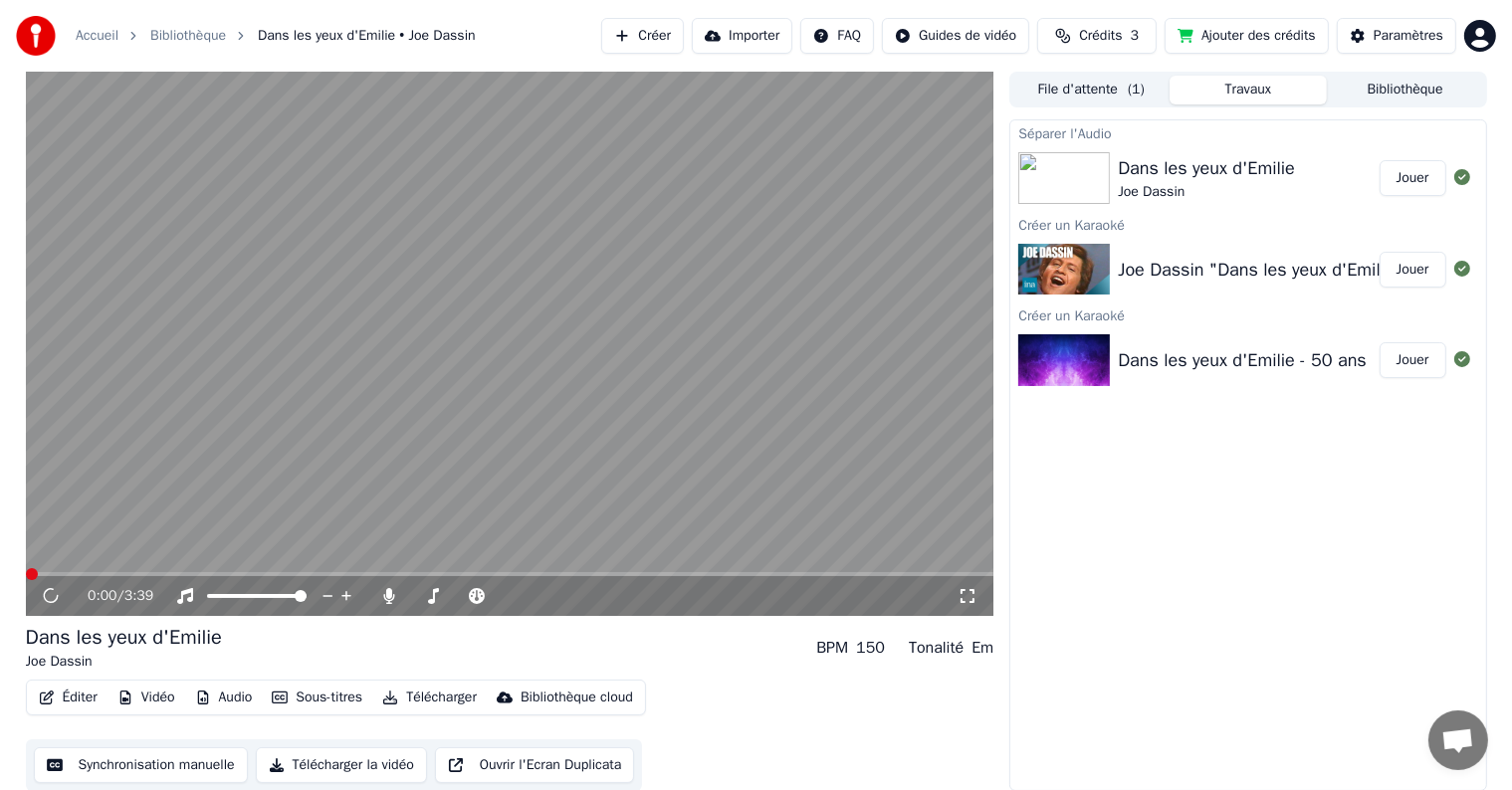 click on "Jouer" at bounding box center [1412, 178] 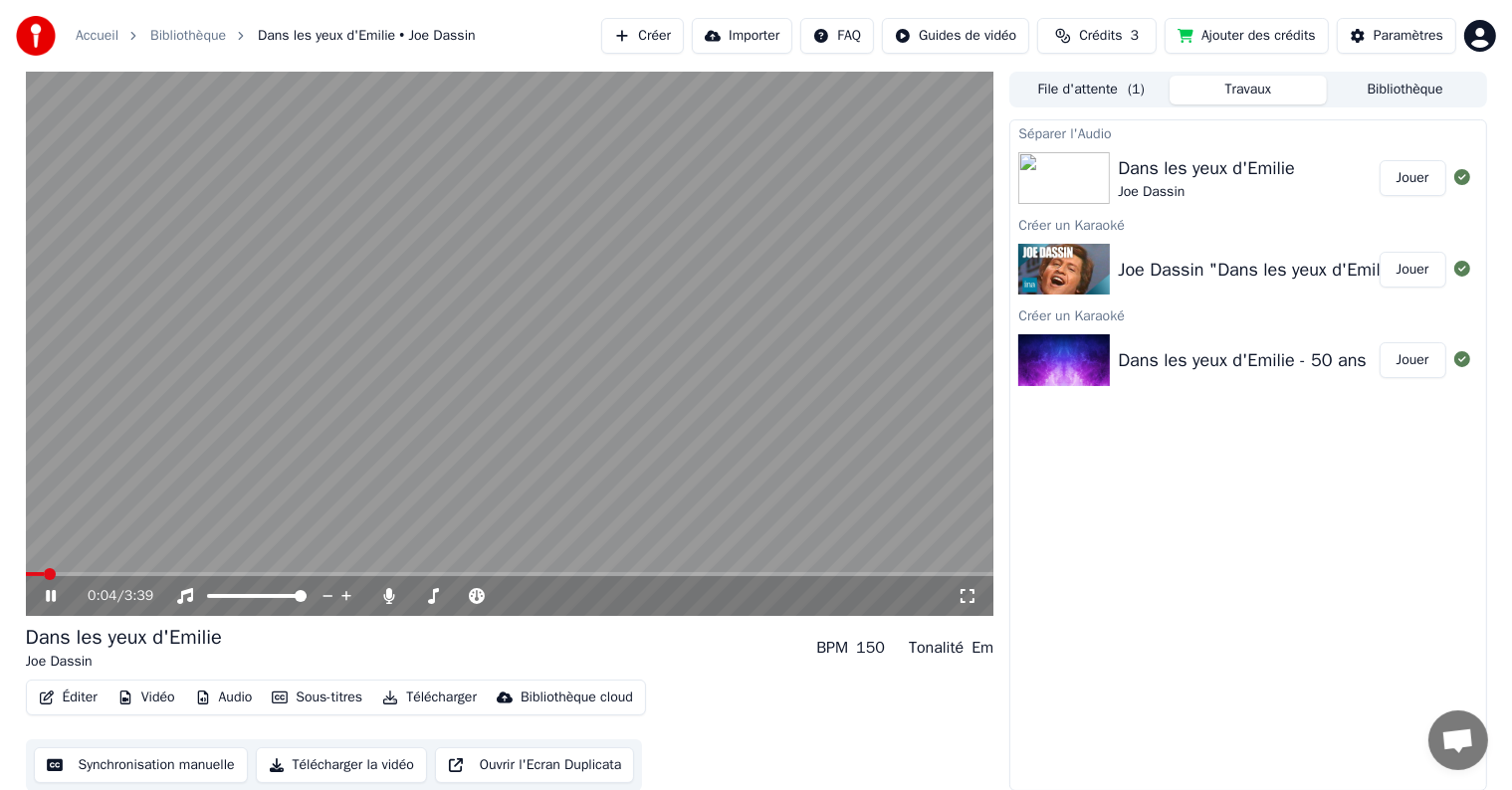 scroll, scrollTop: 1, scrollLeft: 0, axis: vertical 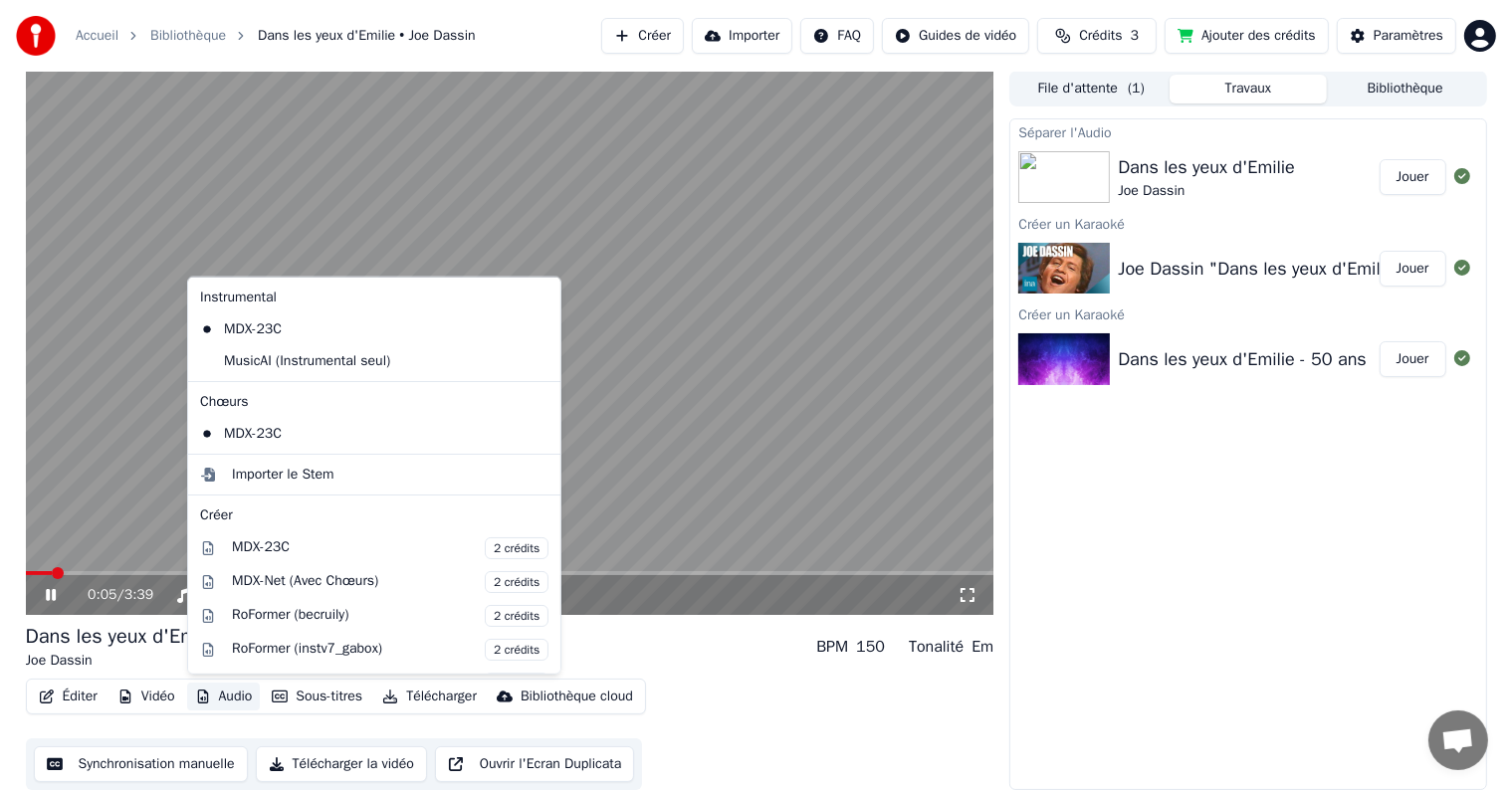 click on "Audio" at bounding box center [224, 696] 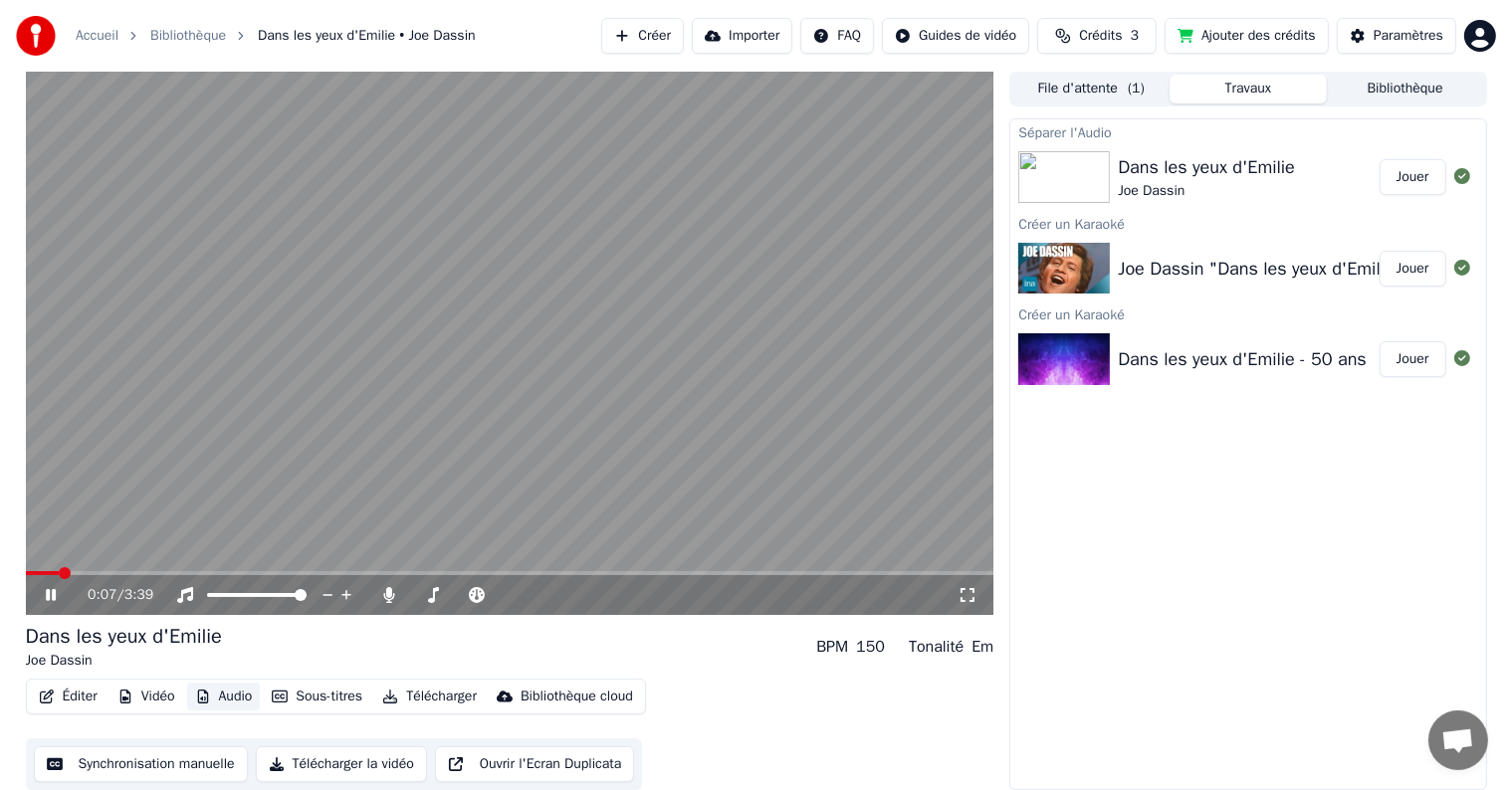 click on "Audio" at bounding box center [224, 696] 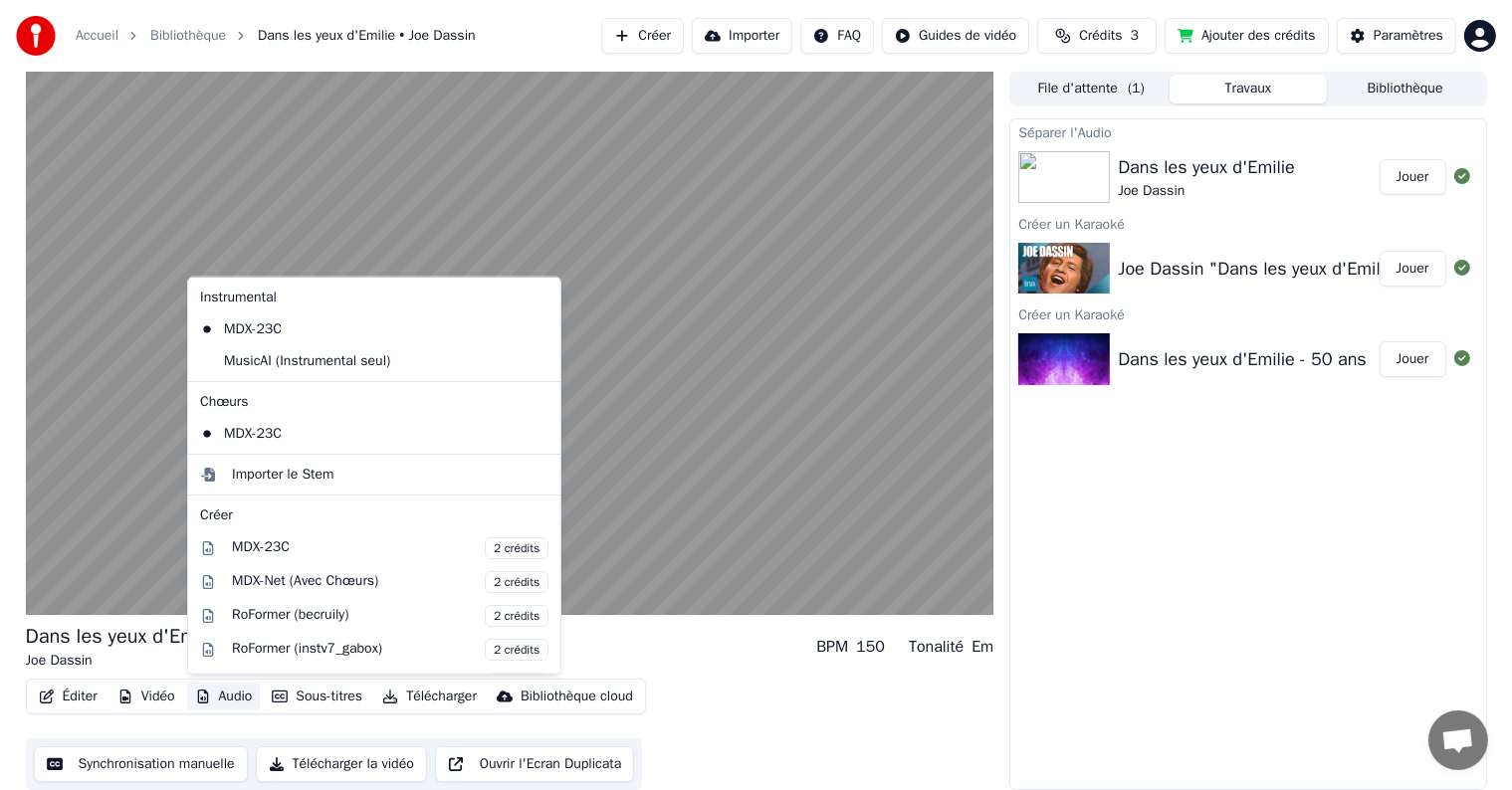 click on "Audio" at bounding box center (224, 696) 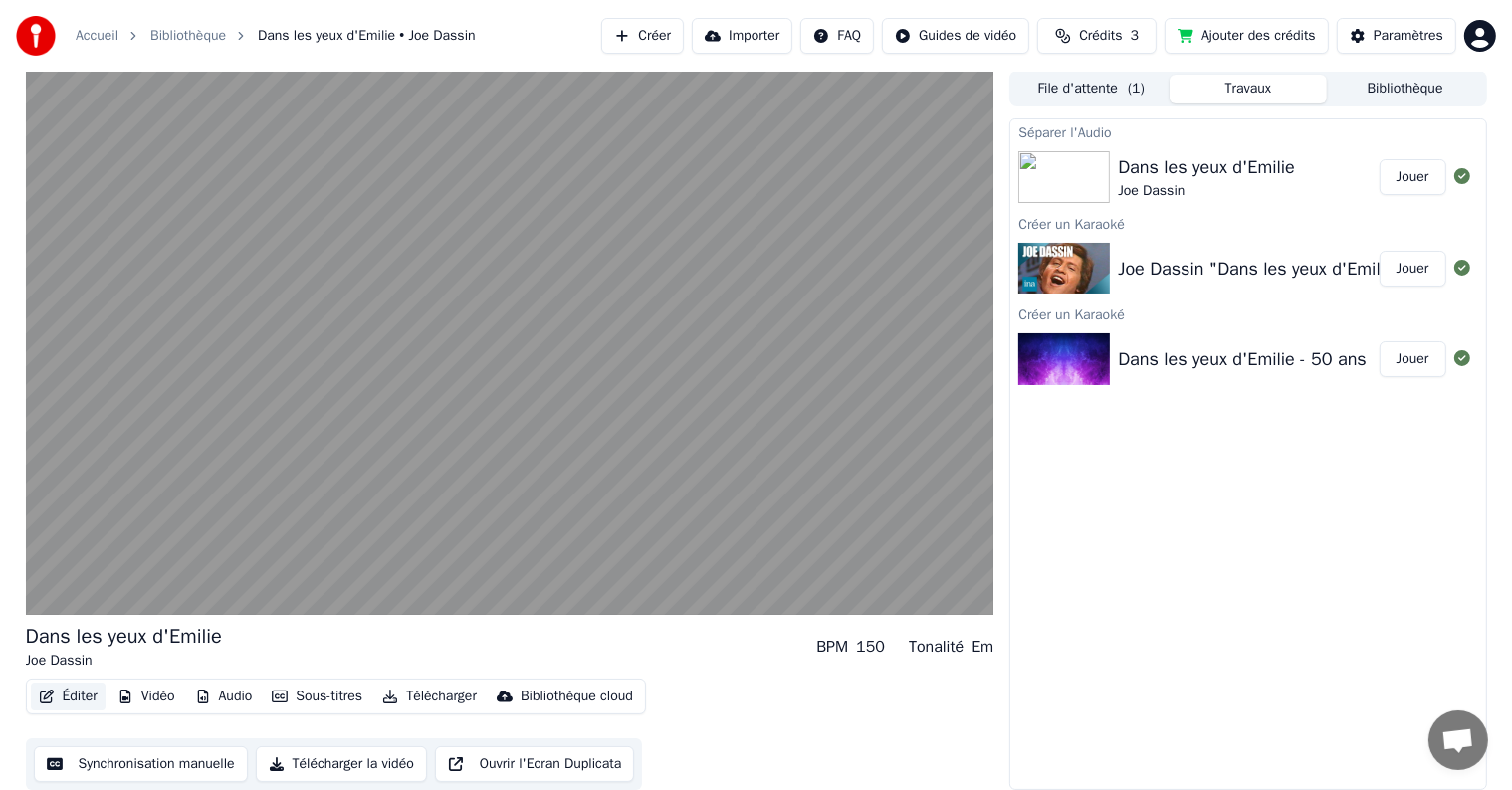 click on "Éditer" at bounding box center (68, 696) 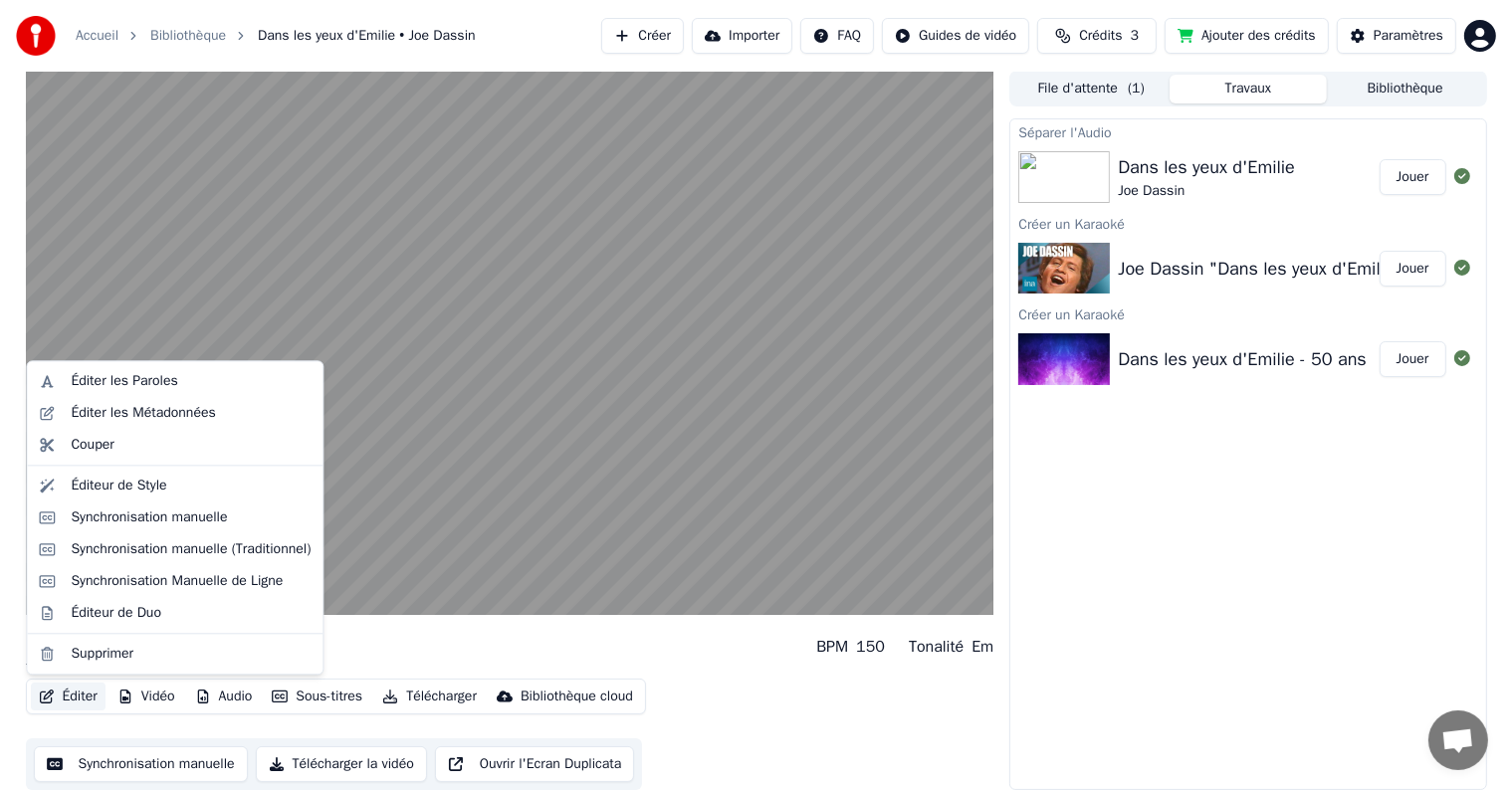 click on "Éditer" at bounding box center (68, 696) 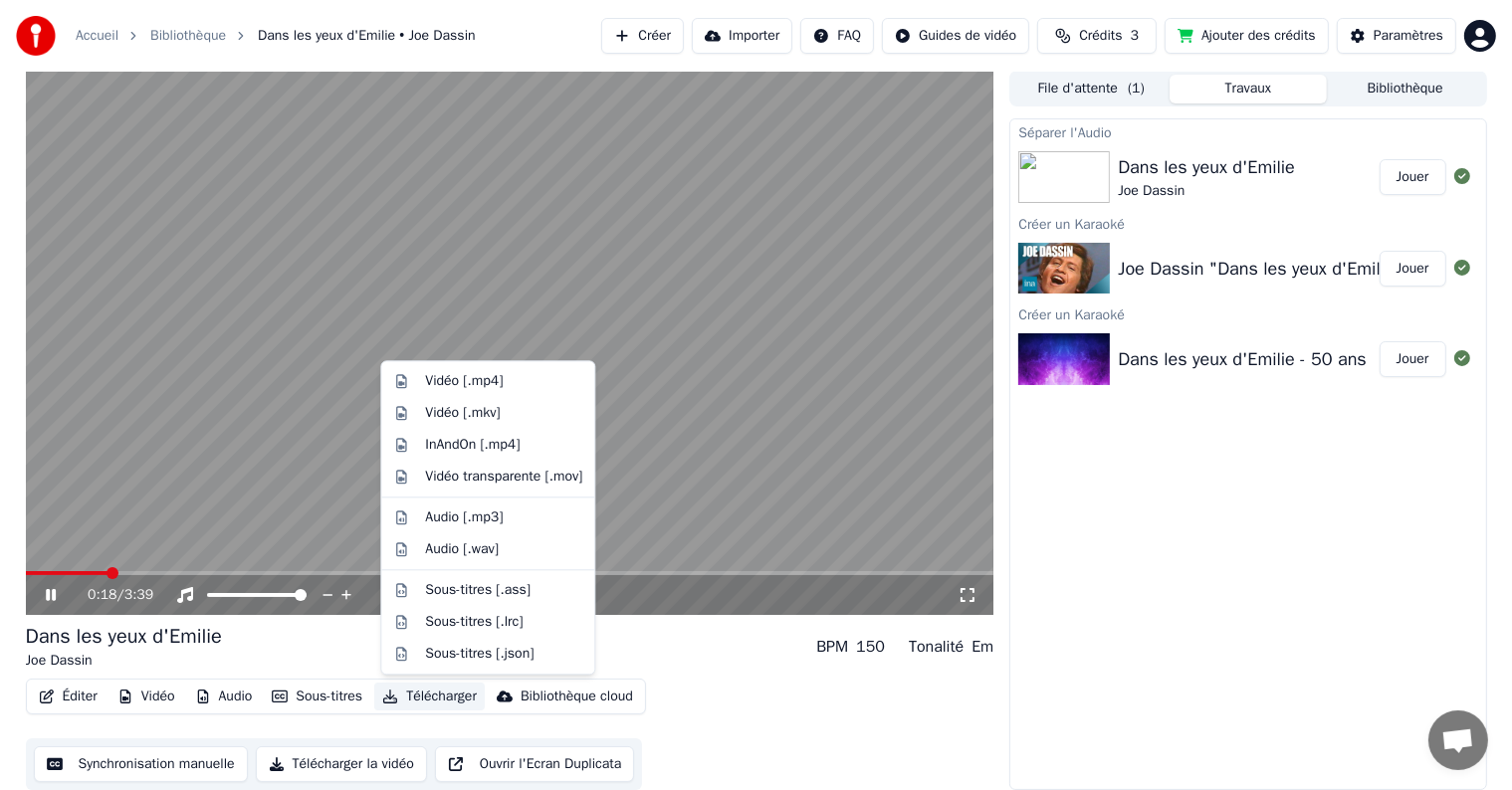 click on "Éditer Vidéo Audio Sous-titres Télécharger Bibliothèque cloud Synchronisation manuelle Télécharger la vidéo Ouvrir l'Ecran Duplicata" at bounding box center (510, 734) 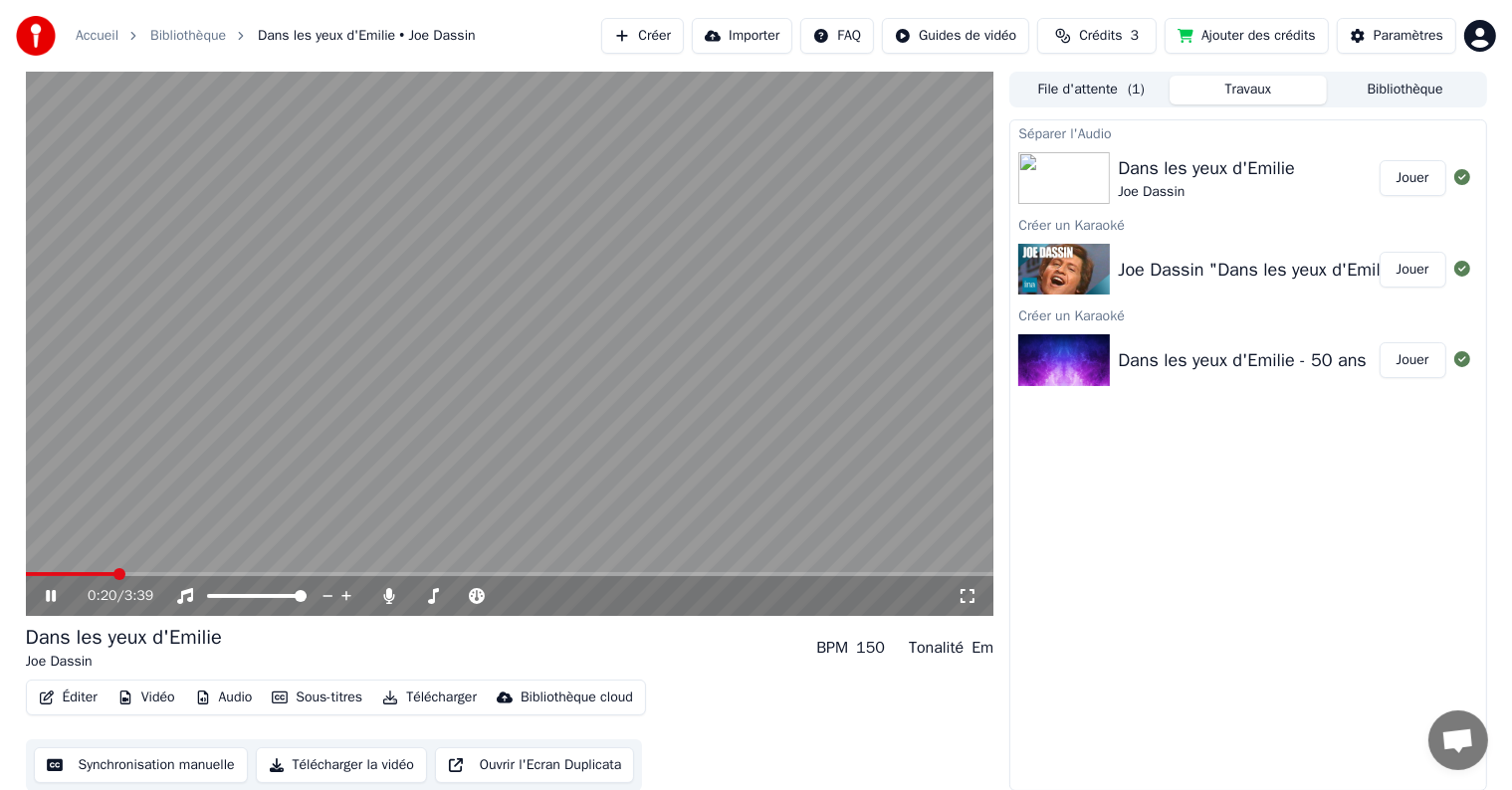 scroll, scrollTop: 0, scrollLeft: 0, axis: both 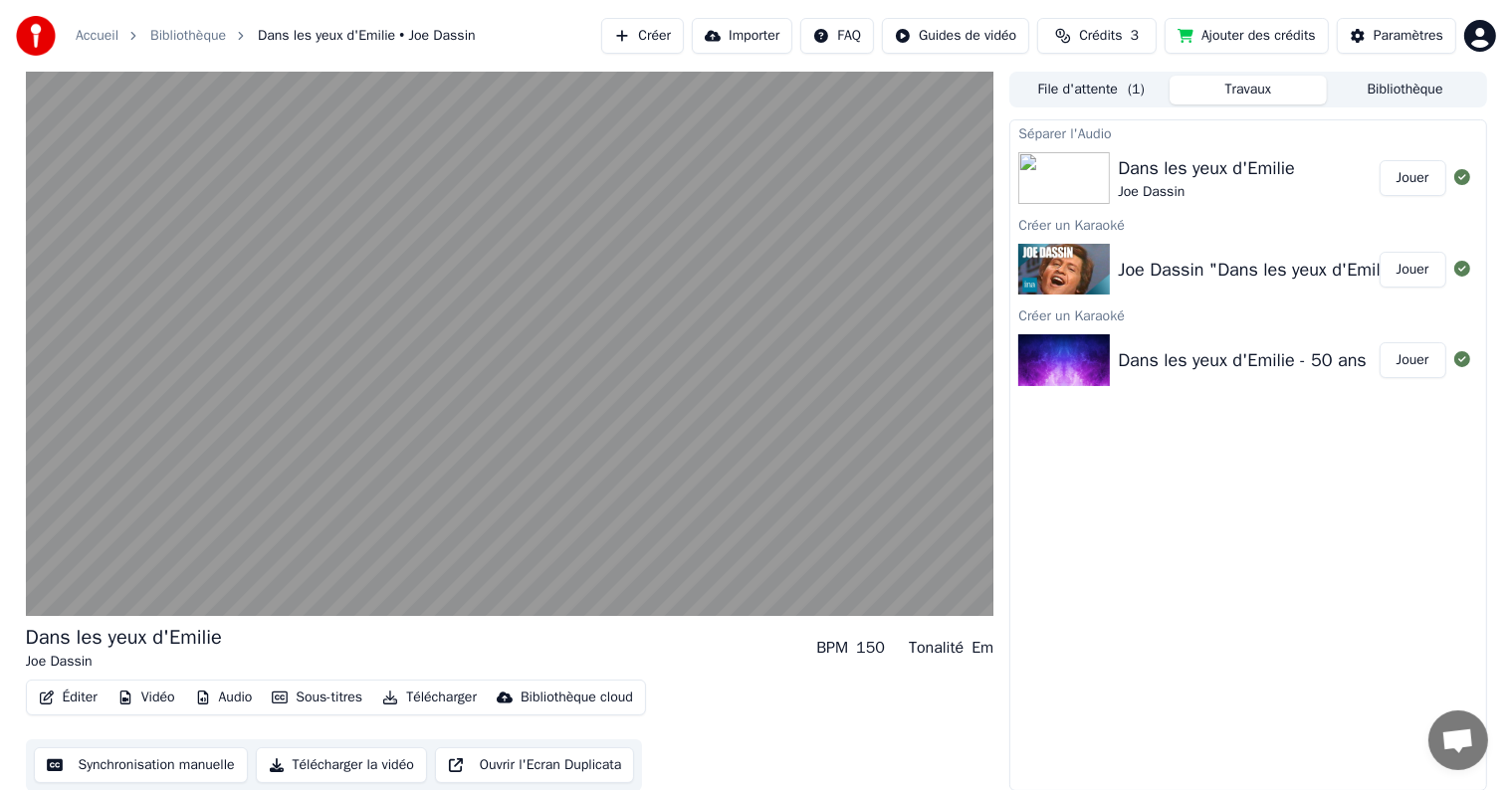 click on "Audio" at bounding box center [224, 697] 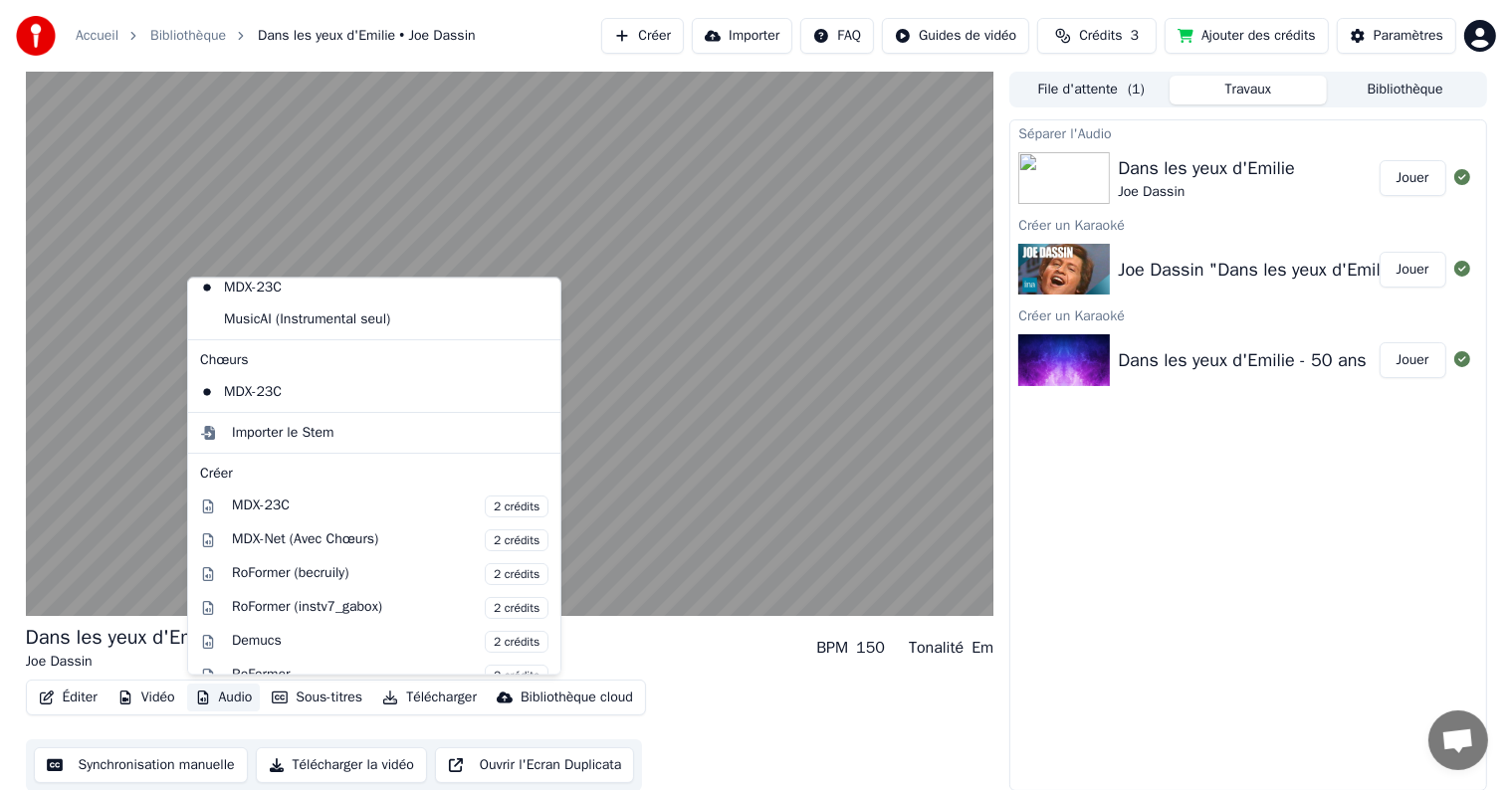 scroll, scrollTop: 0, scrollLeft: 0, axis: both 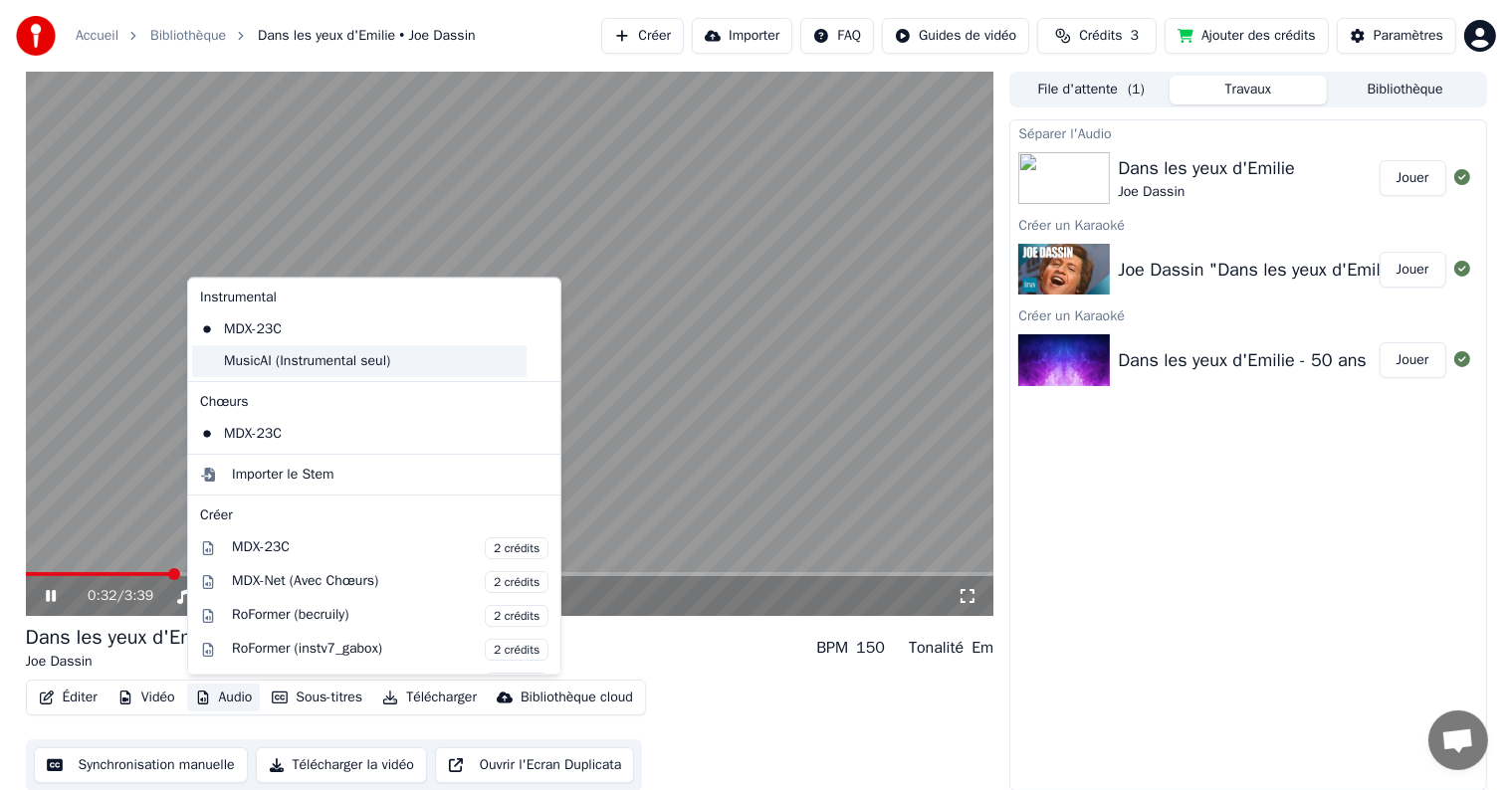 click on "MusicAI (Instrumental seul)" at bounding box center (359, 361) 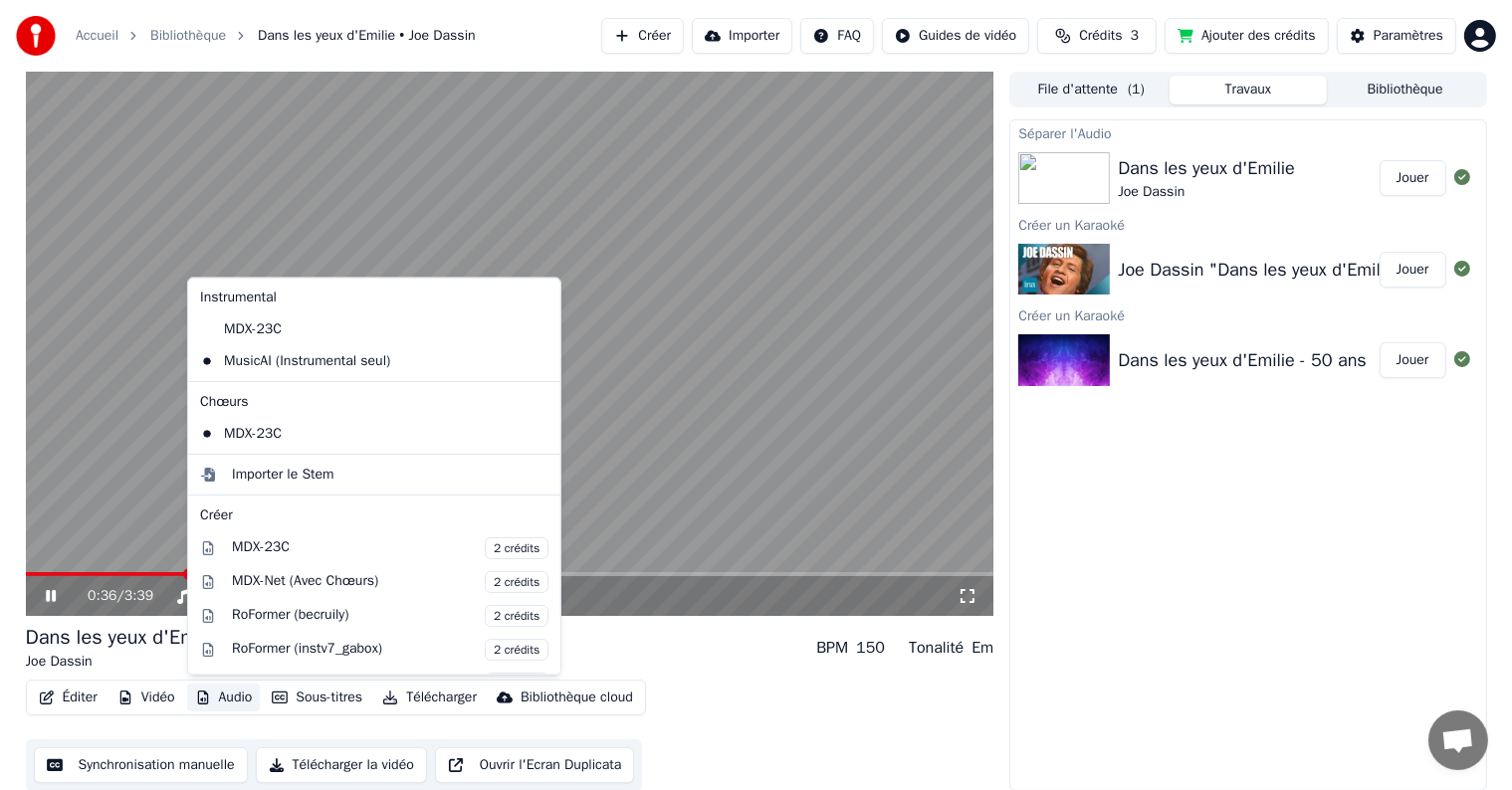 click on "Audio" at bounding box center (224, 697) 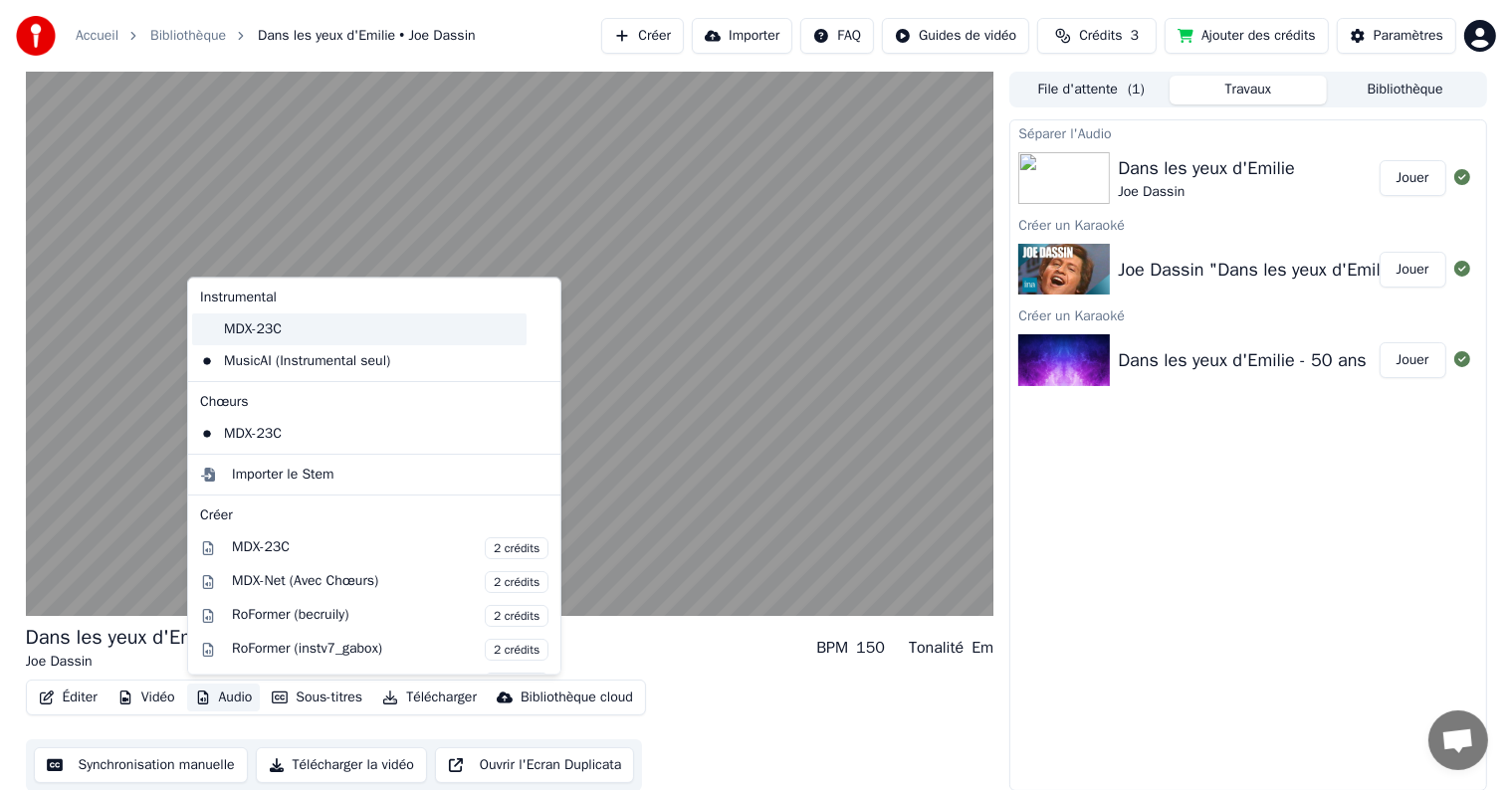 click on "MDX-23C" at bounding box center (359, 329) 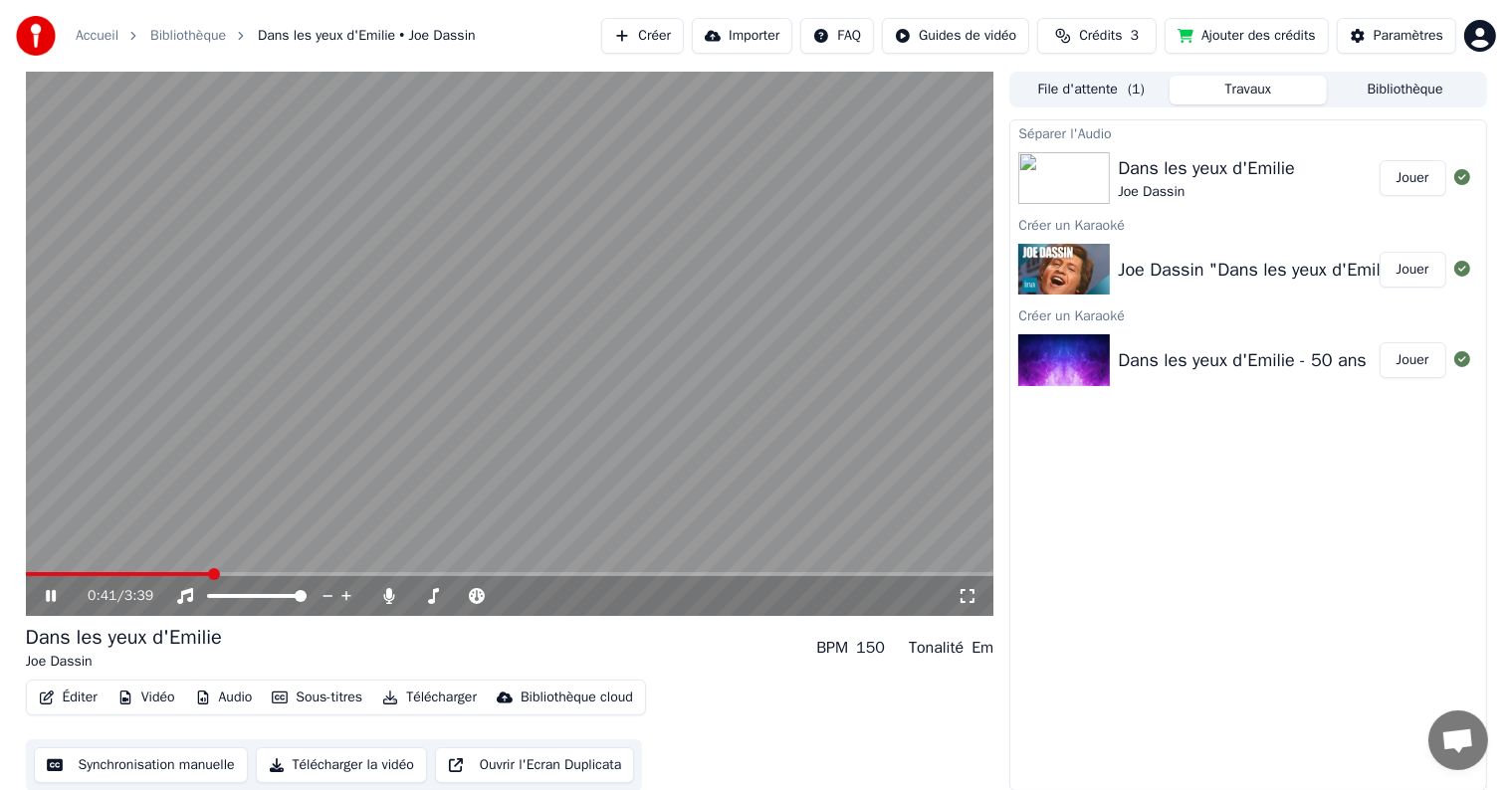 click on "Audio" at bounding box center [224, 697] 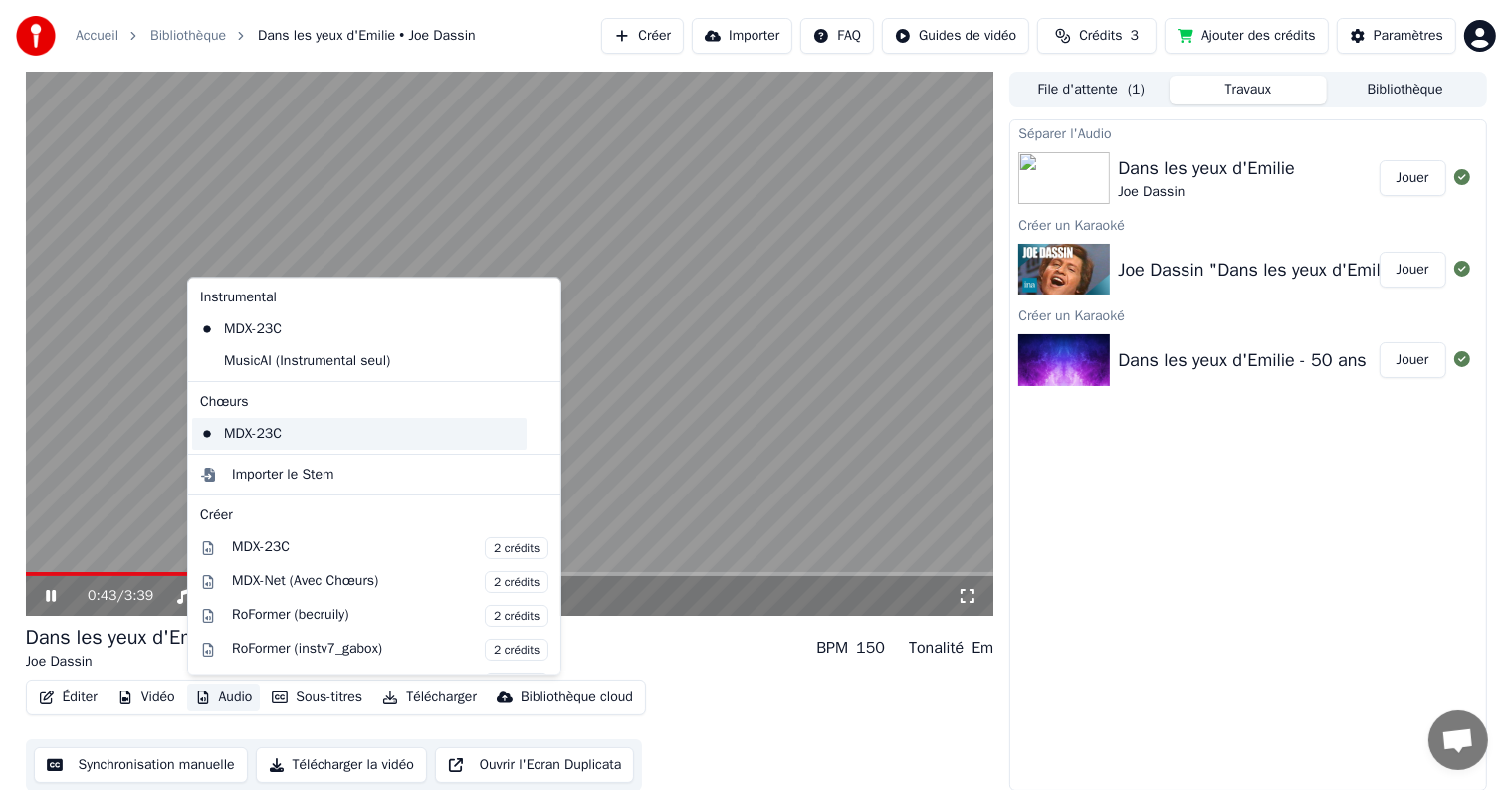 click on "MDX-23C" at bounding box center [359, 434] 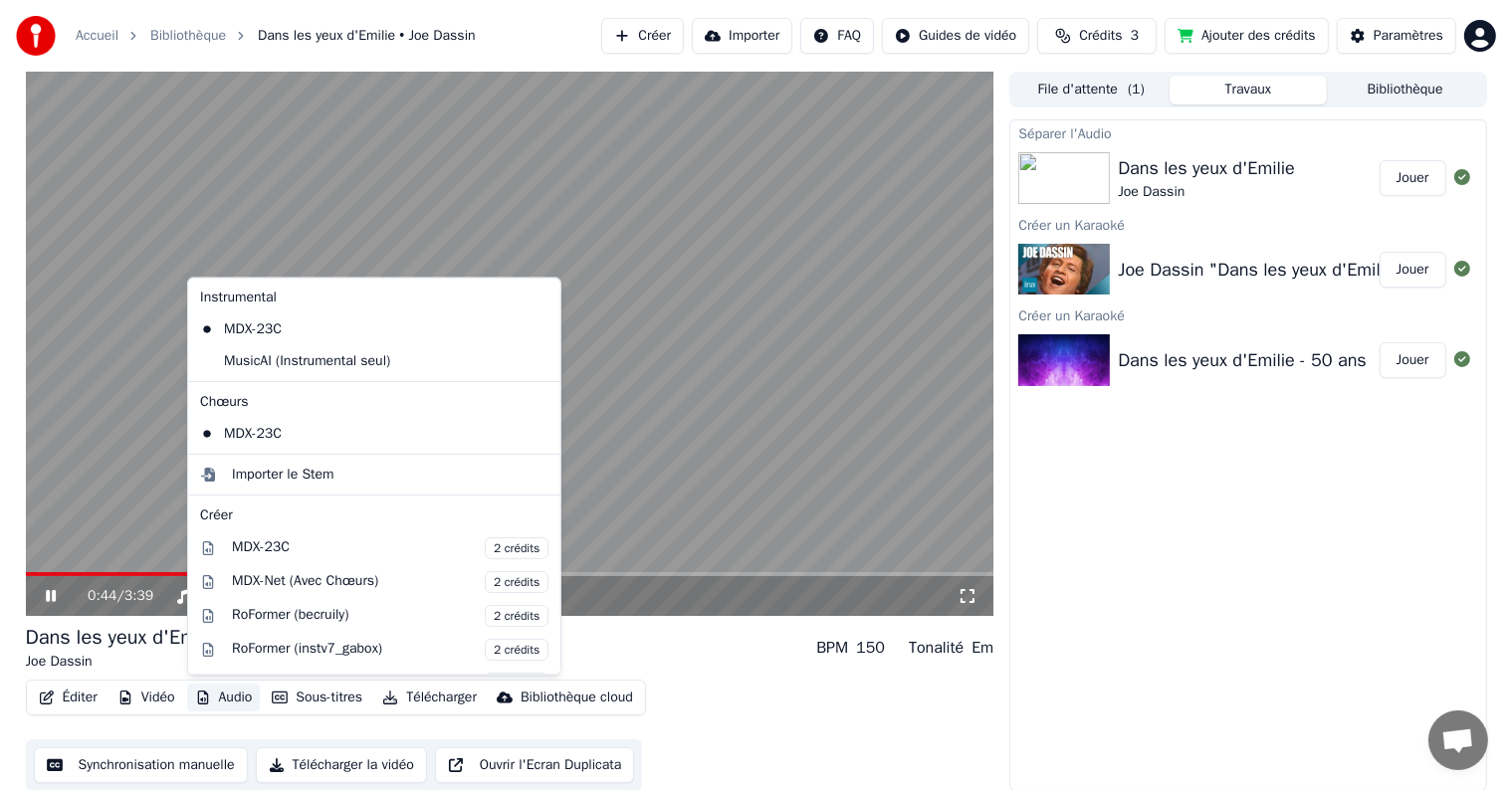 click on "Audio" at bounding box center [224, 697] 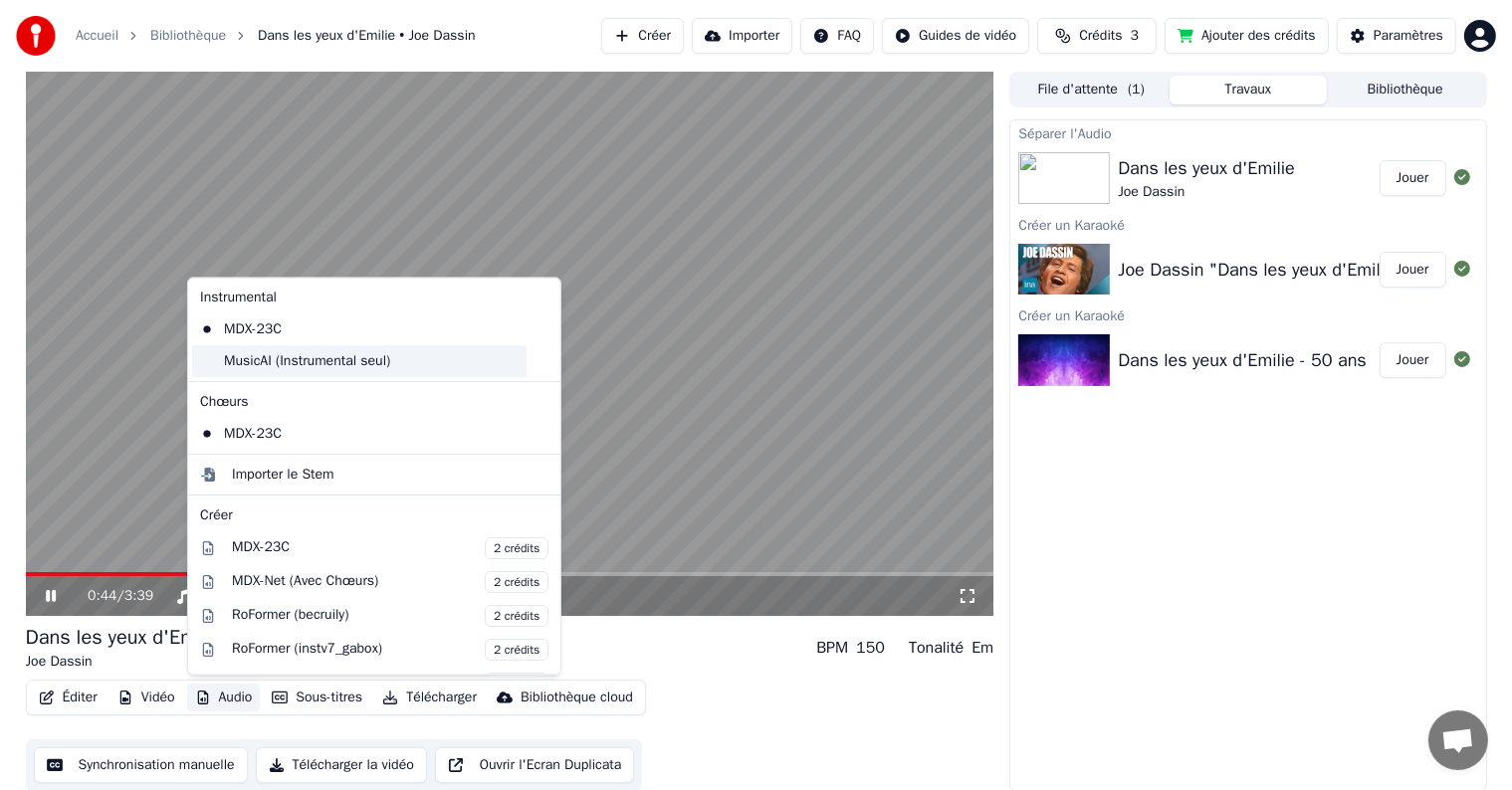 click on "MusicAI (Instrumental seul)" at bounding box center [359, 361] 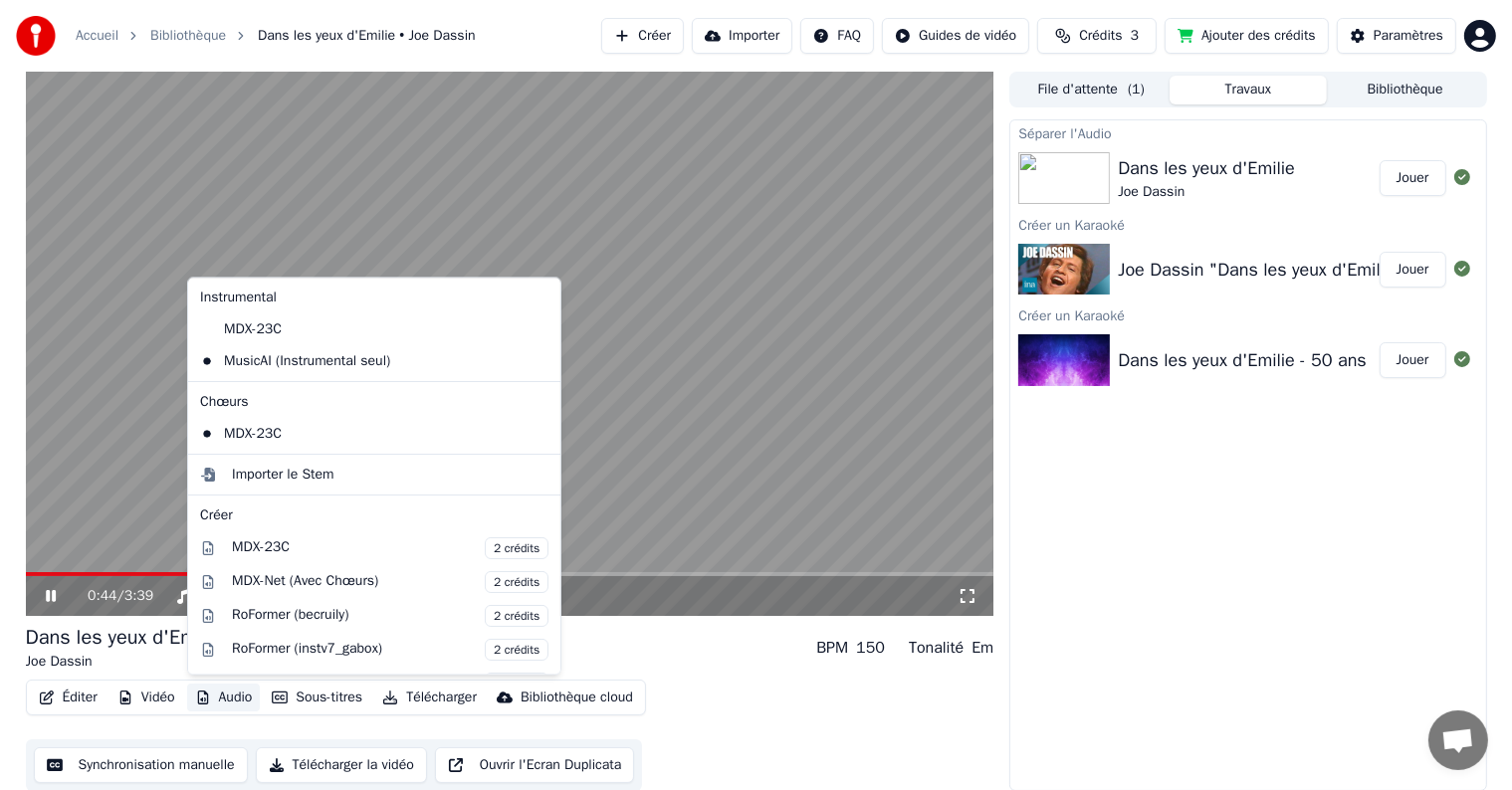 click on "Audio" at bounding box center (224, 697) 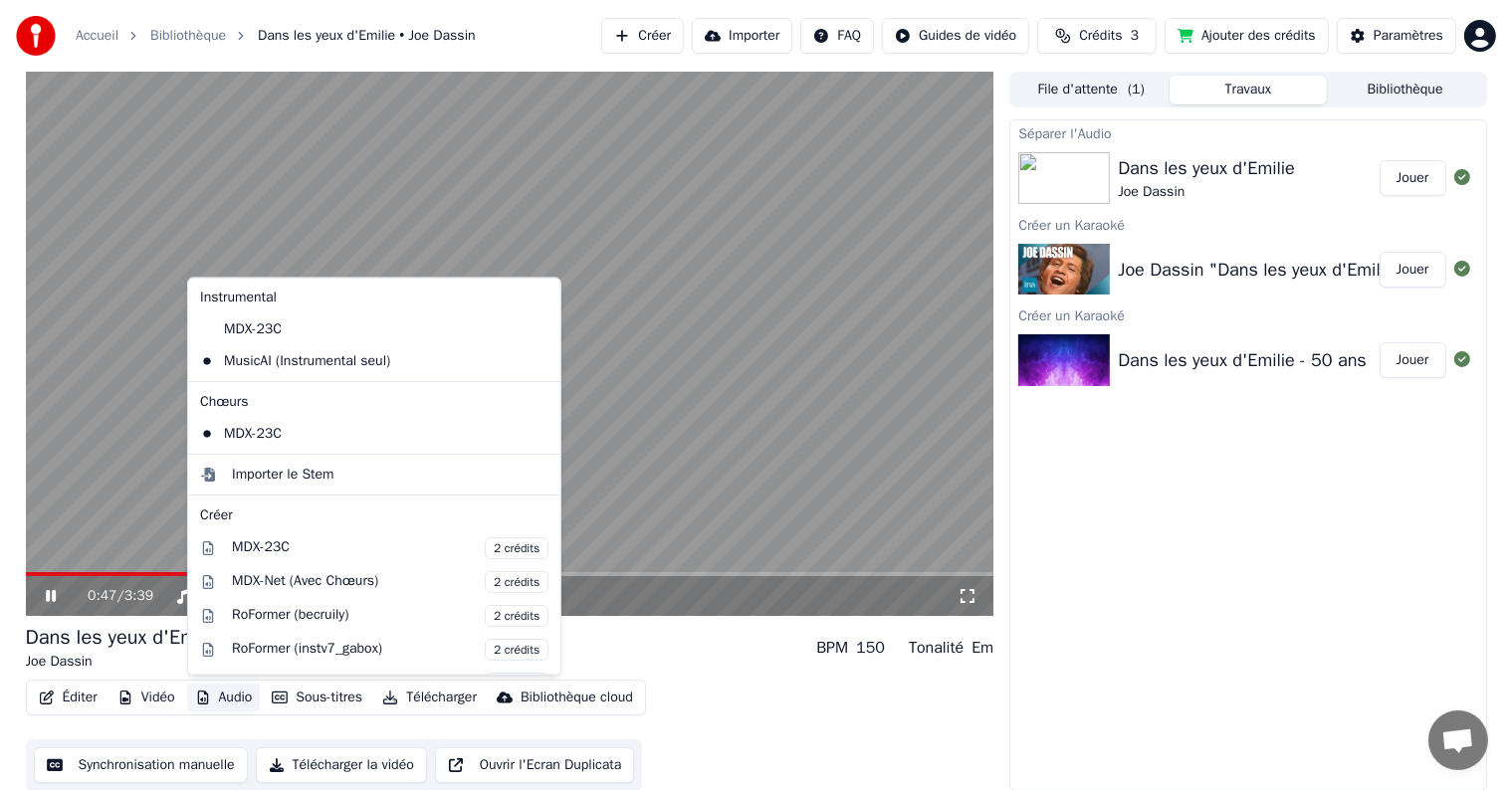 click 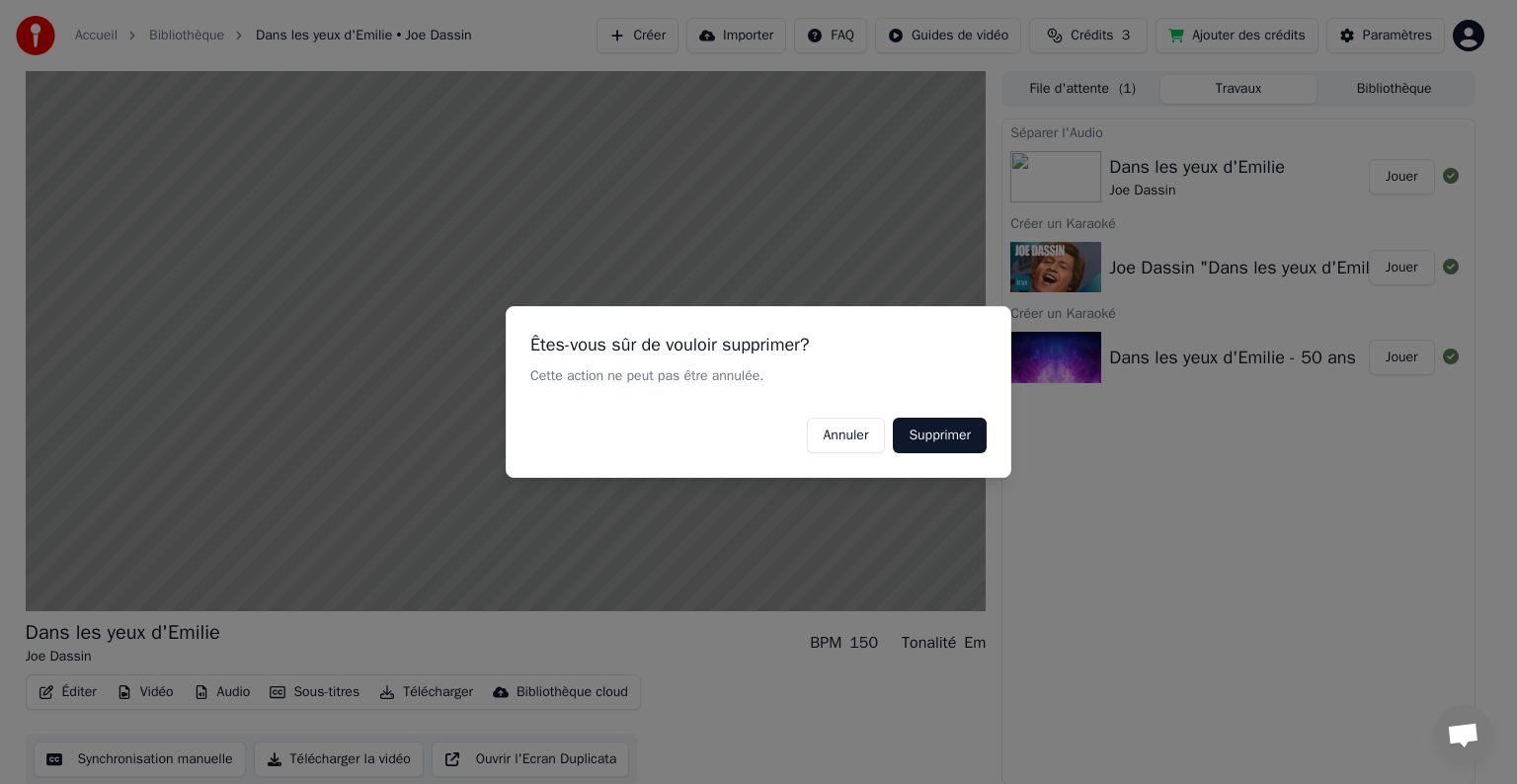 click on "Supprimer" at bounding box center (939, 435) 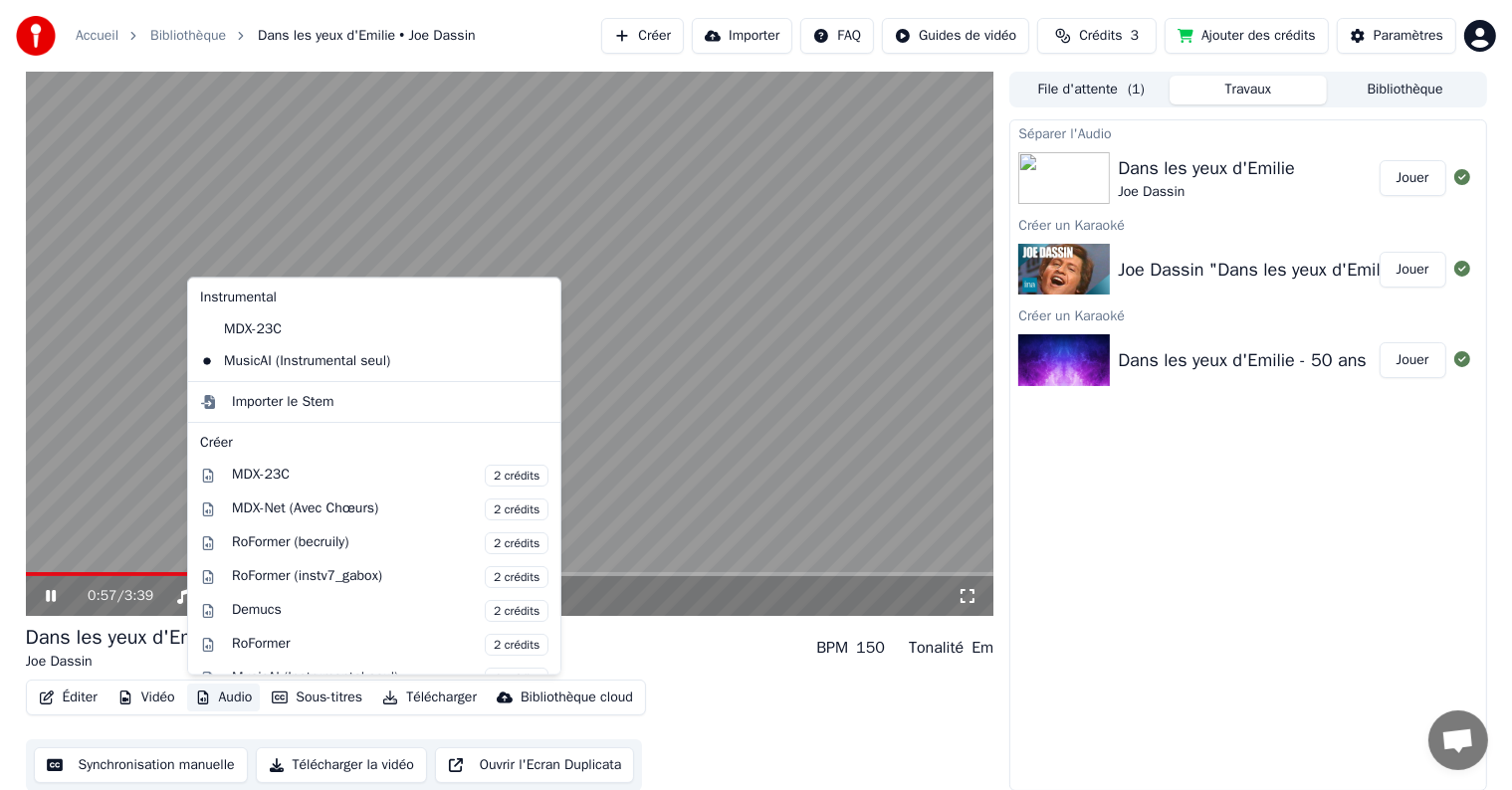 click on "Audio" at bounding box center [224, 697] 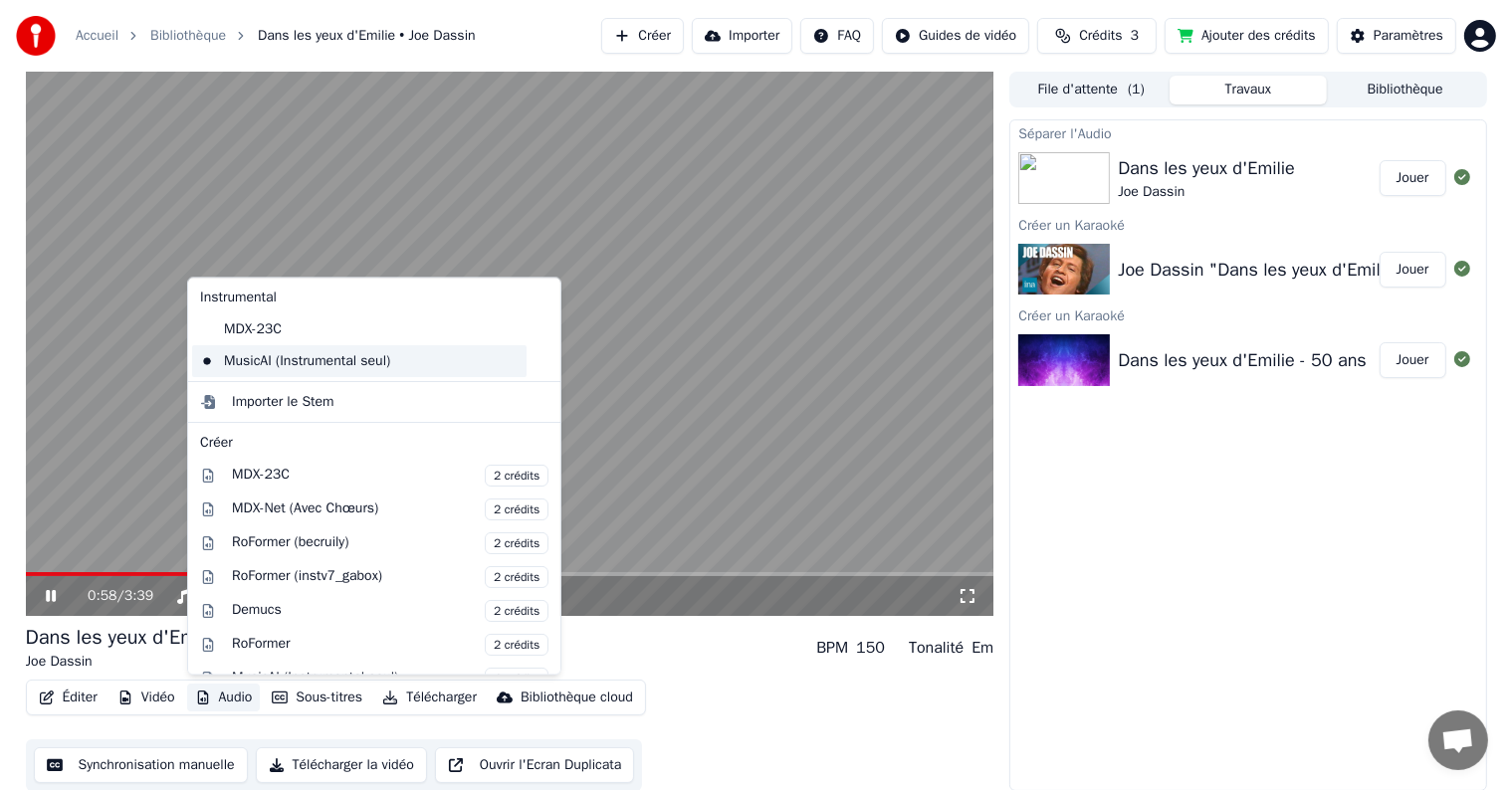 click on "MusicAI (Instrumental seul)" at bounding box center (359, 361) 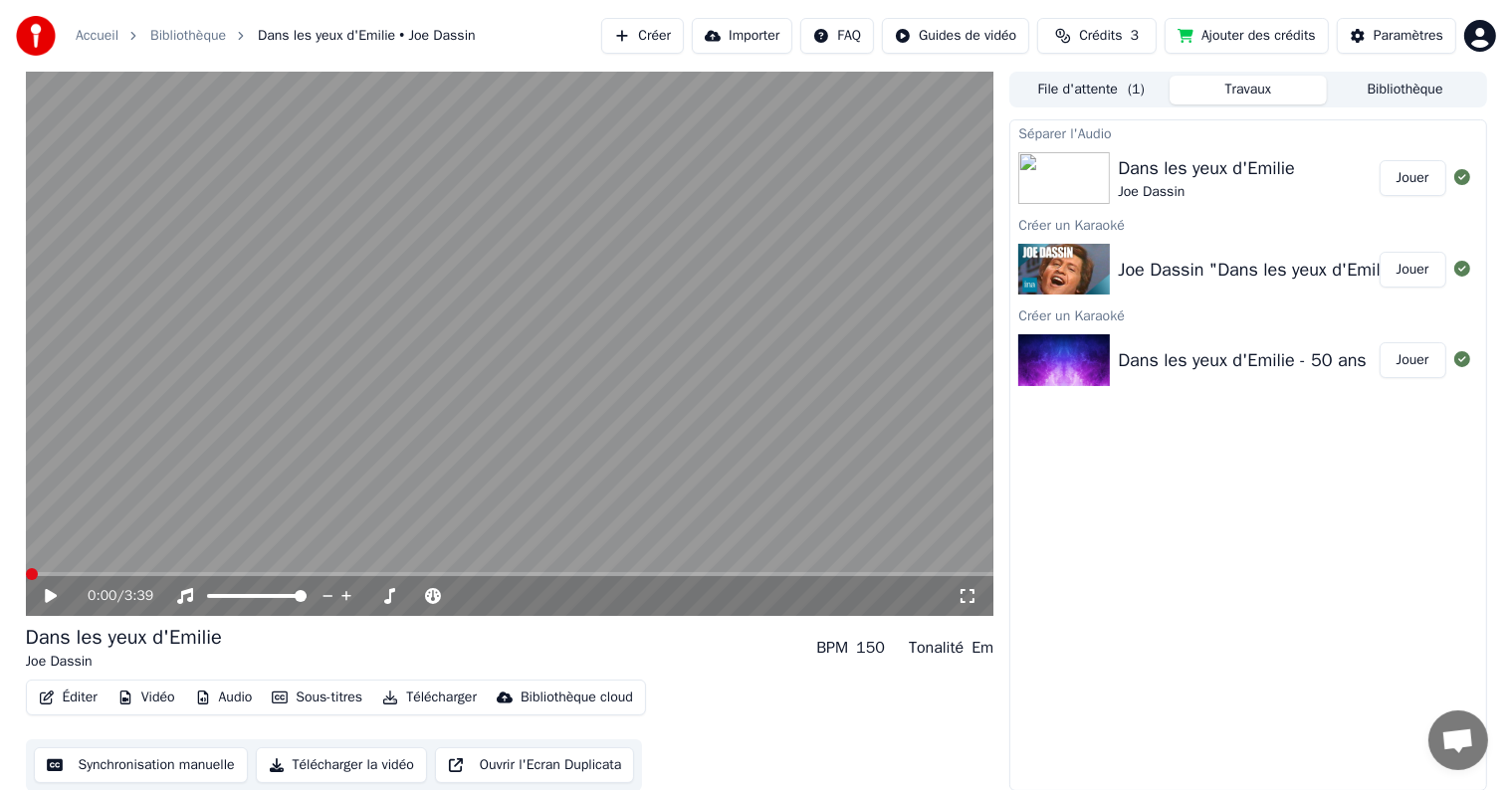 click on "Audio" at bounding box center (224, 697) 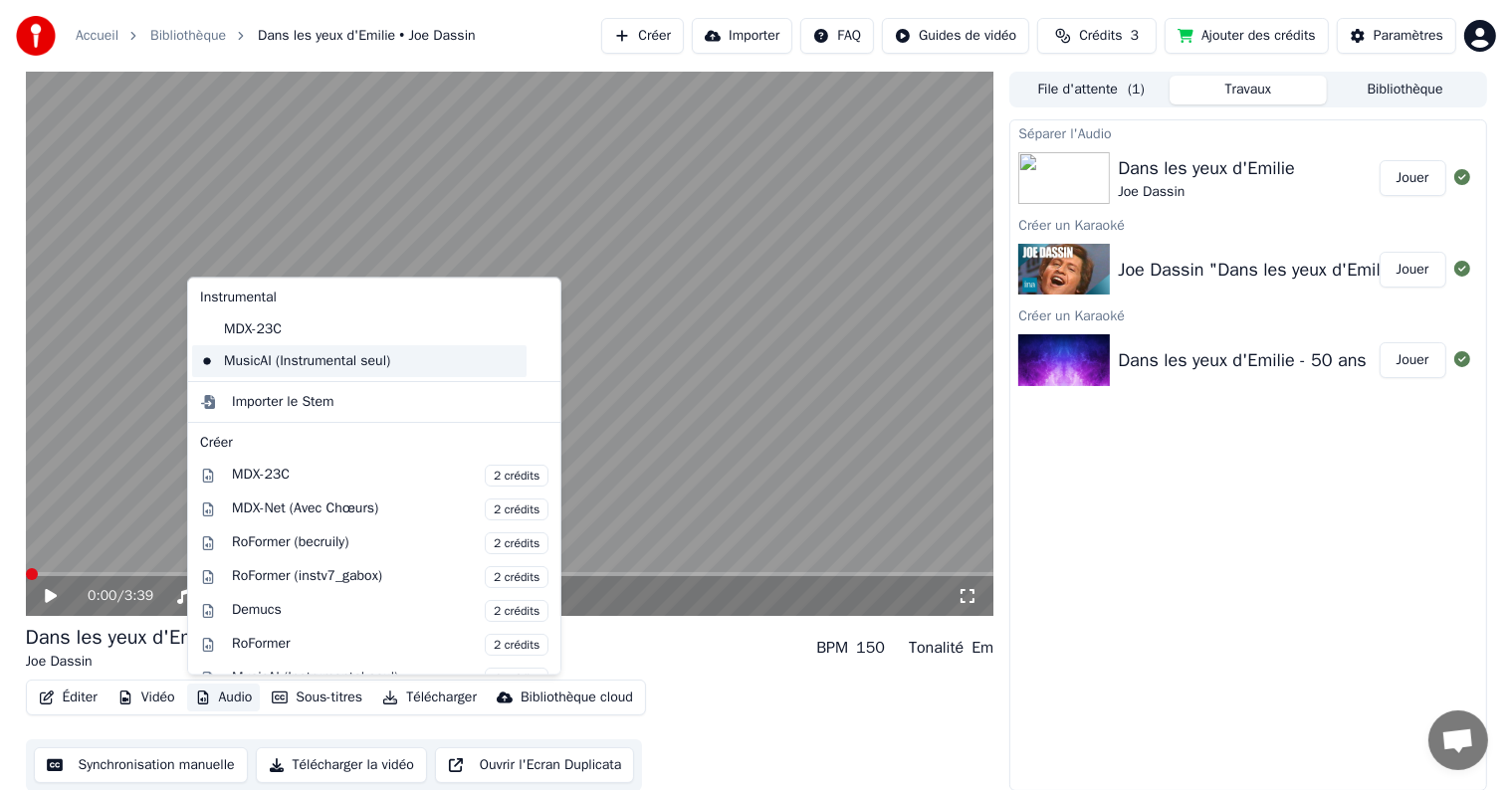 click on "MusicAI (Instrumental seul)" at bounding box center (359, 361) 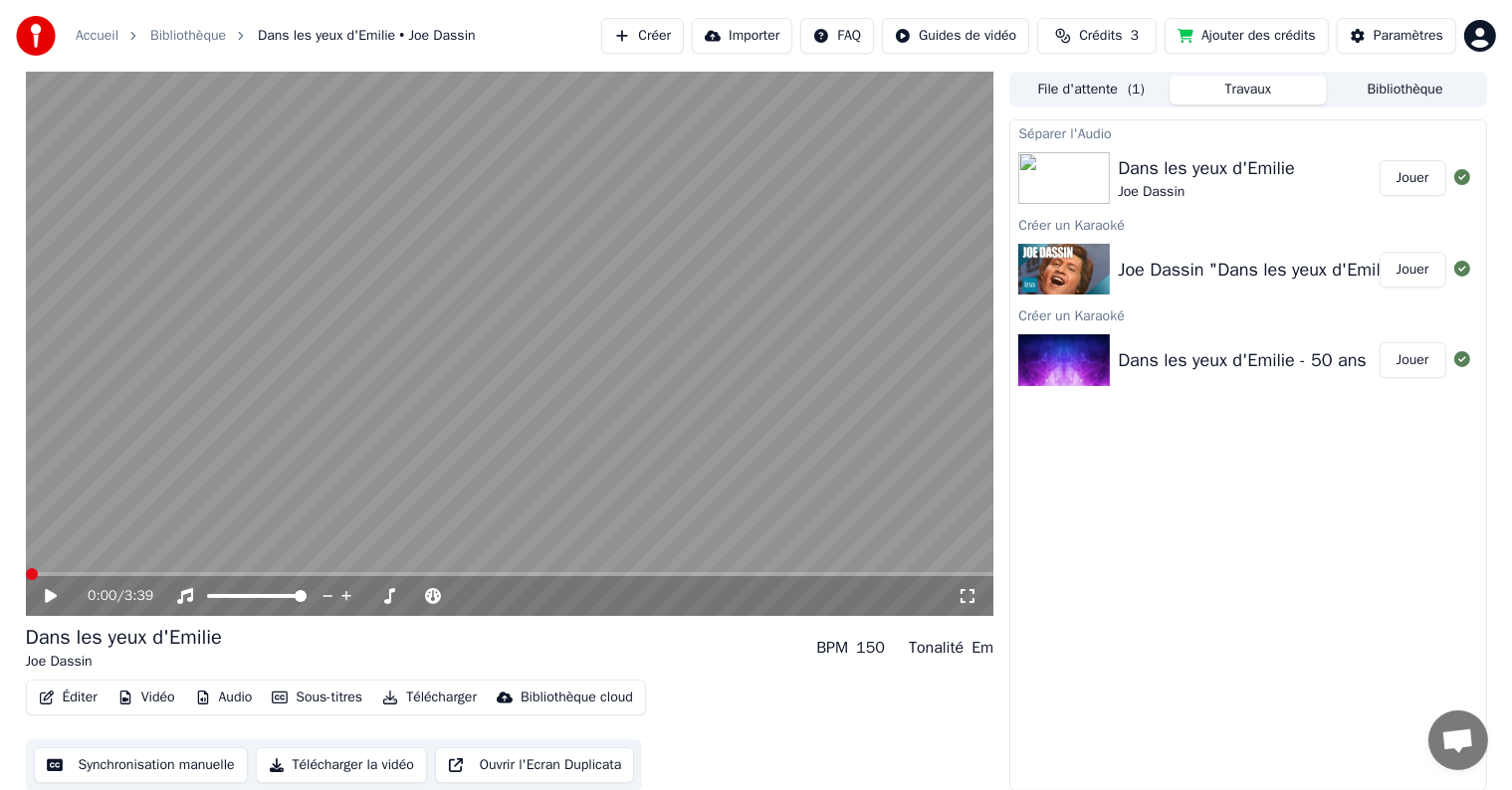 click on "0:00  /  3:39" at bounding box center [510, 596] 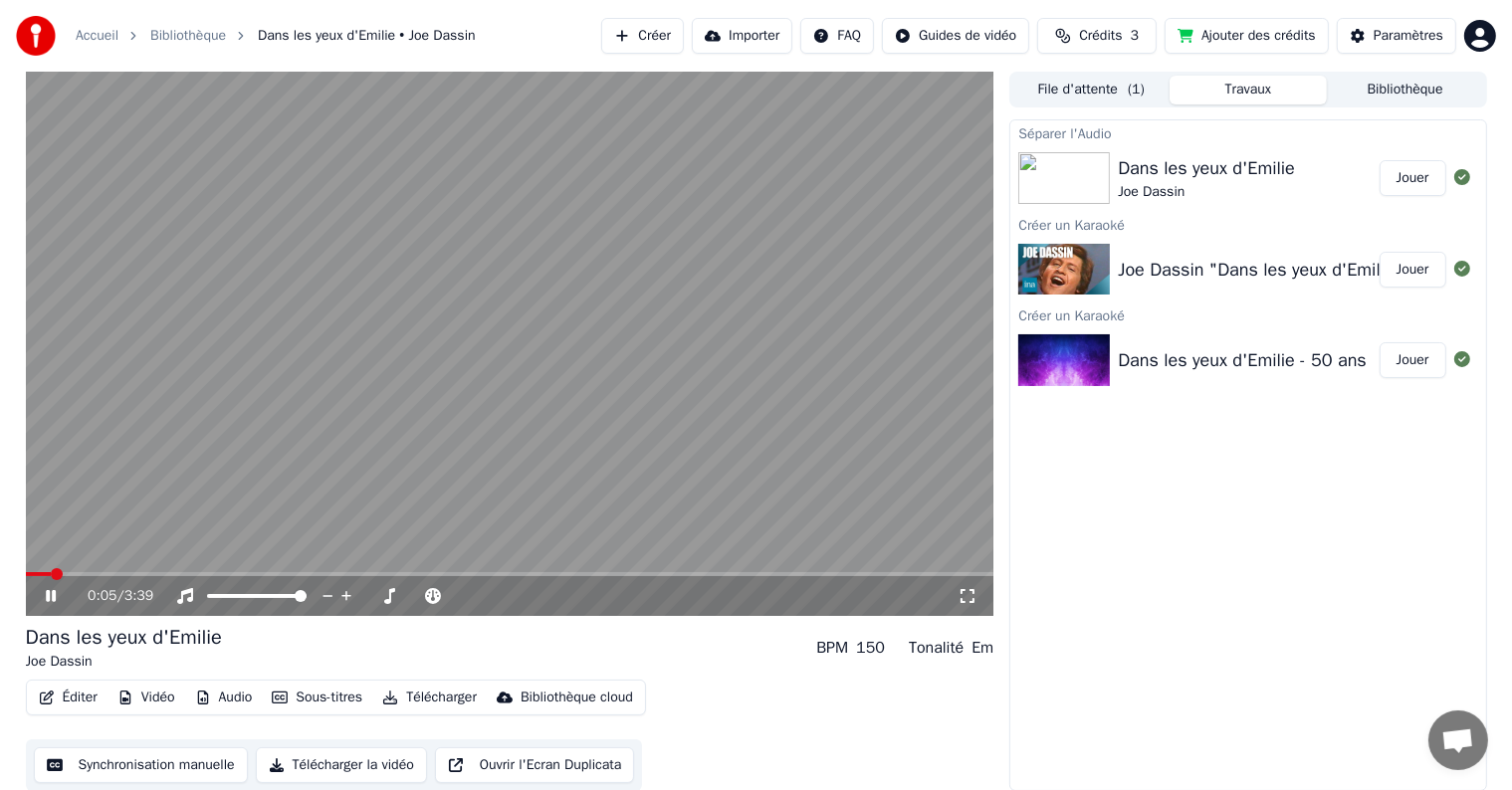 scroll, scrollTop: 1, scrollLeft: 0, axis: vertical 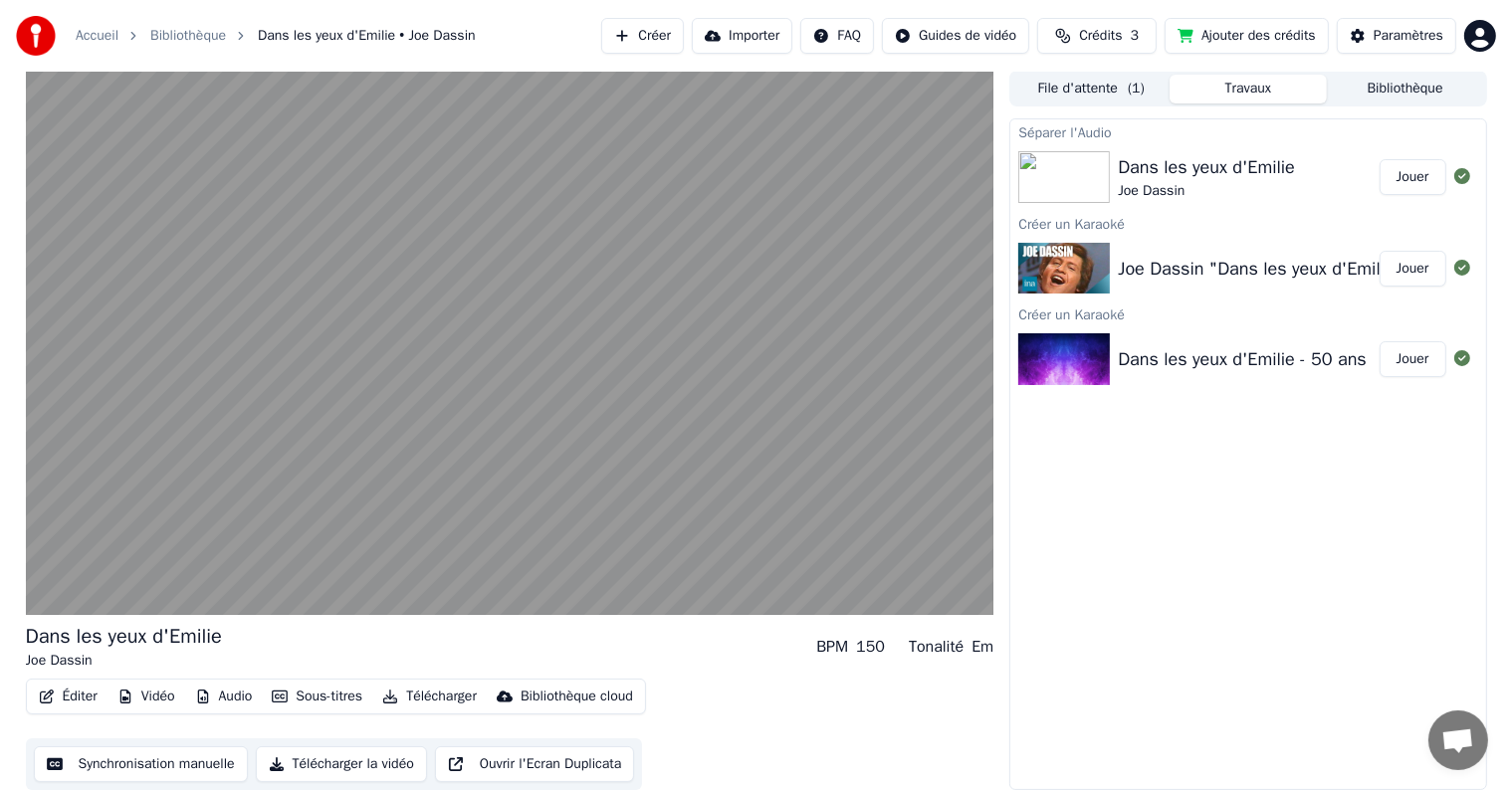 click on "Ouvrir l'Ecran Duplicata" at bounding box center (535, 764) 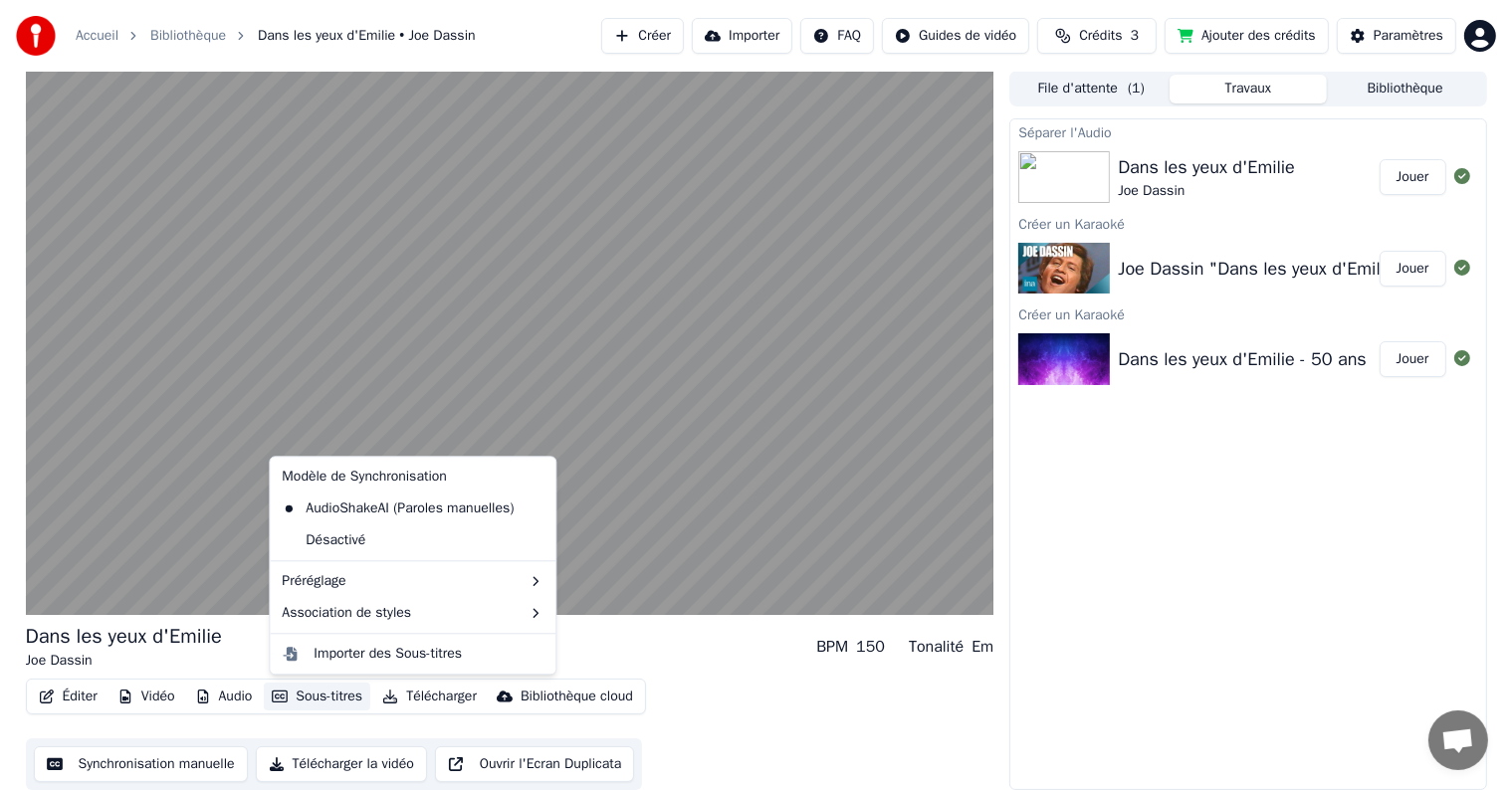 click on "Sous-titres" at bounding box center [317, 696] 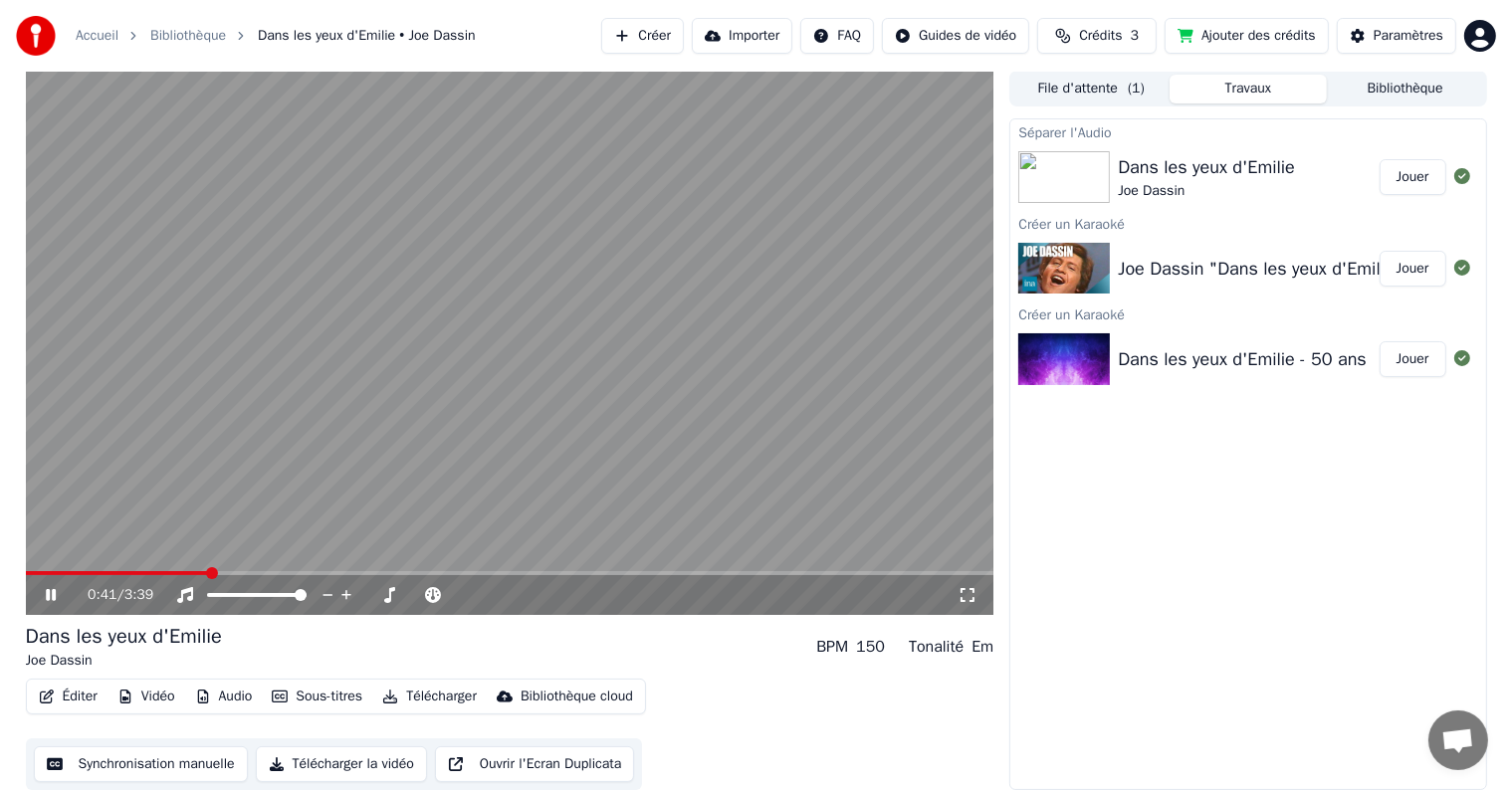 click at bounding box center (510, 342) 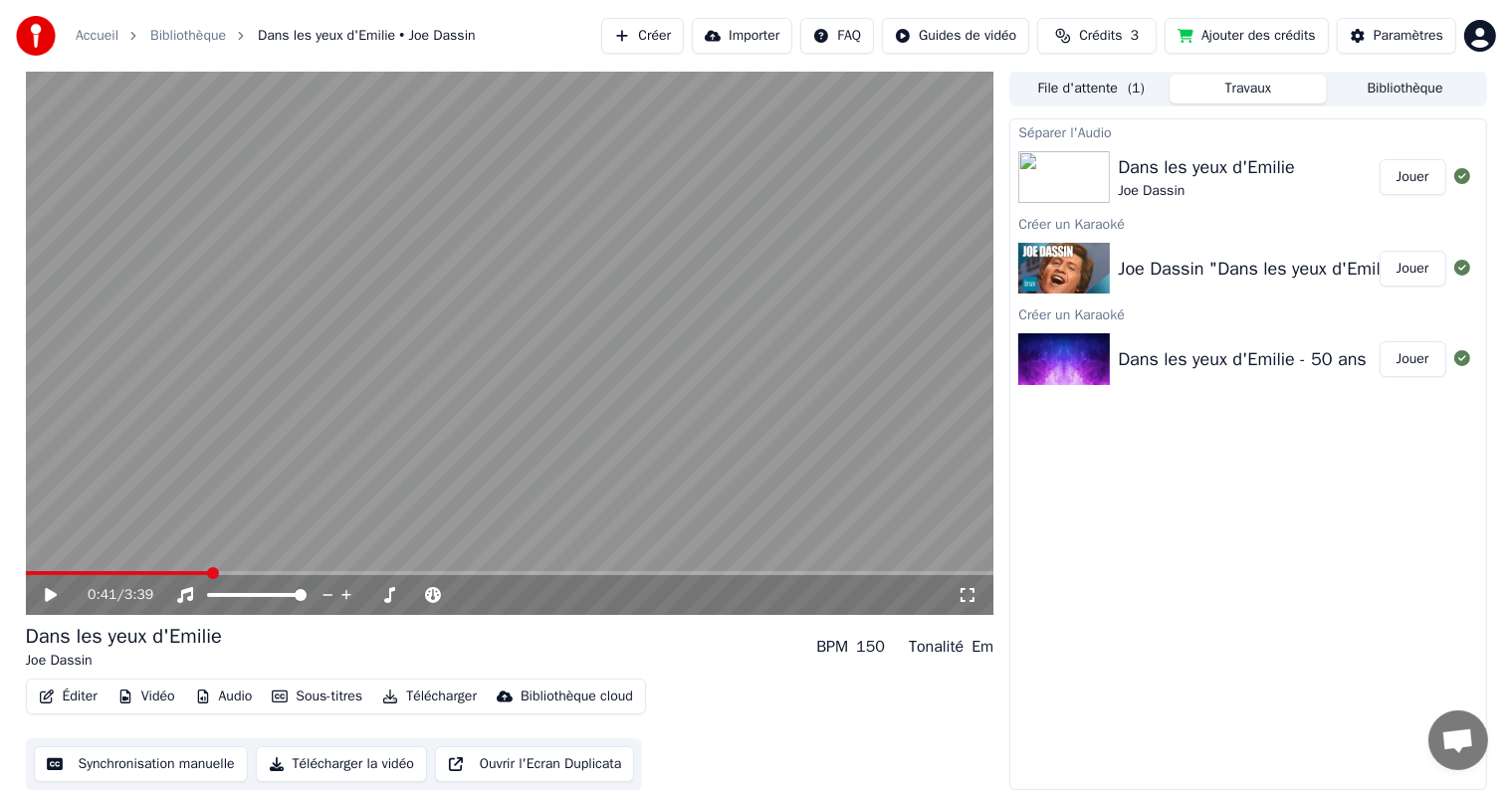 scroll, scrollTop: 0, scrollLeft: 0, axis: both 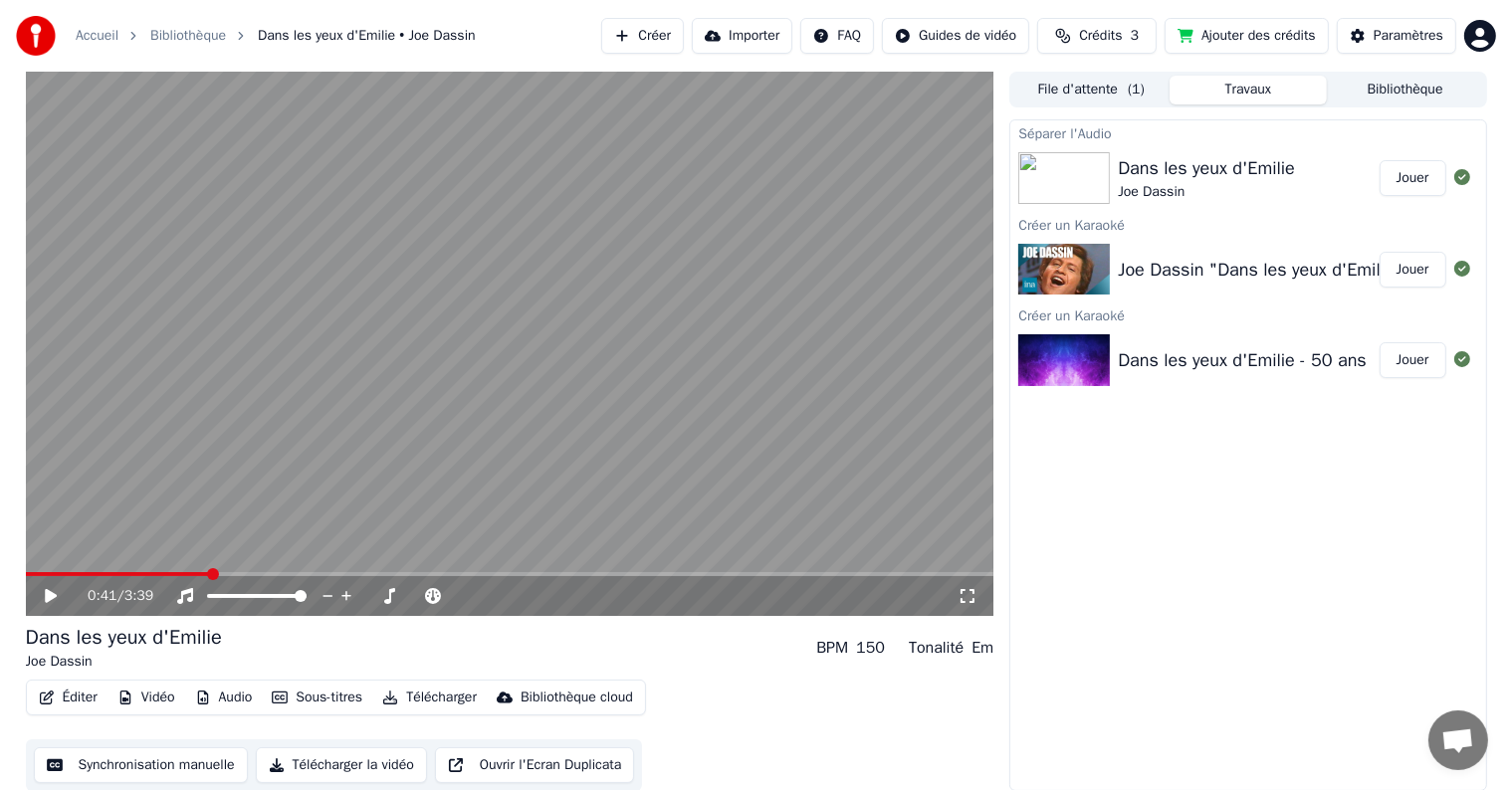 click on "Audio" at bounding box center (224, 697) 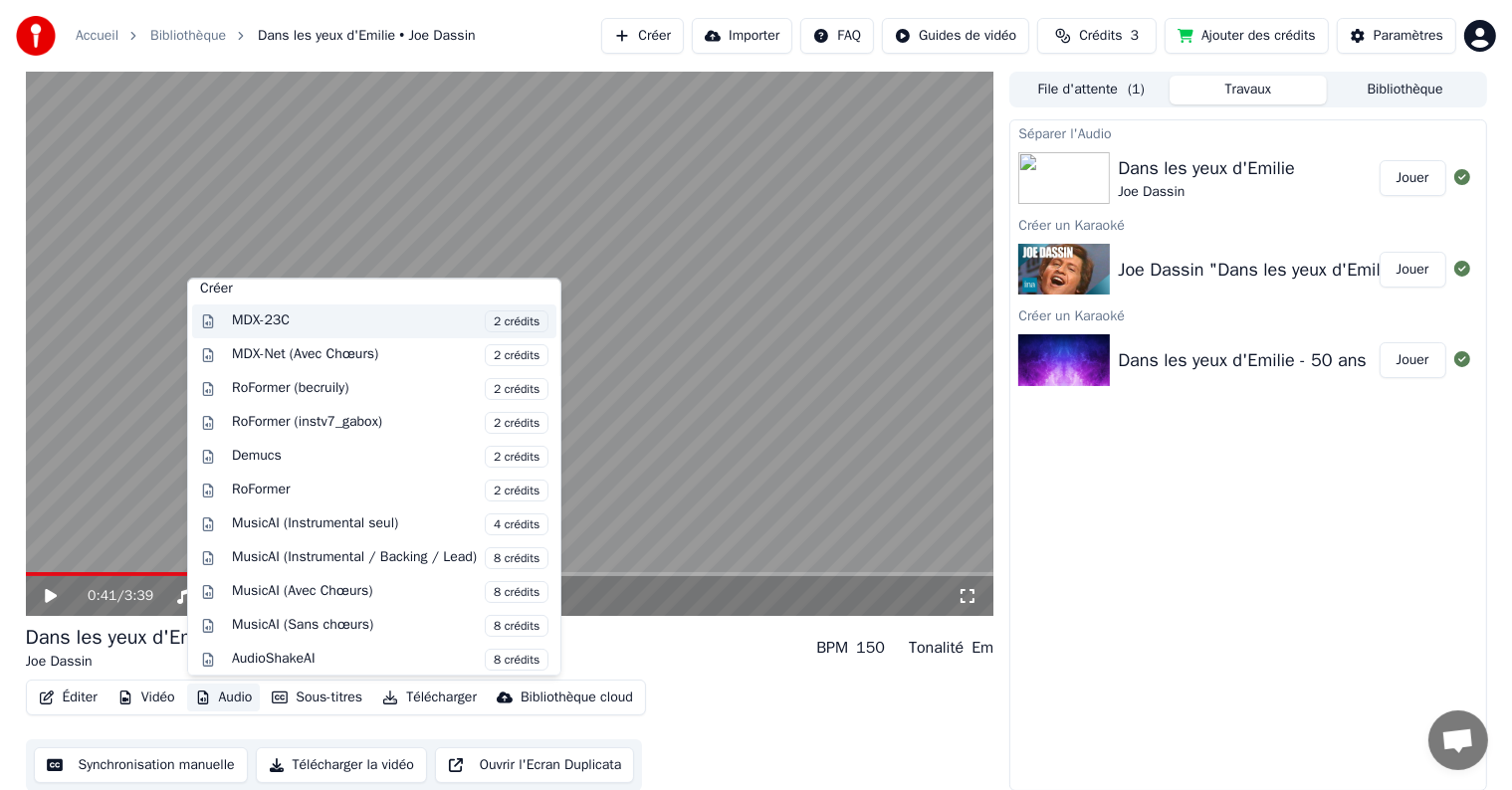 scroll, scrollTop: 0, scrollLeft: 0, axis: both 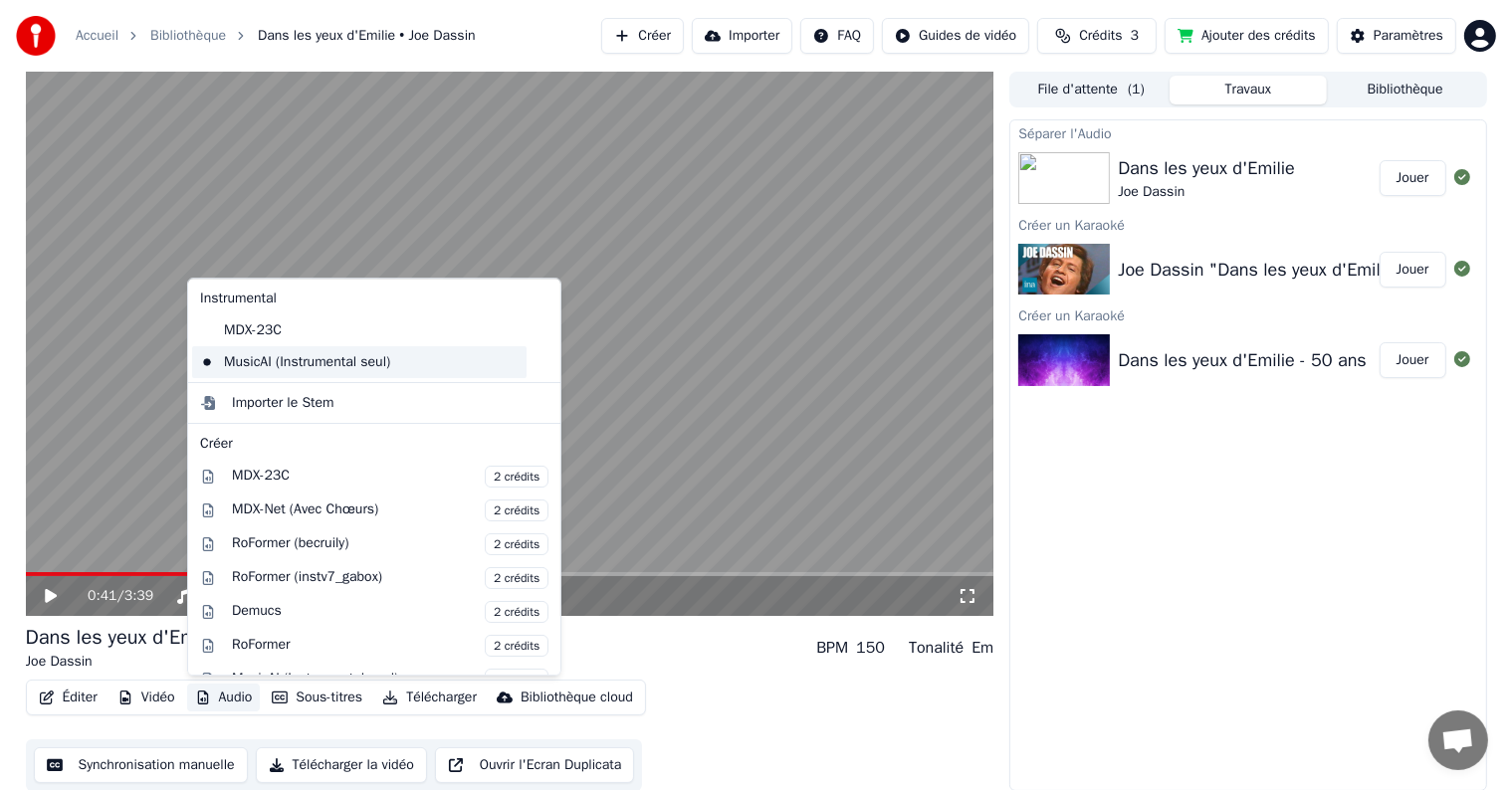 click on "MusicAI (Instrumental seul)" at bounding box center [359, 362] 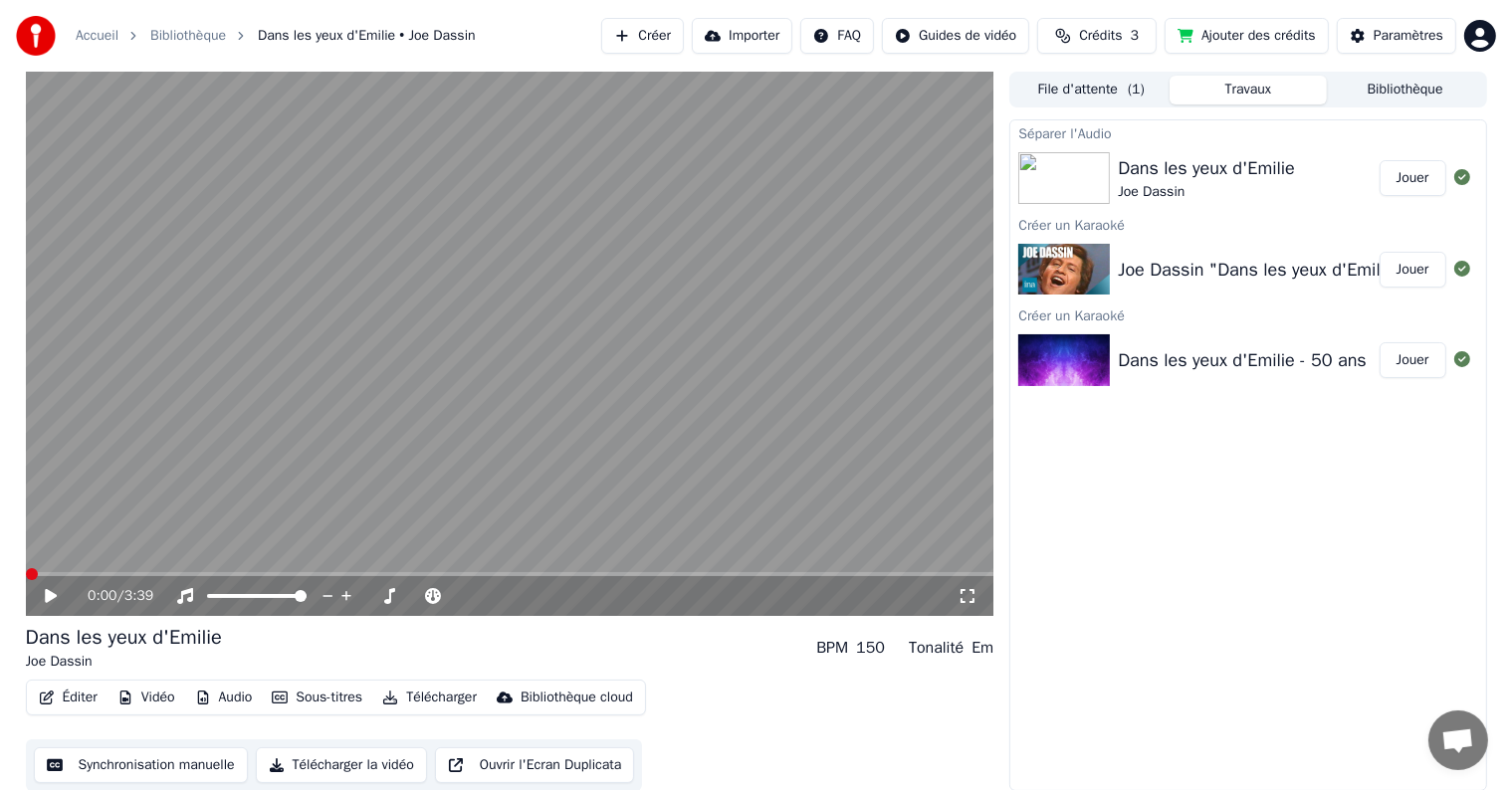click at bounding box center (1064, 360) 